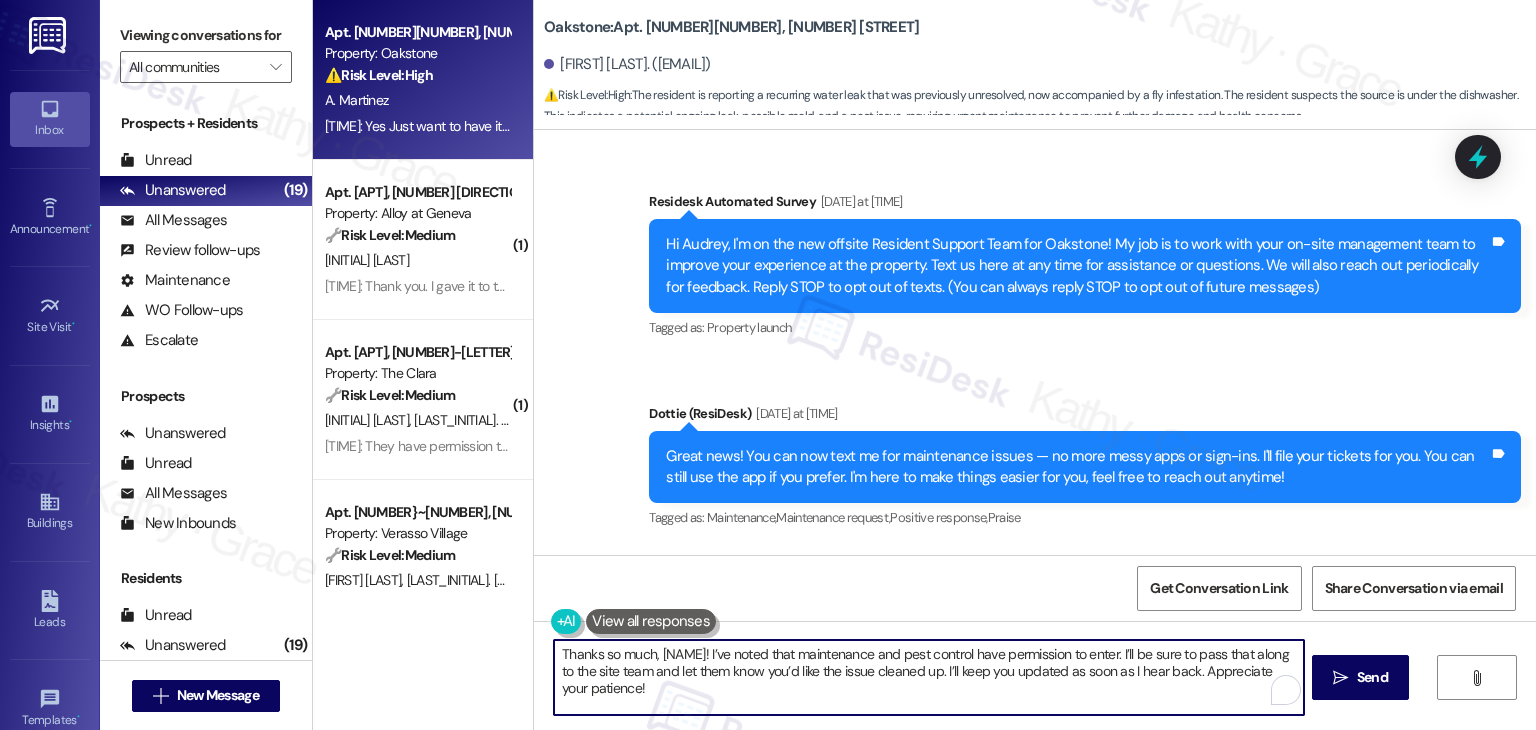 scroll, scrollTop: 0, scrollLeft: 0, axis: both 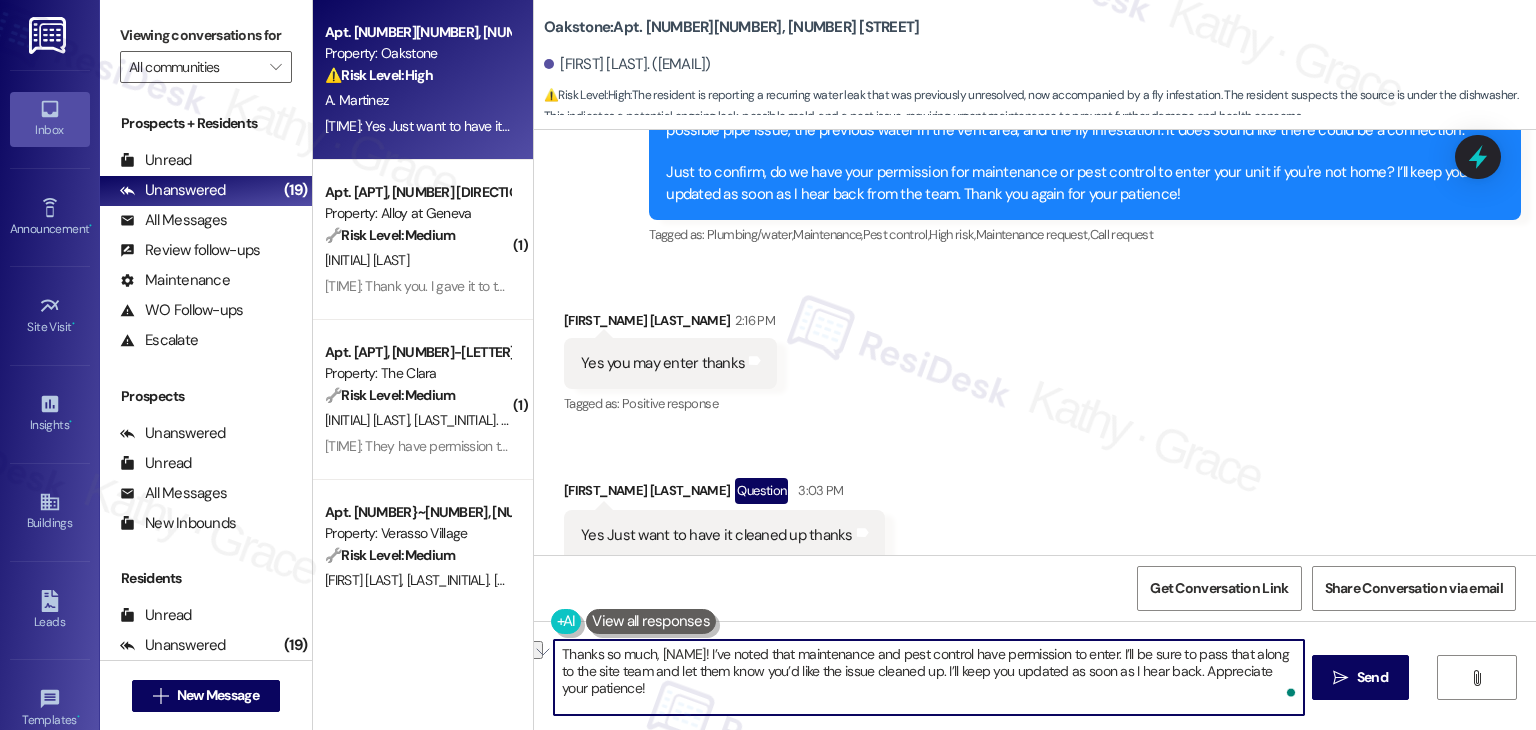 drag, startPoint x: 916, startPoint y: 670, endPoint x: 852, endPoint y: 676, distance: 64.28063 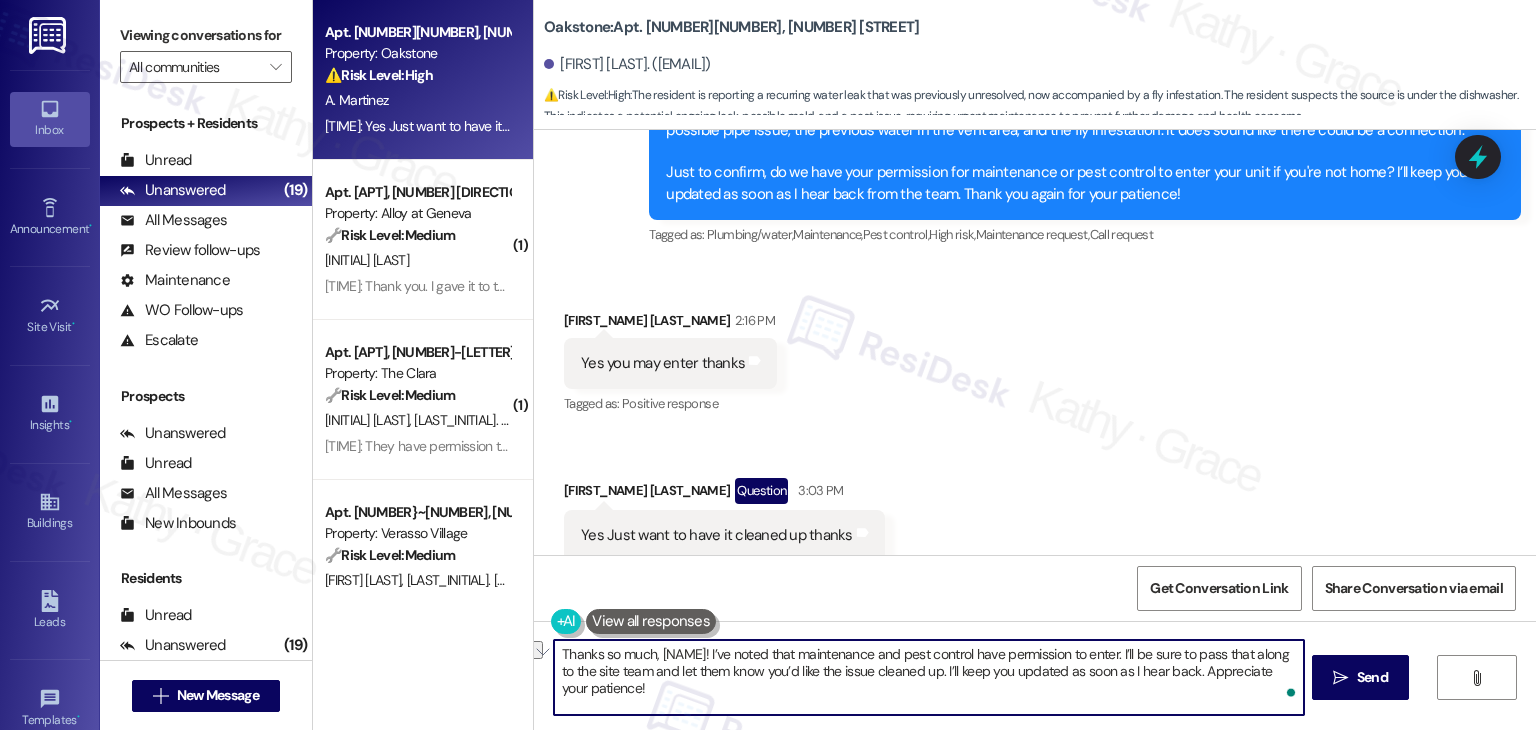 click on "Thanks so much, [NAME]! I’ve noted that maintenance and pest control have permission to enter. I’ll be sure to pass that along to the site team and let them know you’d like the issue cleaned up. I’ll keep you updated as soon as I hear back. Appreciate your patience!" at bounding box center (928, 677) 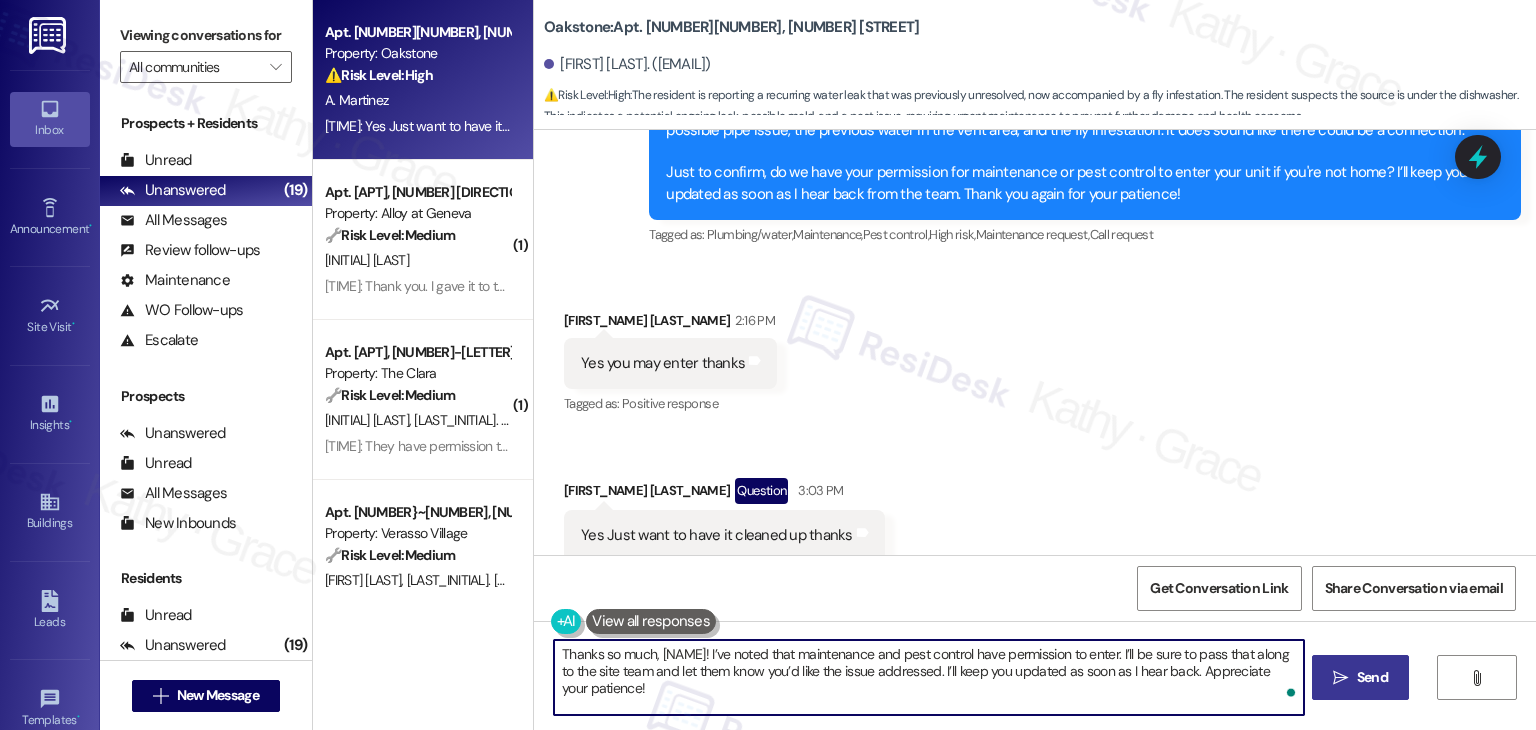 type on "Thanks so much, [NAME]! I’ve noted that maintenance and pest control have permission to enter. I’ll be sure to pass that along to the site team and let them know you’d like the issue addressed. I’ll keep you updated as soon as I hear back. Appreciate your patience!" 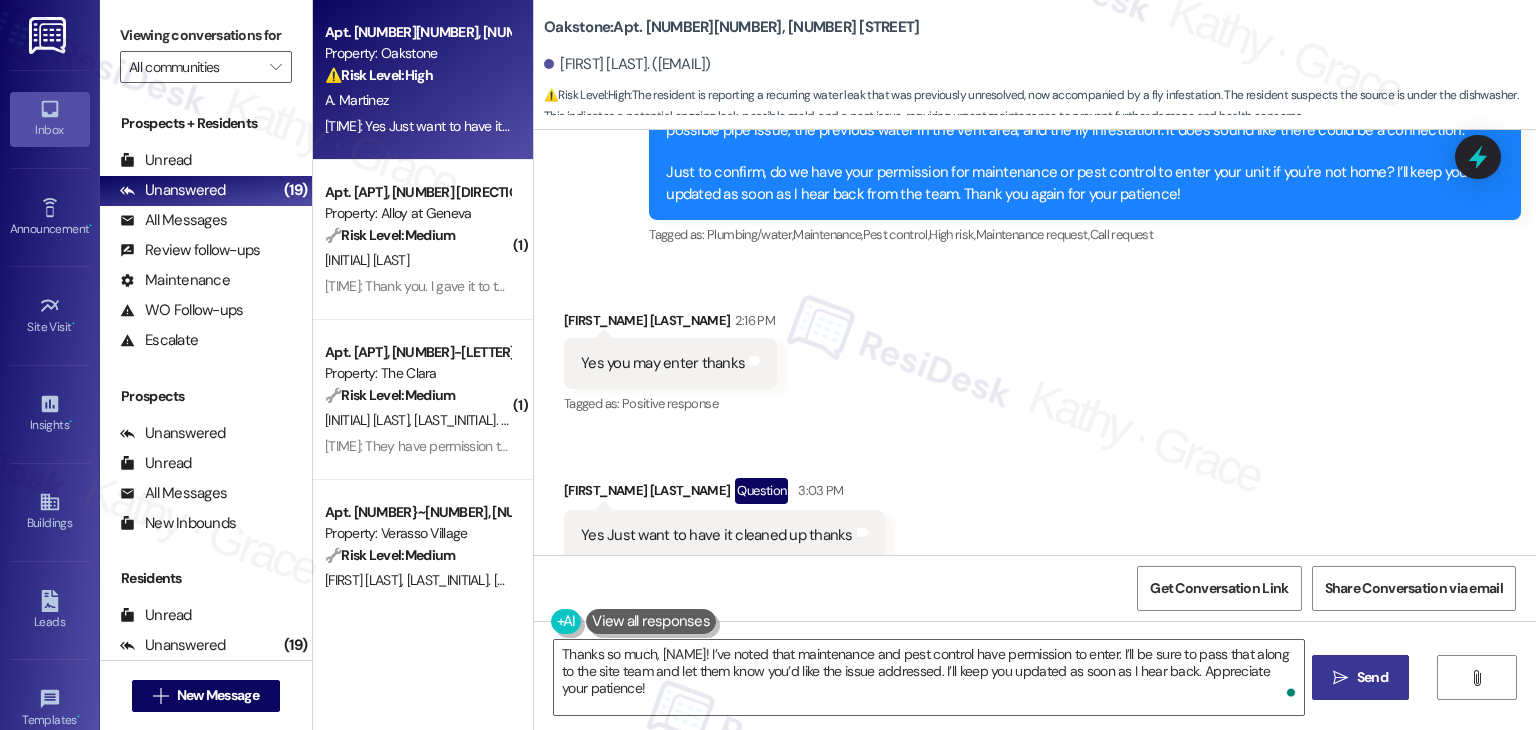 click on " Send" at bounding box center [1360, 677] 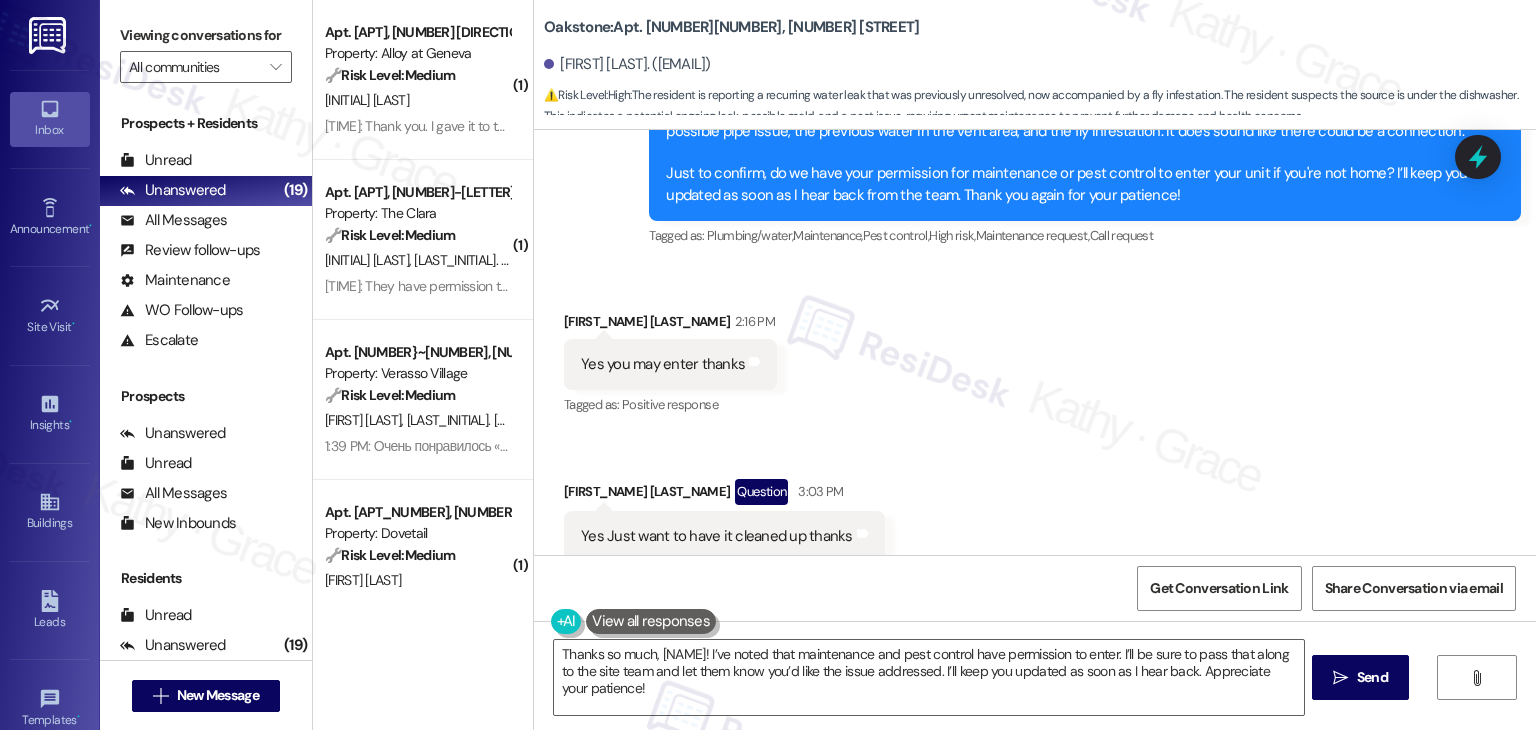 scroll, scrollTop: 18700, scrollLeft: 0, axis: vertical 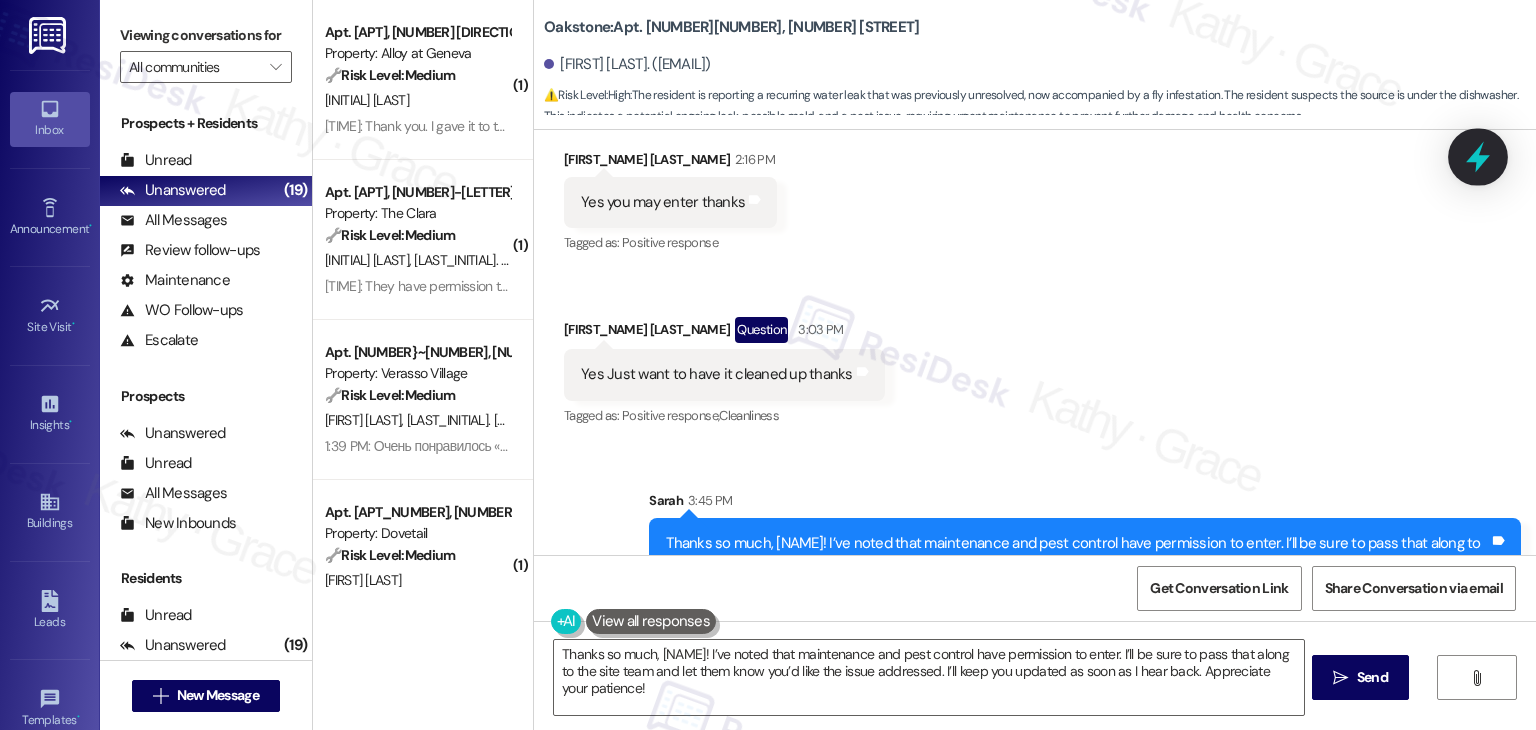 click 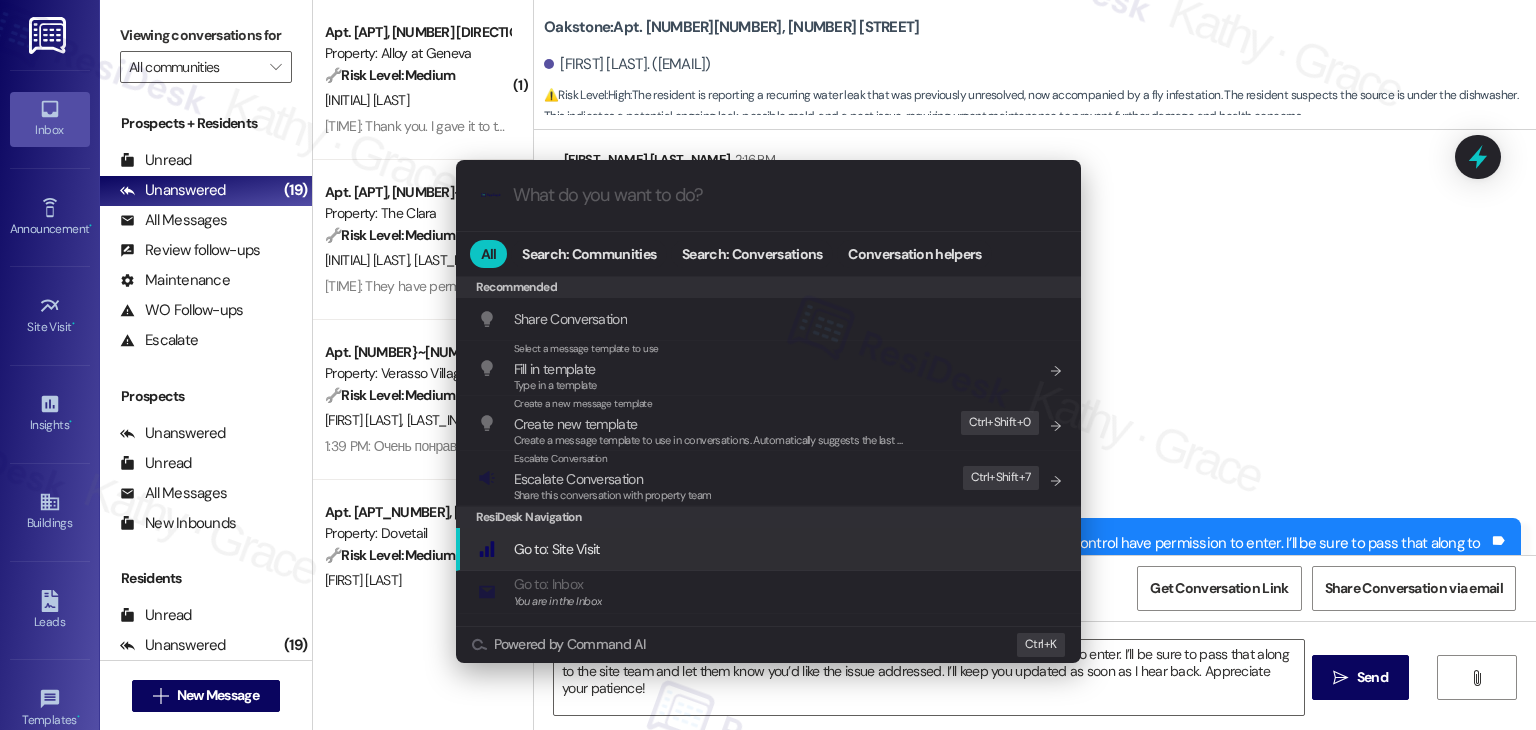 click on "Share this conversation with property team" at bounding box center (613, 495) 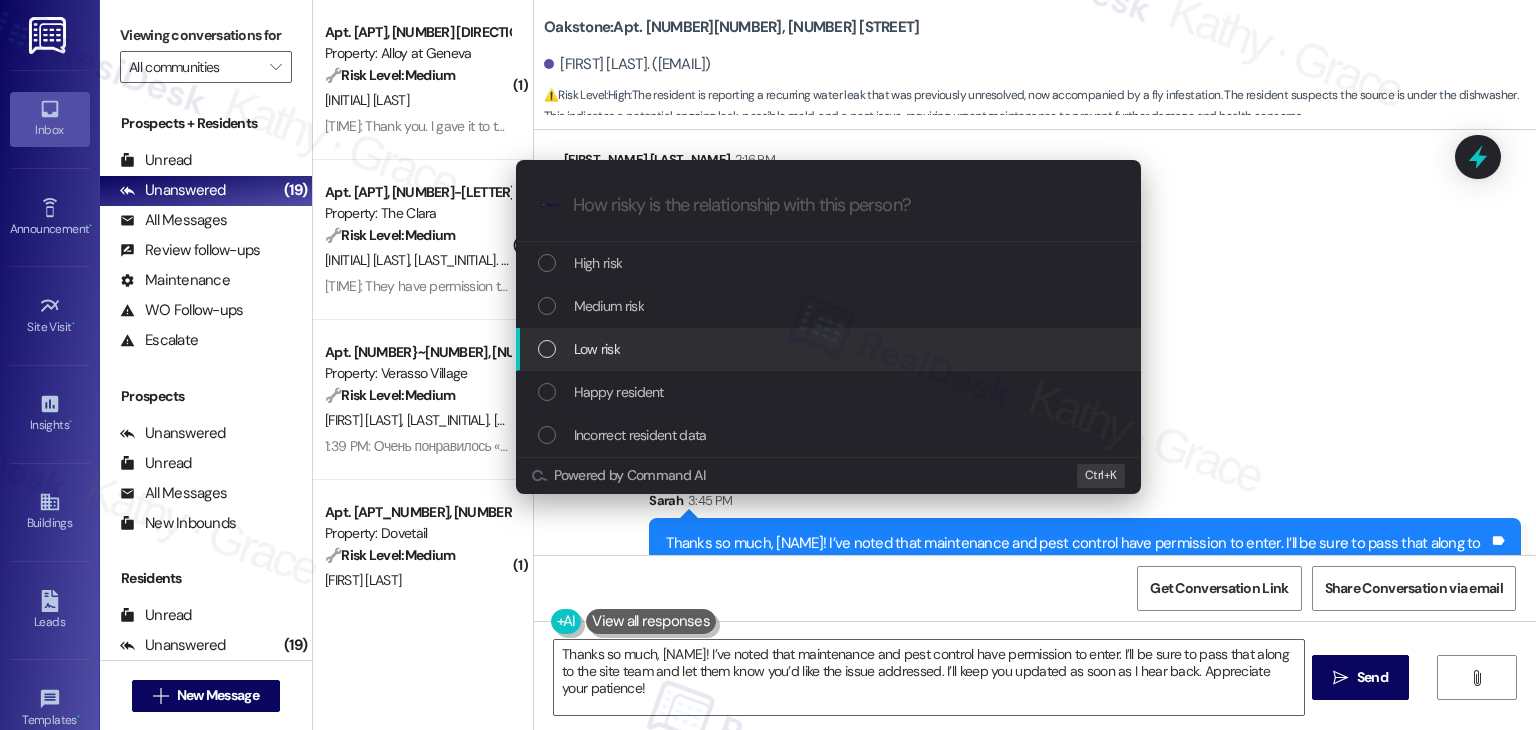 click at bounding box center (547, 349) 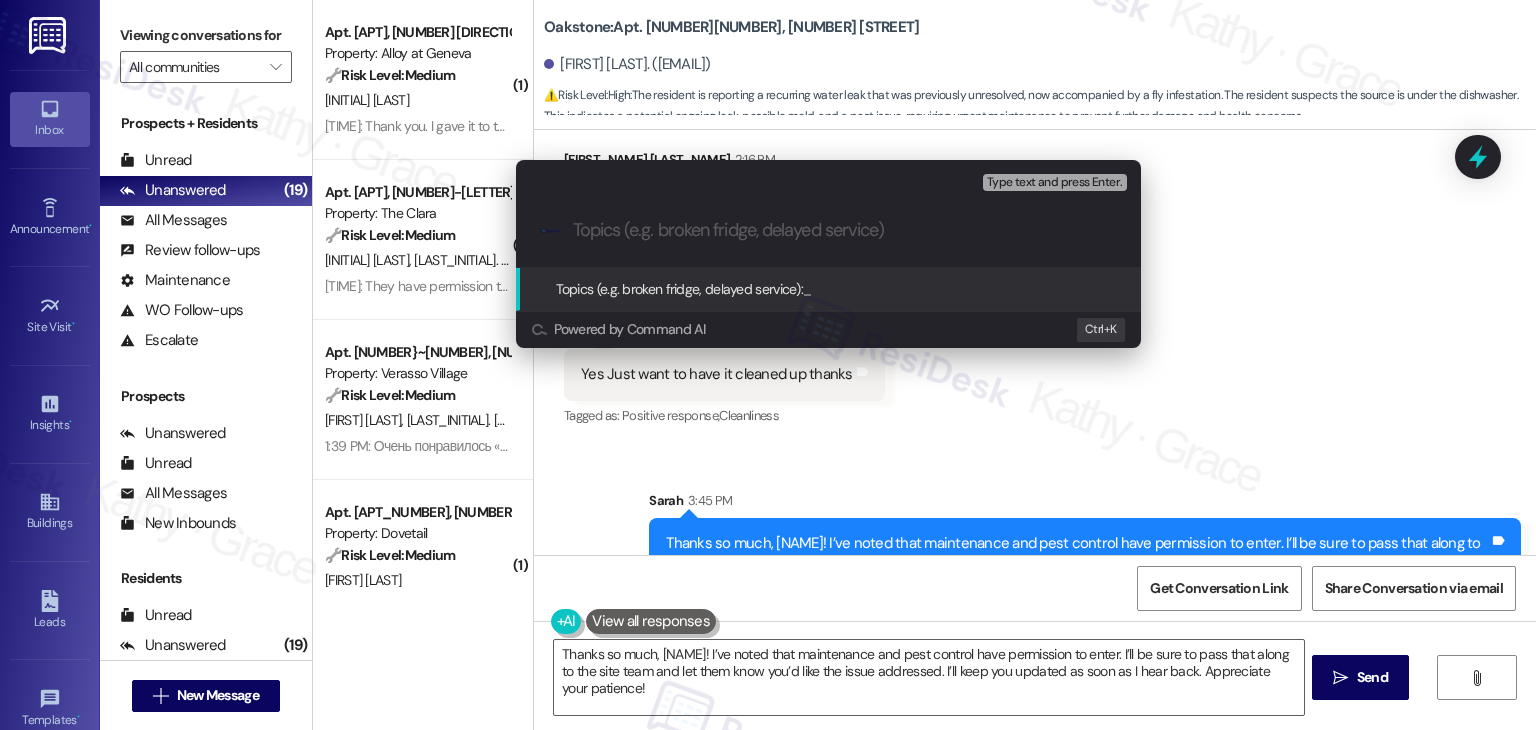 paste on "Resident Concern: Fly Infestation and Request for Cleanup After Dishwasher Work" 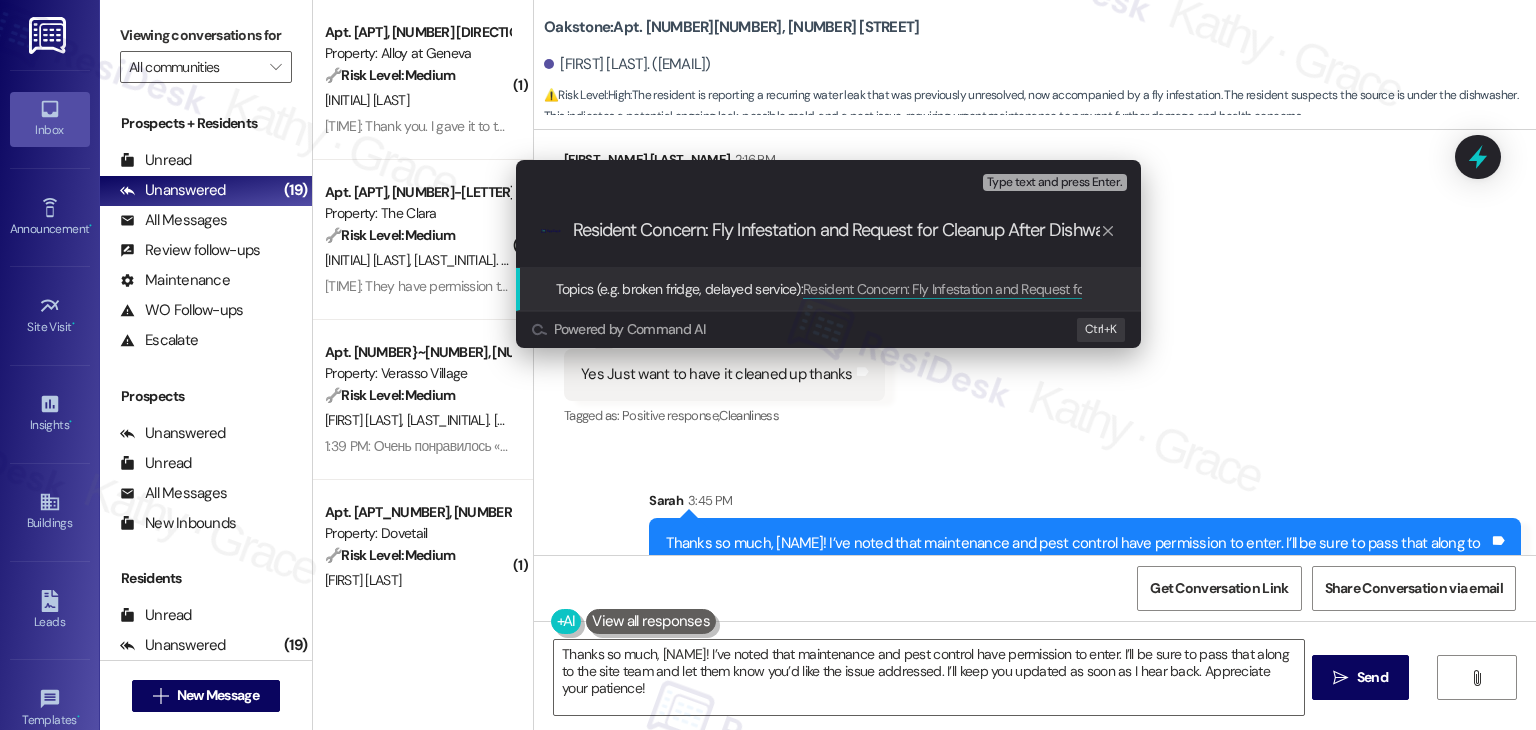 scroll, scrollTop: 0, scrollLeft: 87, axis: horizontal 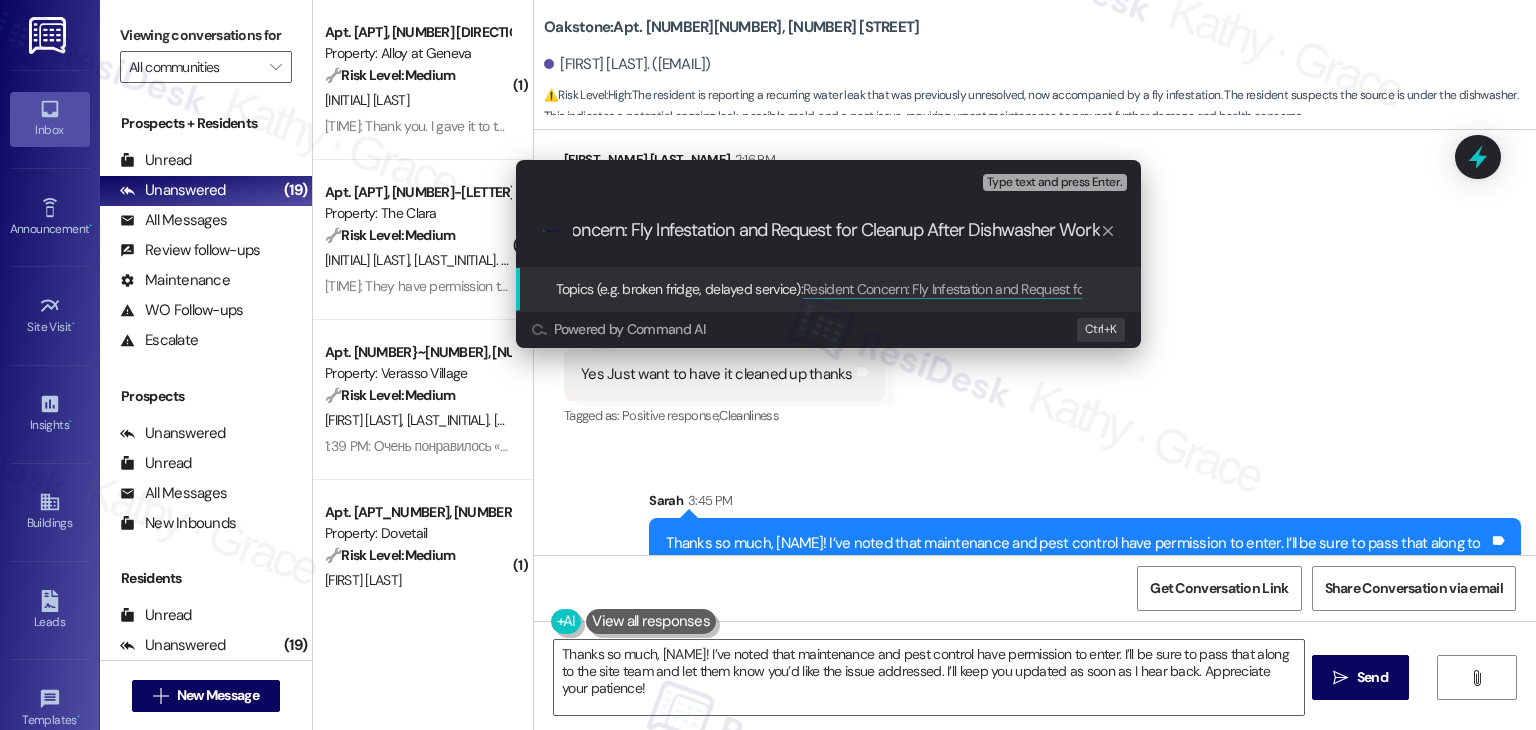 type 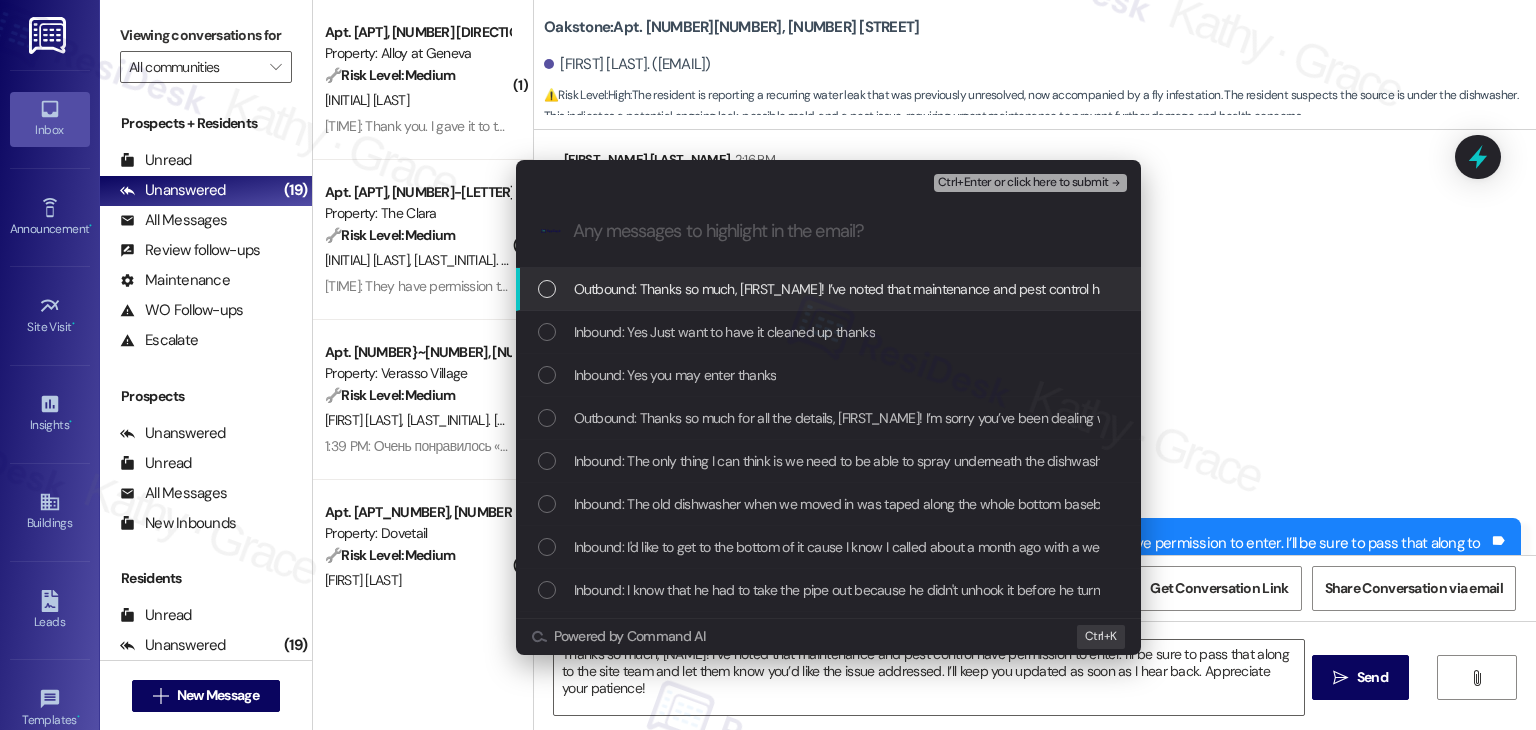 scroll, scrollTop: 0, scrollLeft: 0, axis: both 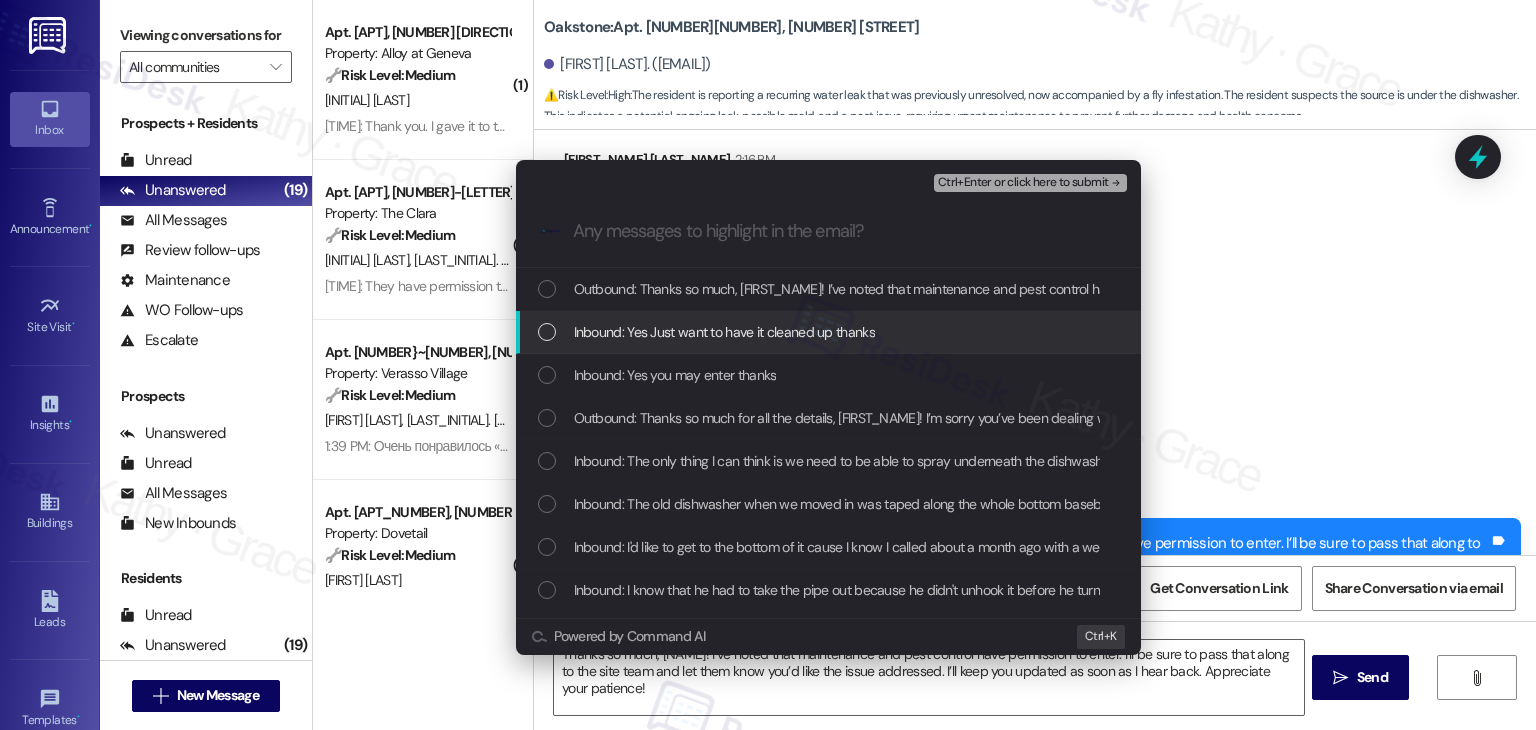 click on "Inbound: Yes Just want to have it cleaned up thanks" at bounding box center (830, 332) 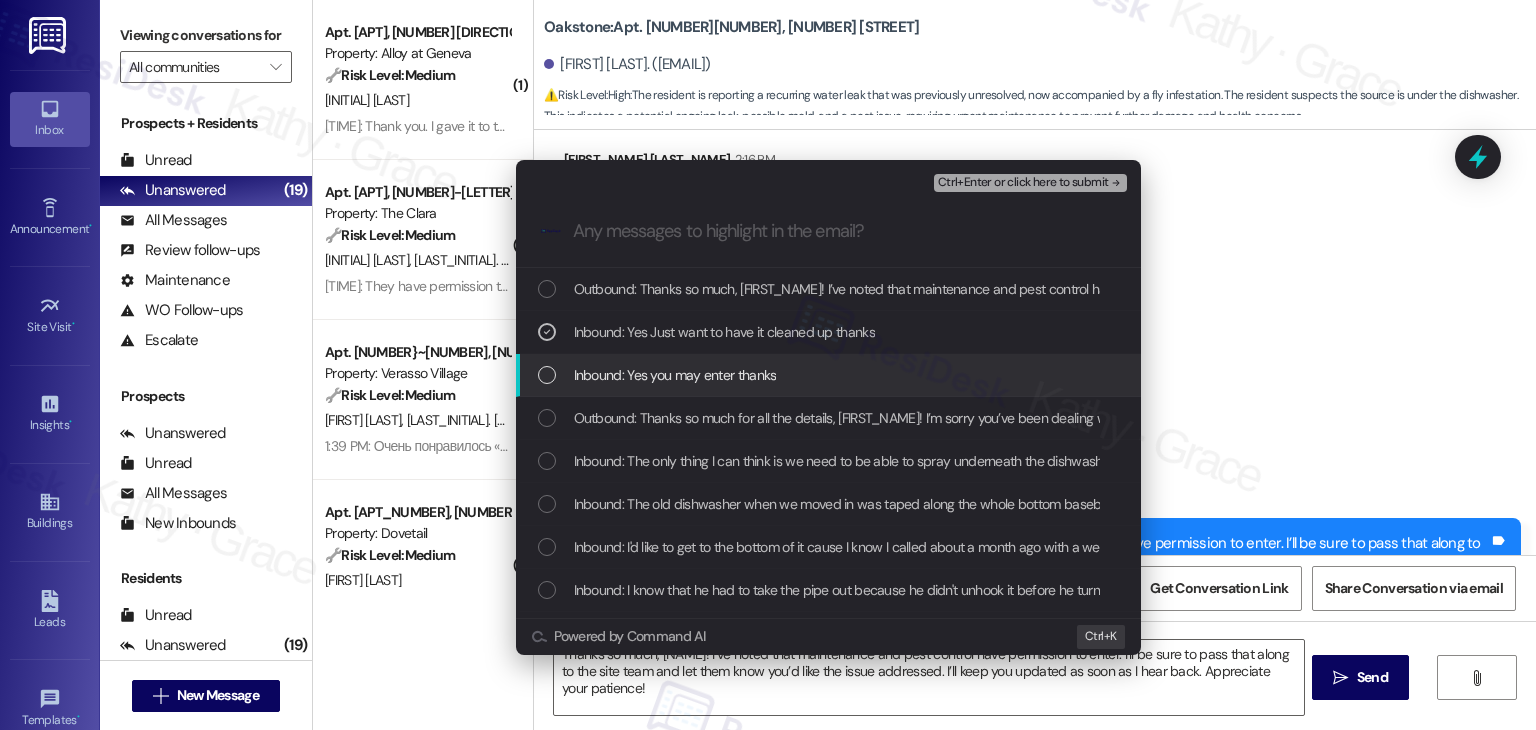 click on "Inbound: Yes you may enter thanks" at bounding box center [830, 375] 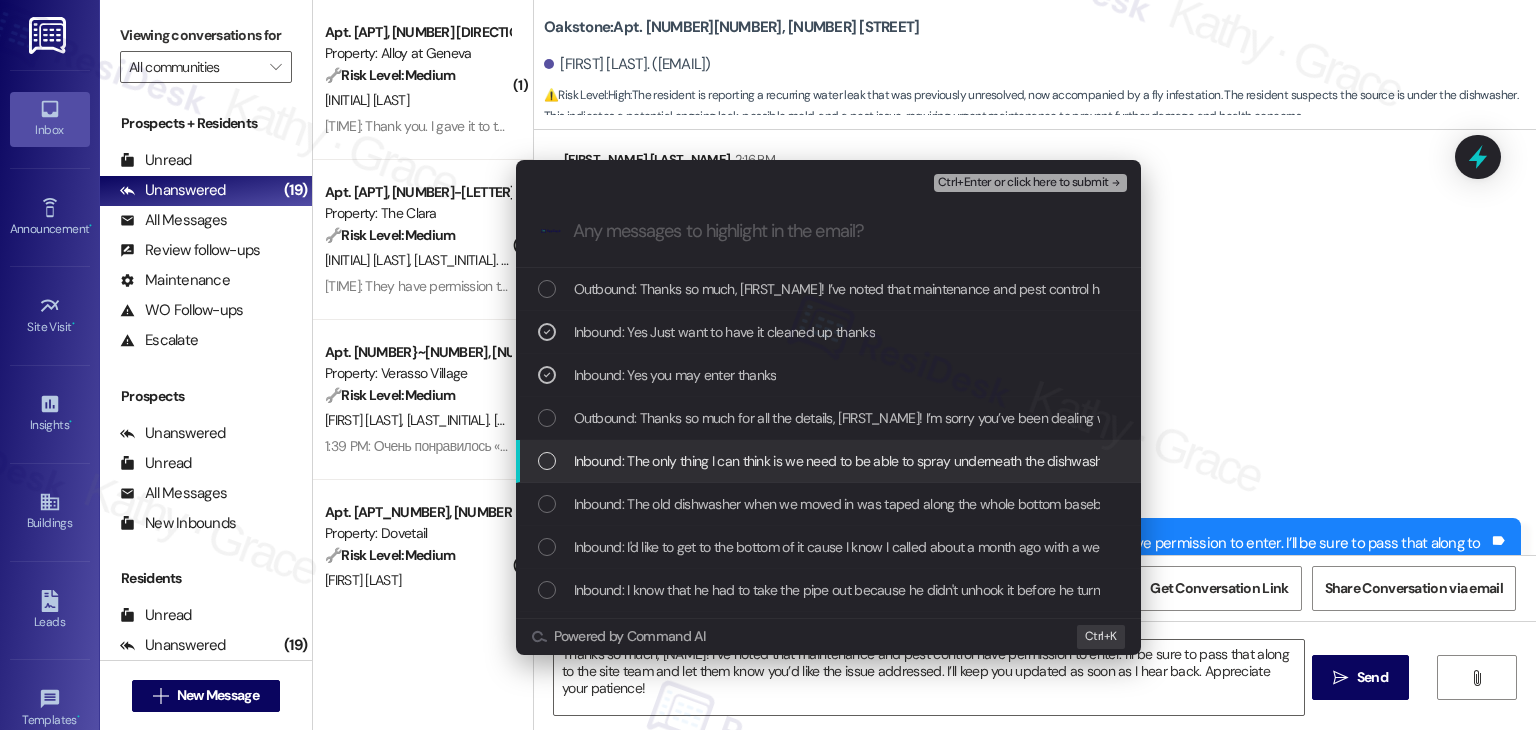 click on "Inbound: The only thing I can think is we need to be able to spray underneath the dishwasher because I think that might be where they're coming from when we move the dishwasher that's when it started" at bounding box center (830, 461) 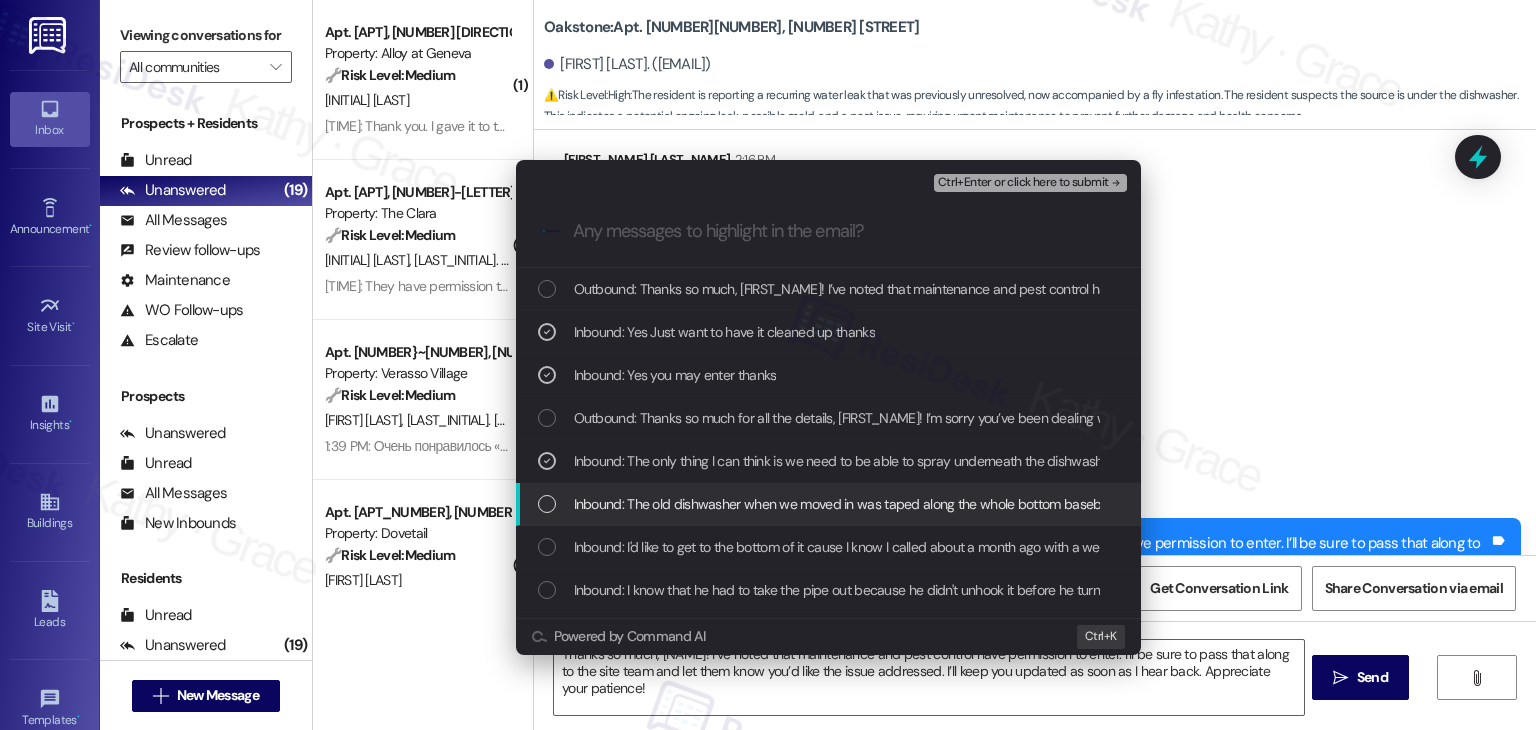 click at bounding box center [547, 504] 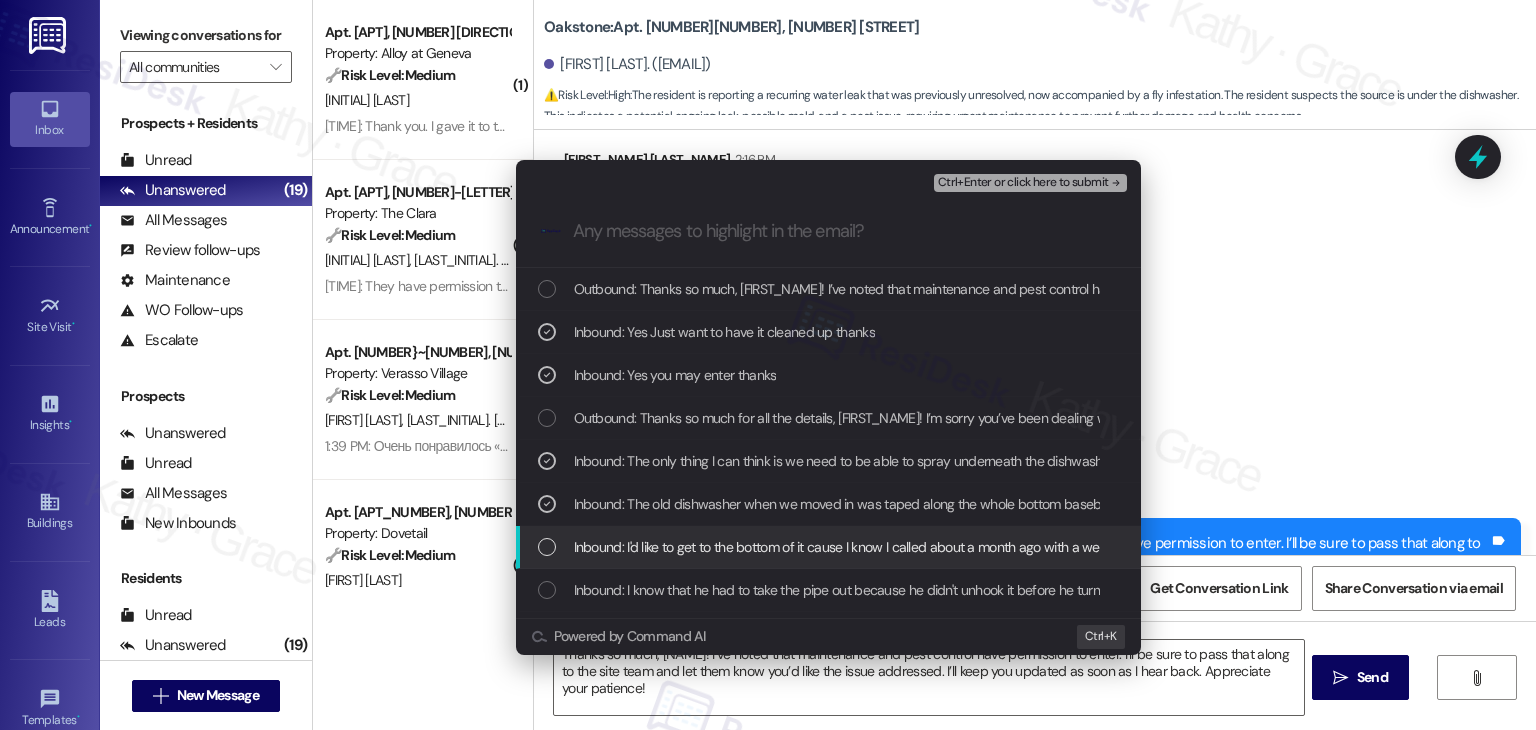 click at bounding box center (547, 547) 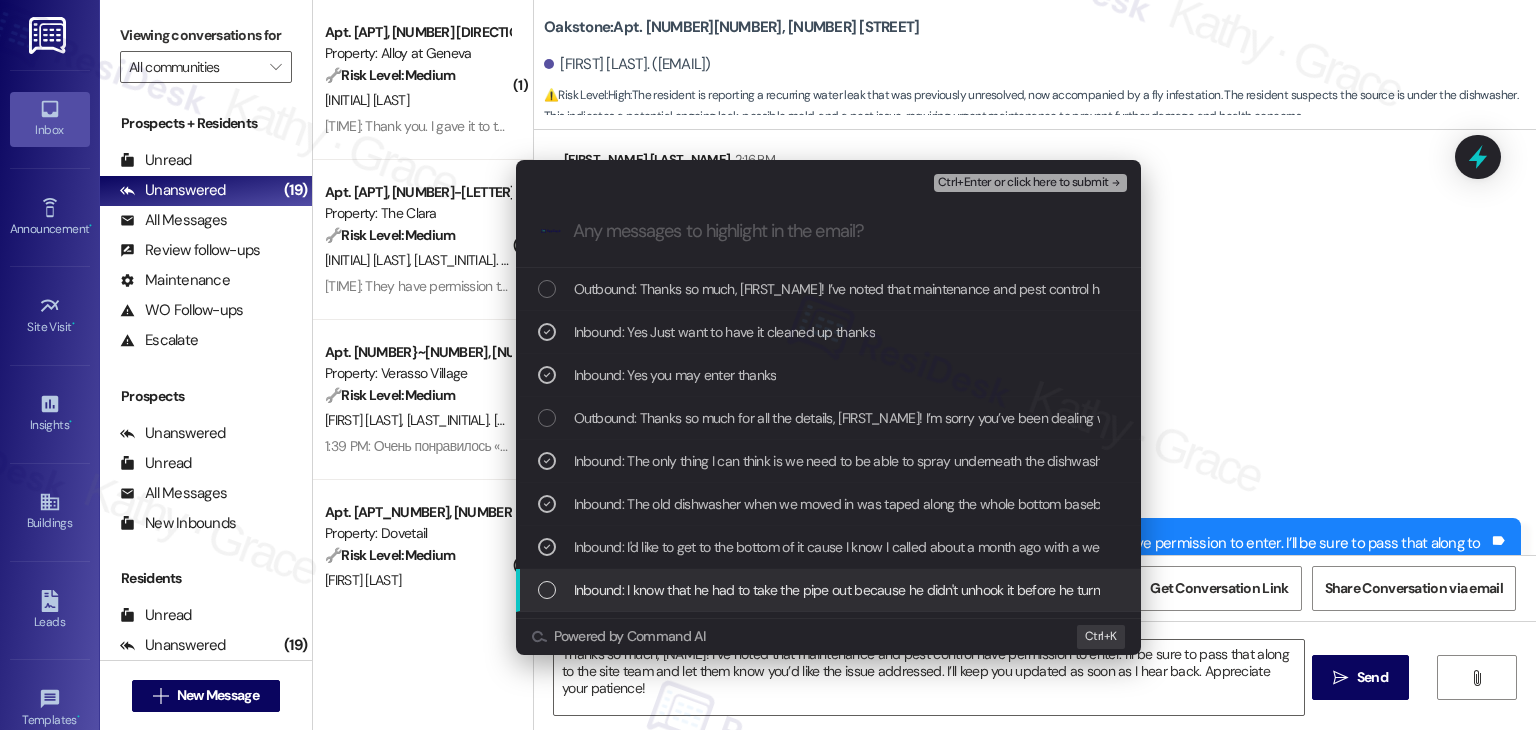 click at bounding box center (547, 590) 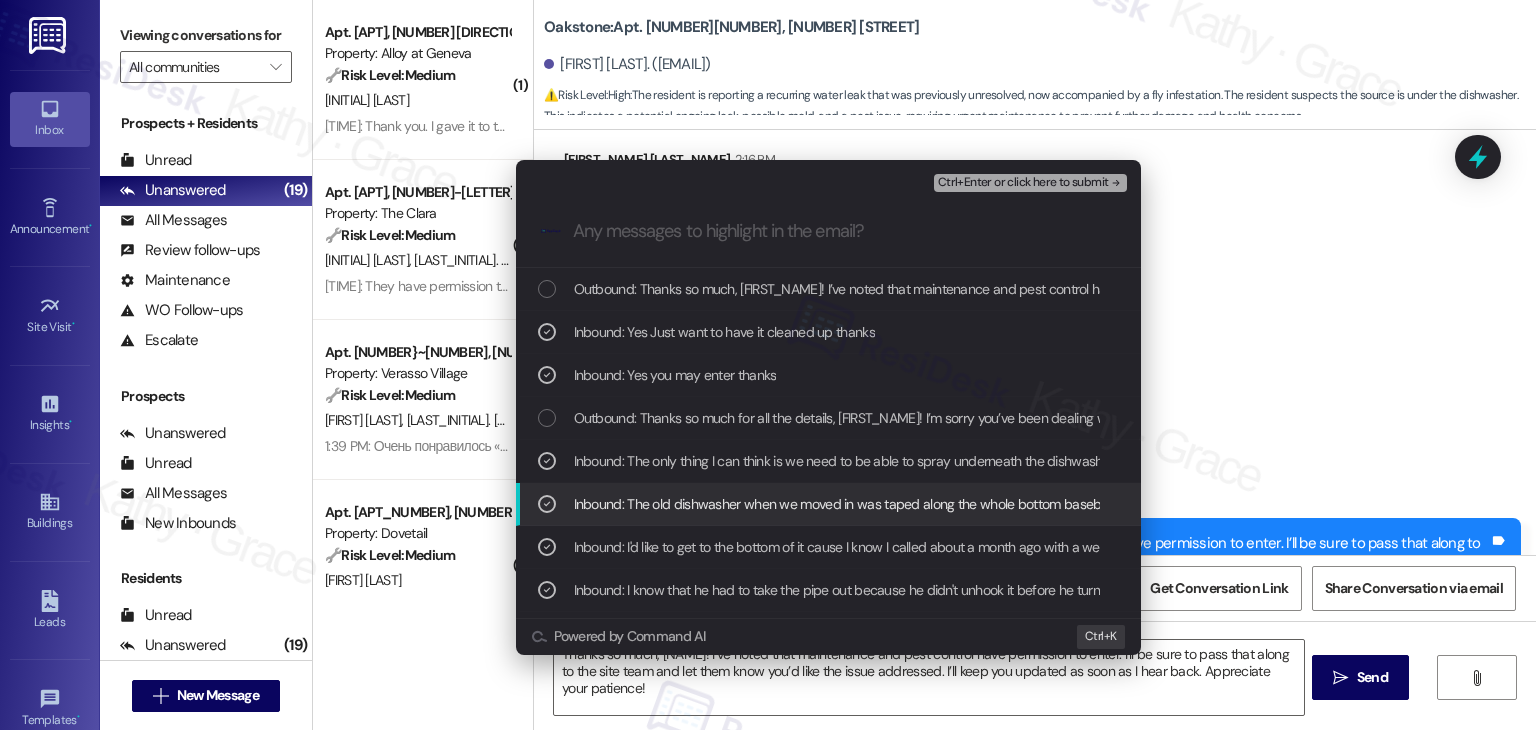 scroll, scrollTop: 200, scrollLeft: 0, axis: vertical 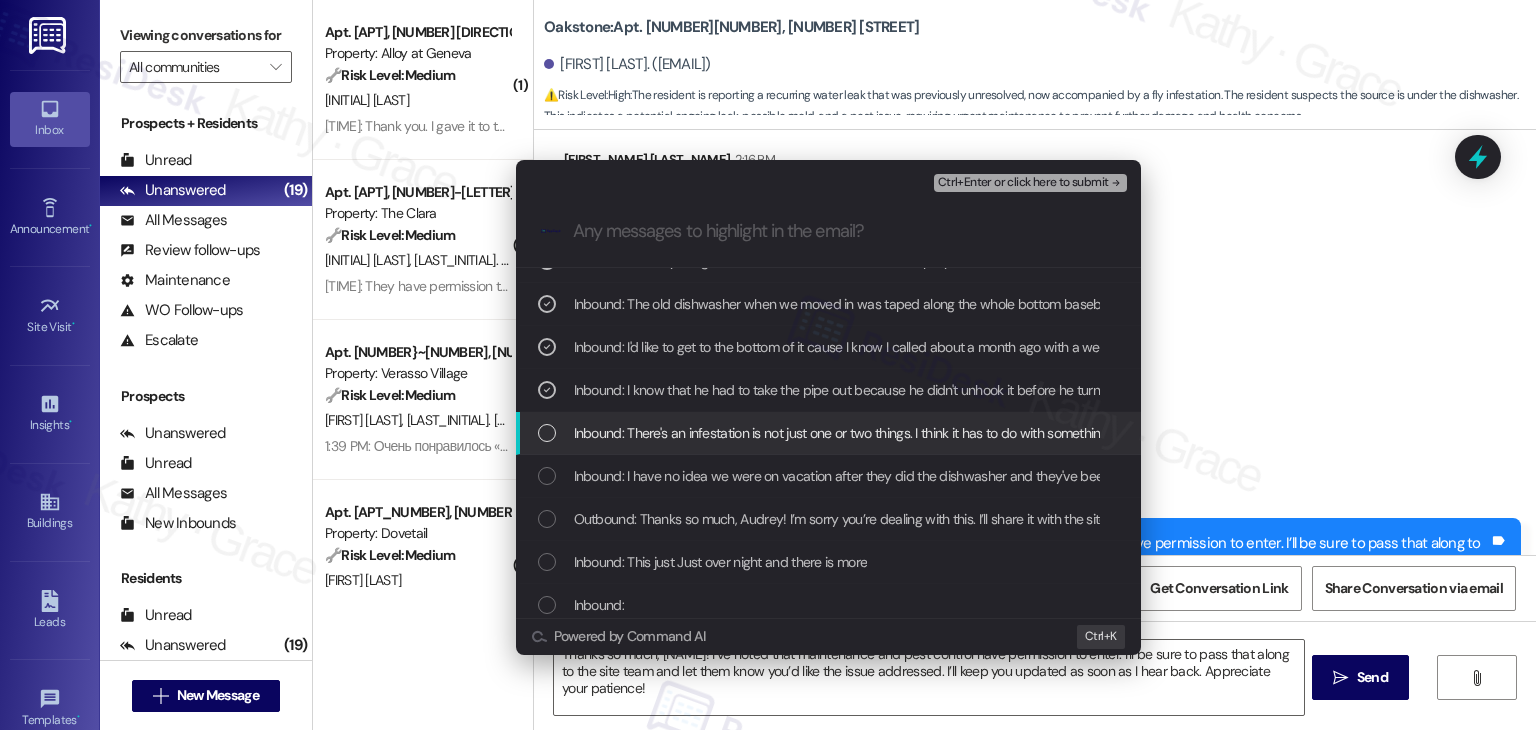 click at bounding box center (547, 433) 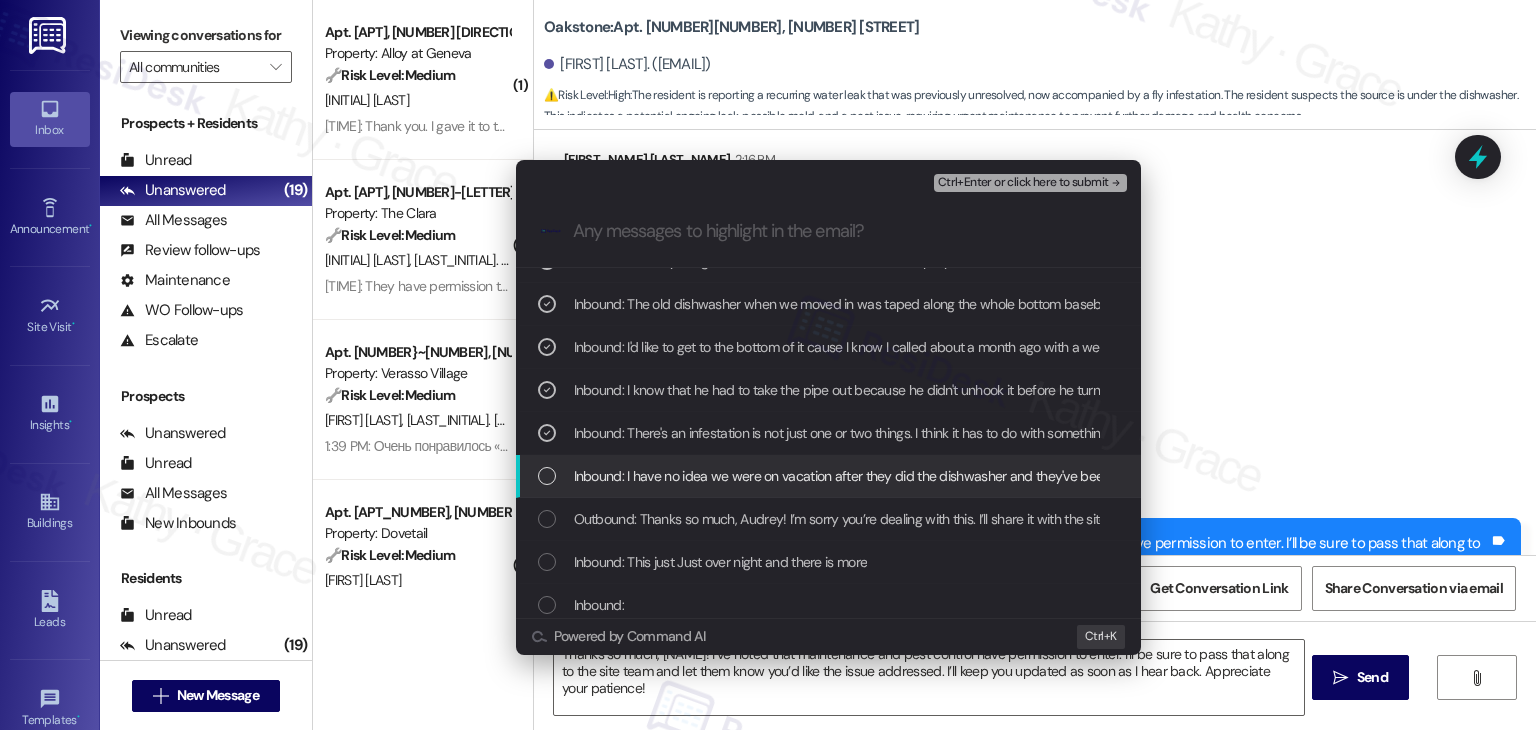 click at bounding box center (547, 476) 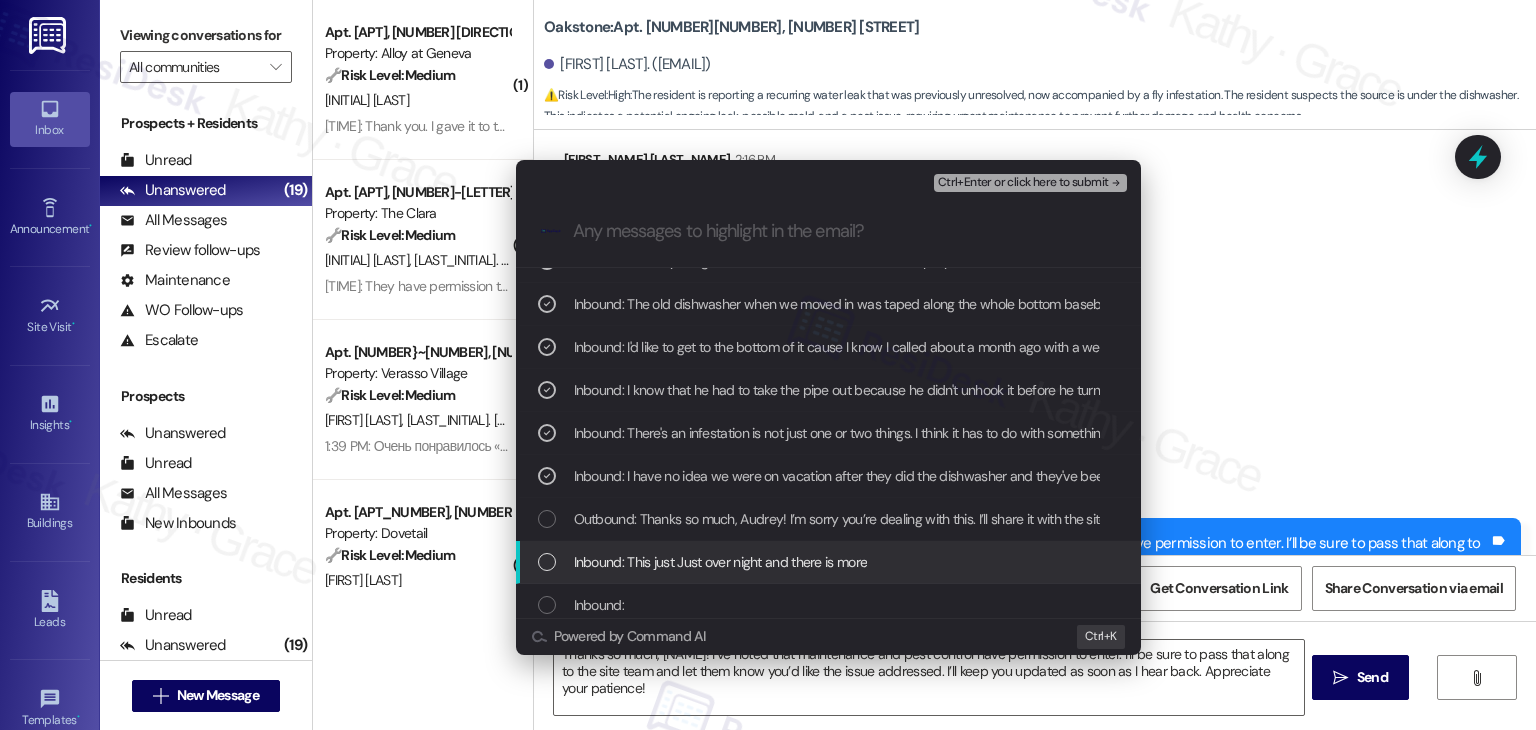 click at bounding box center [547, 562] 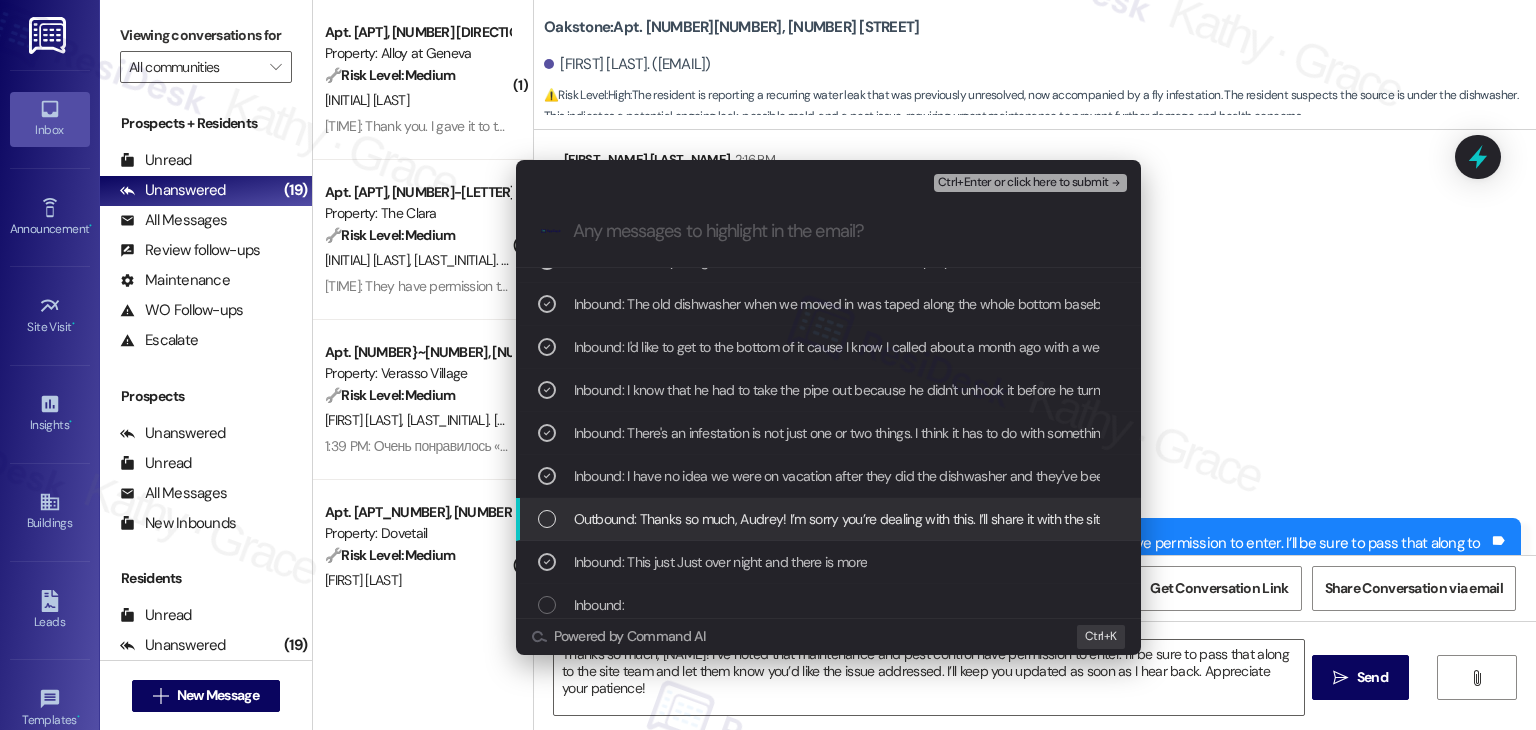 scroll, scrollTop: 300, scrollLeft: 0, axis: vertical 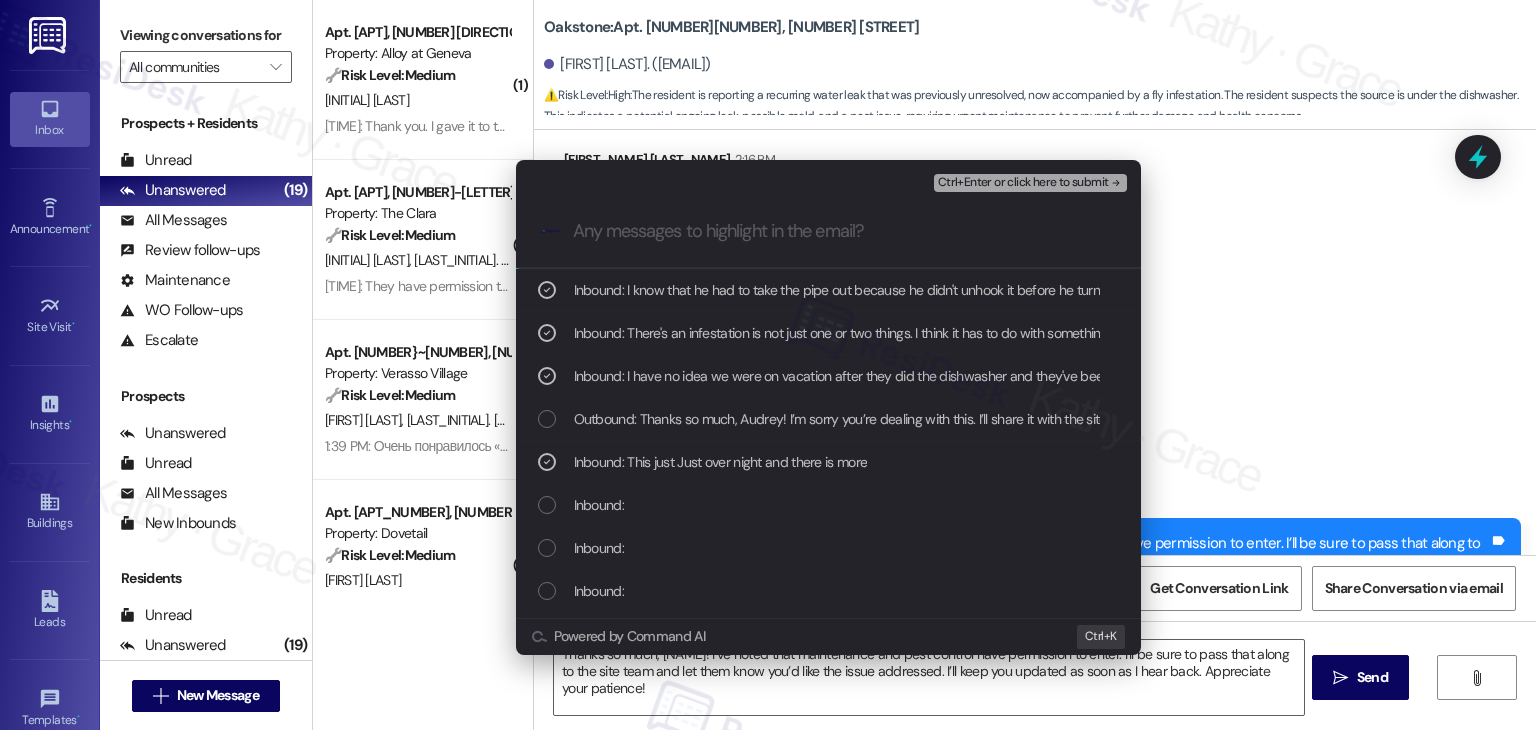 click on "Ctrl+Enter or click here to submit" at bounding box center (1023, 183) 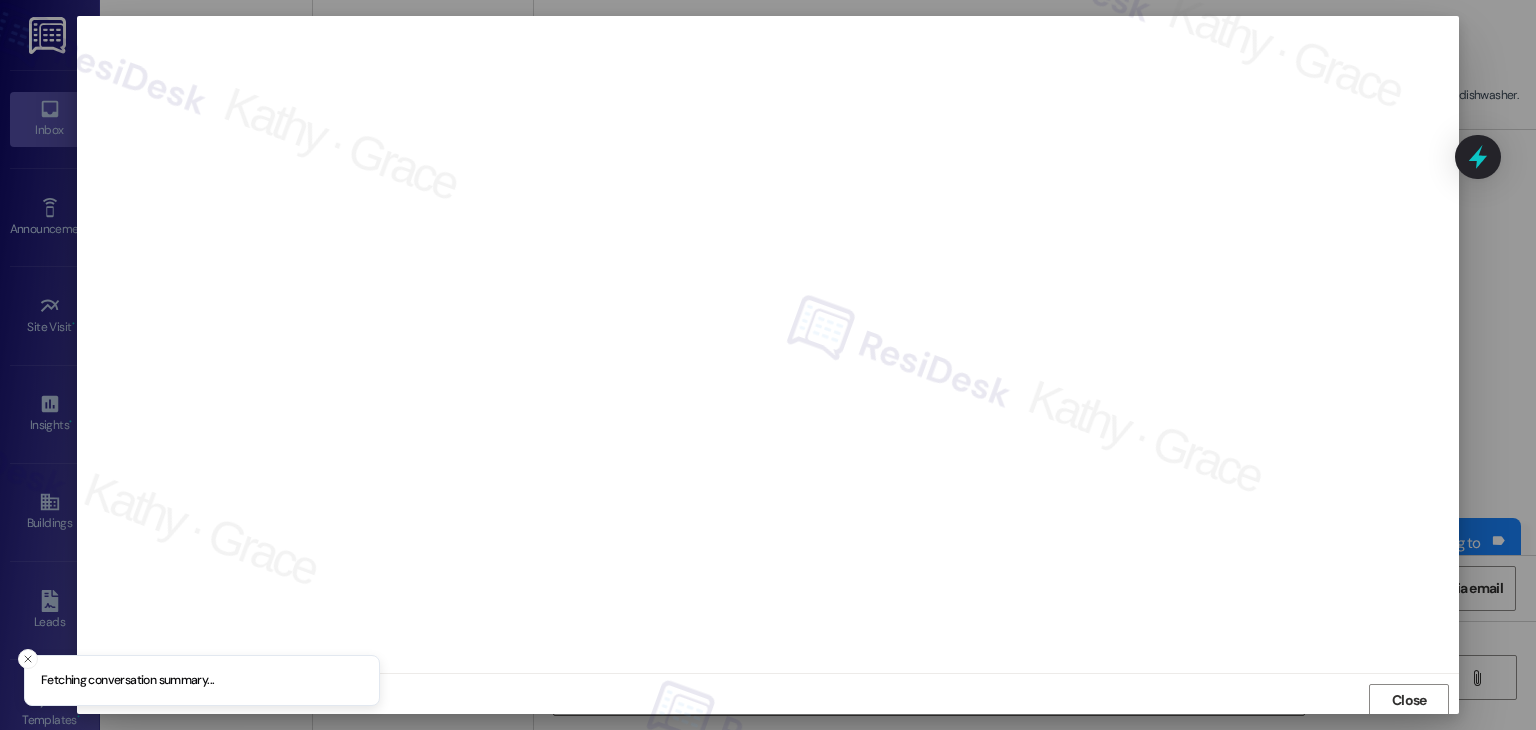 scroll, scrollTop: 1, scrollLeft: 0, axis: vertical 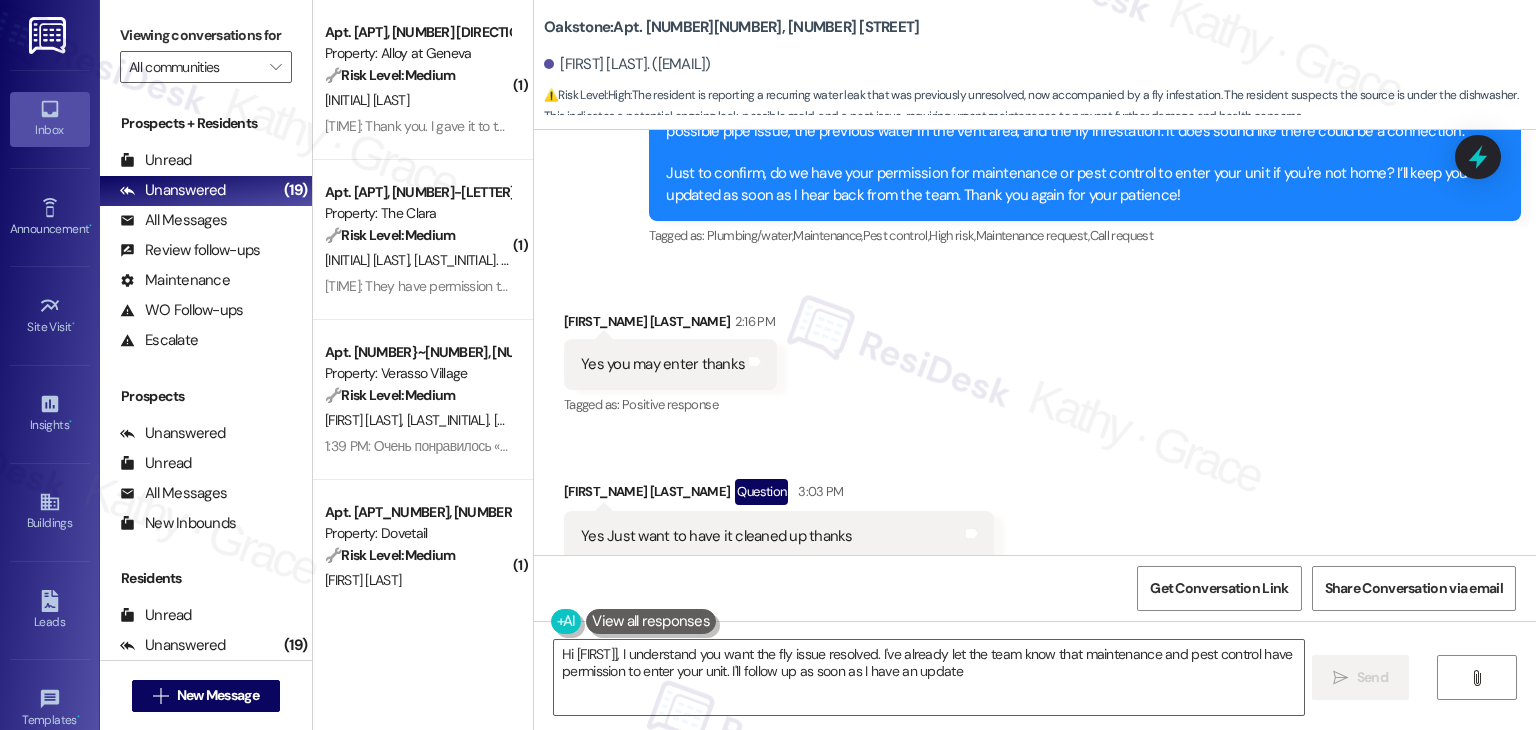 type on "Hi {{first_name}}, I understand you want the fly issue resolved. I've already let the team know that maintenance and pest control have permission to enter your unit. I'll follow up as soon as I have an update." 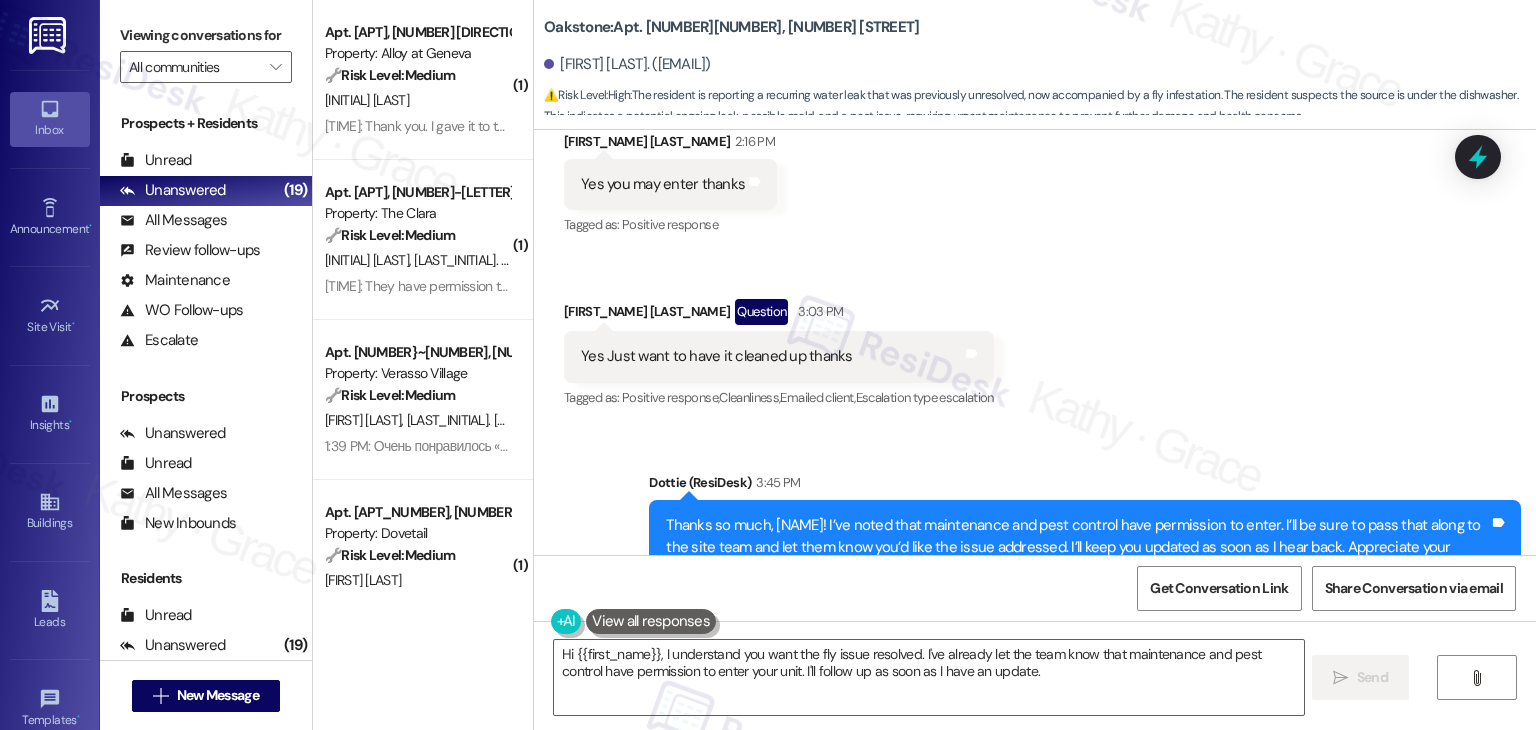 scroll, scrollTop: 18729, scrollLeft: 0, axis: vertical 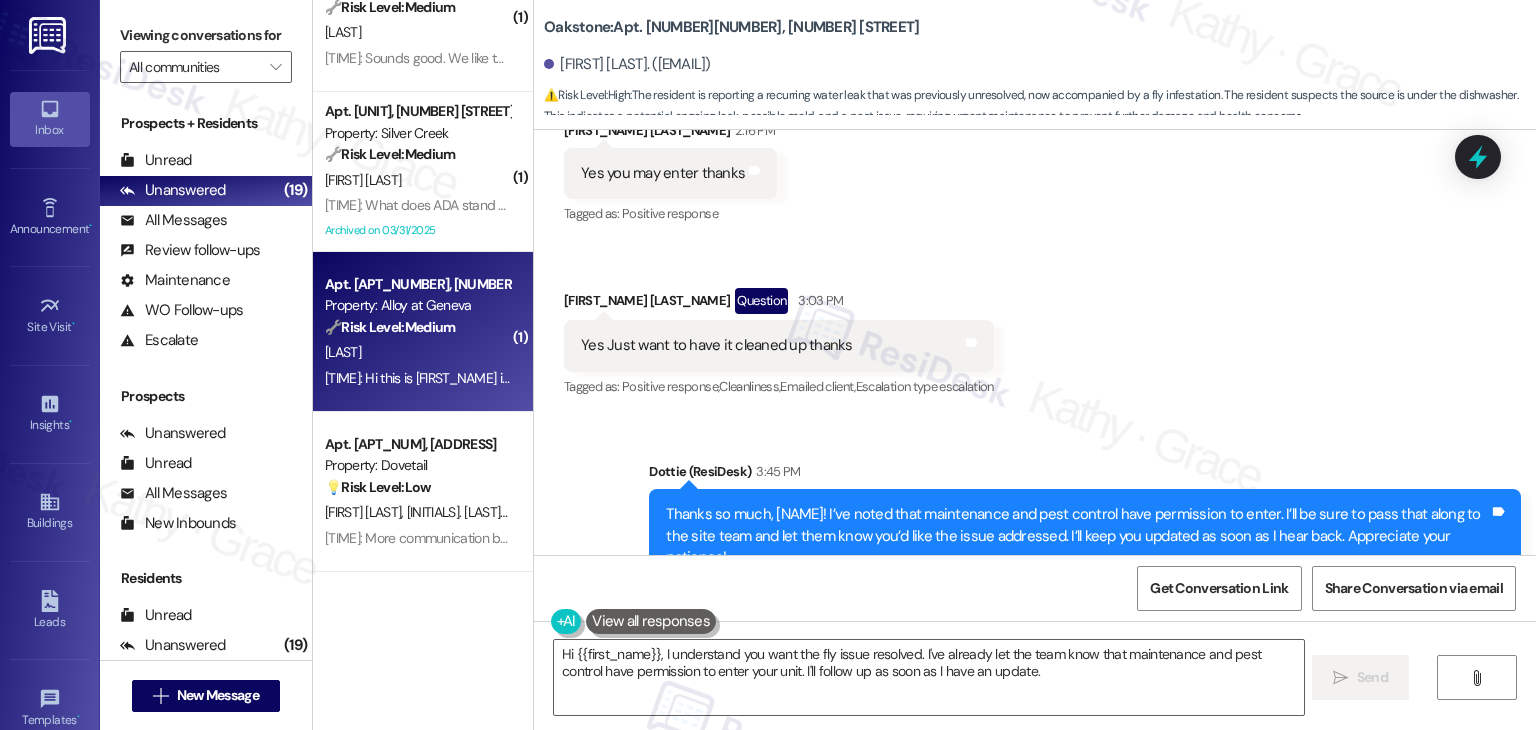 click on "Apt. [APT], [NUMBER] [DIRECTION] [STREET_NAME] [STREET_SUFFIX] Property: [PROPERTY_NAME] 🔧 Risk Level: Medium The resident is providing access to their unit for a scheduled maintenance request. This is a routine coordination and does not indicate any urgent issues or risks. [INITIALS]. [LAST_NAME] [DATE]: Hi this is [FIRST] in unit [APT], we have a maintenance request put in and they should be coming from [TIME] we won't be home so they can just come in to the apartment. Our dogs aren't home either [DATE]: Hi this is [FIRST] in unit [APT], we have a maintenance request put in and they should be coming from [TIME] we won't be home so they can just come in to the apartment. Our dogs aren't home either" at bounding box center [423, 332] 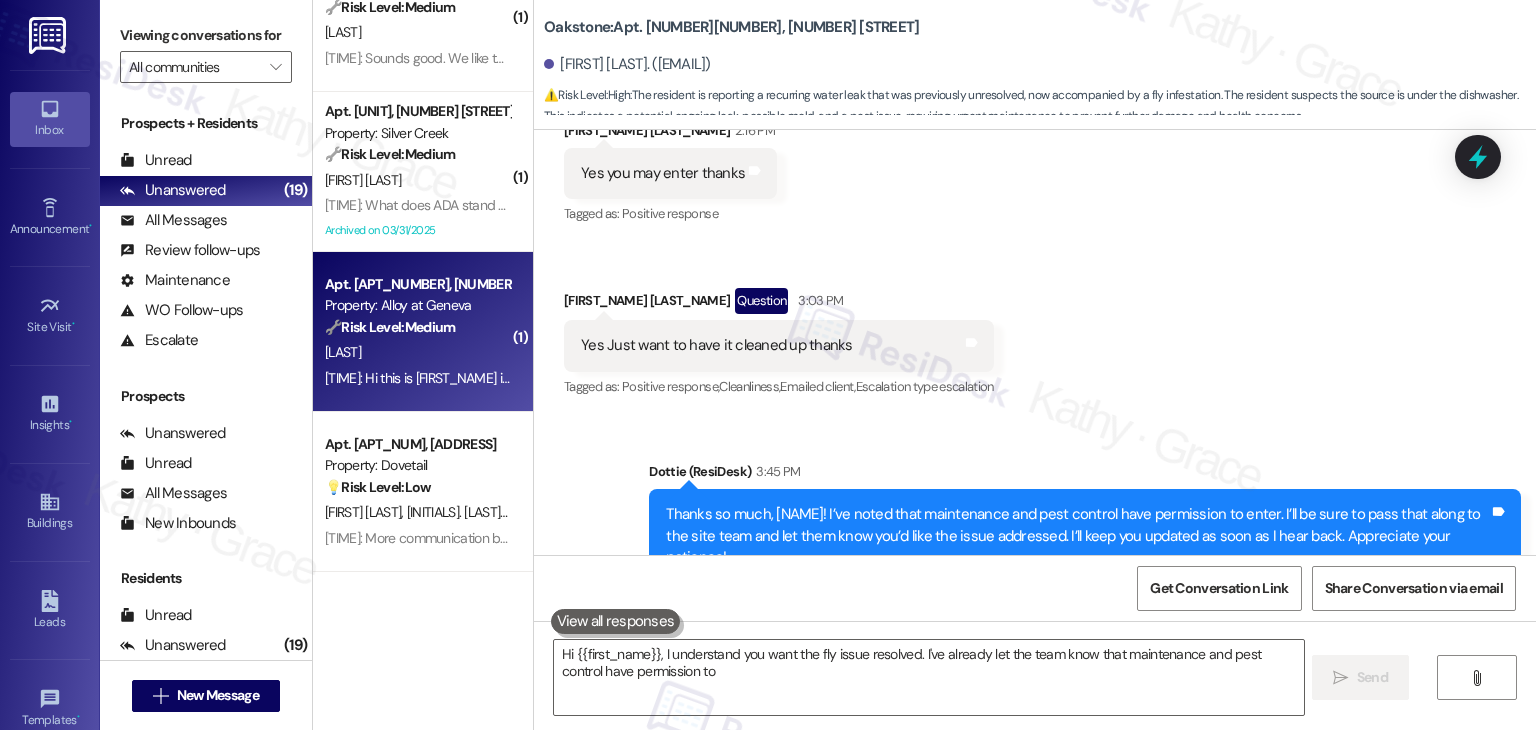 type on "Hi {{first_name}}, I understand you want the fly issue resolved. I've already let the team know that maintenance and pest control have permission to enter" 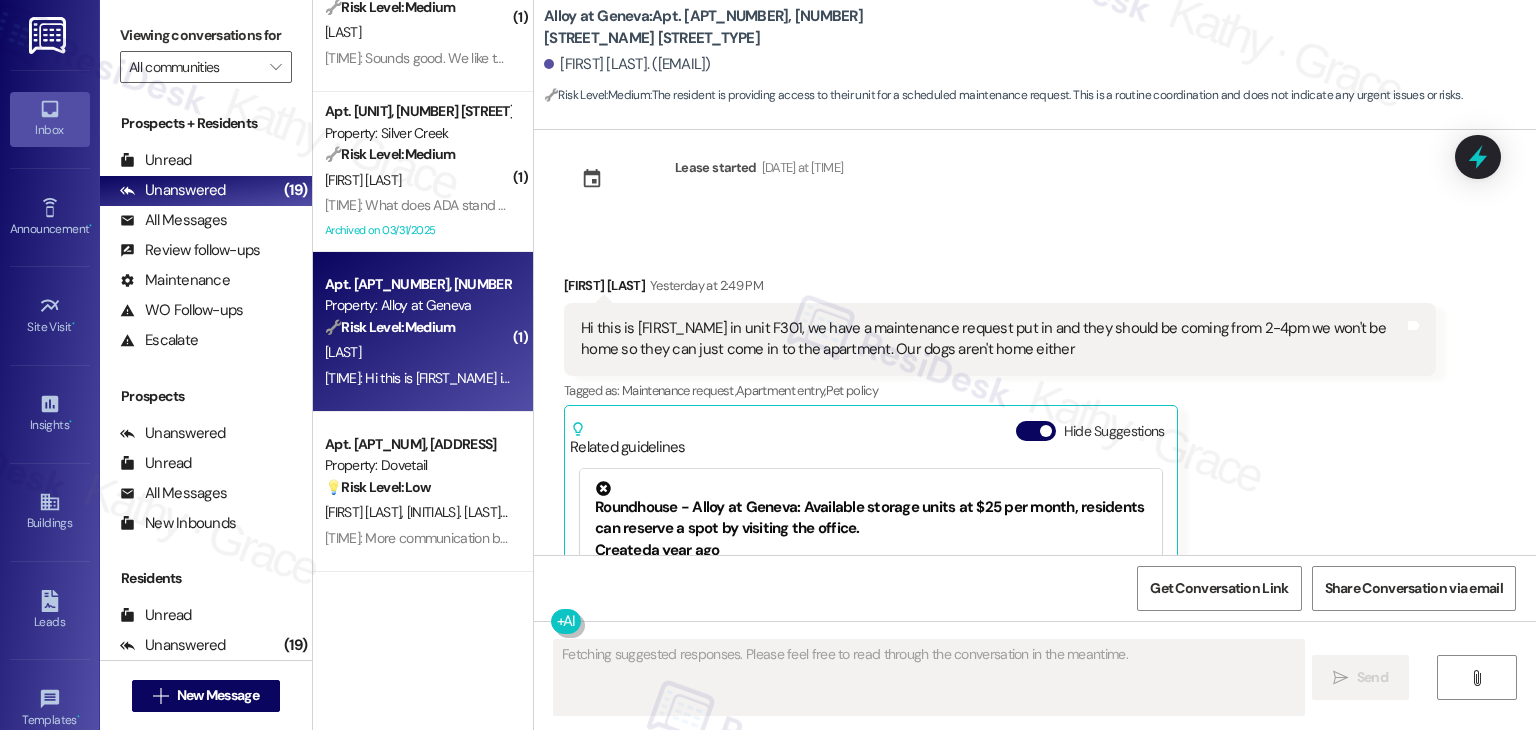 scroll, scrollTop: 0, scrollLeft: 0, axis: both 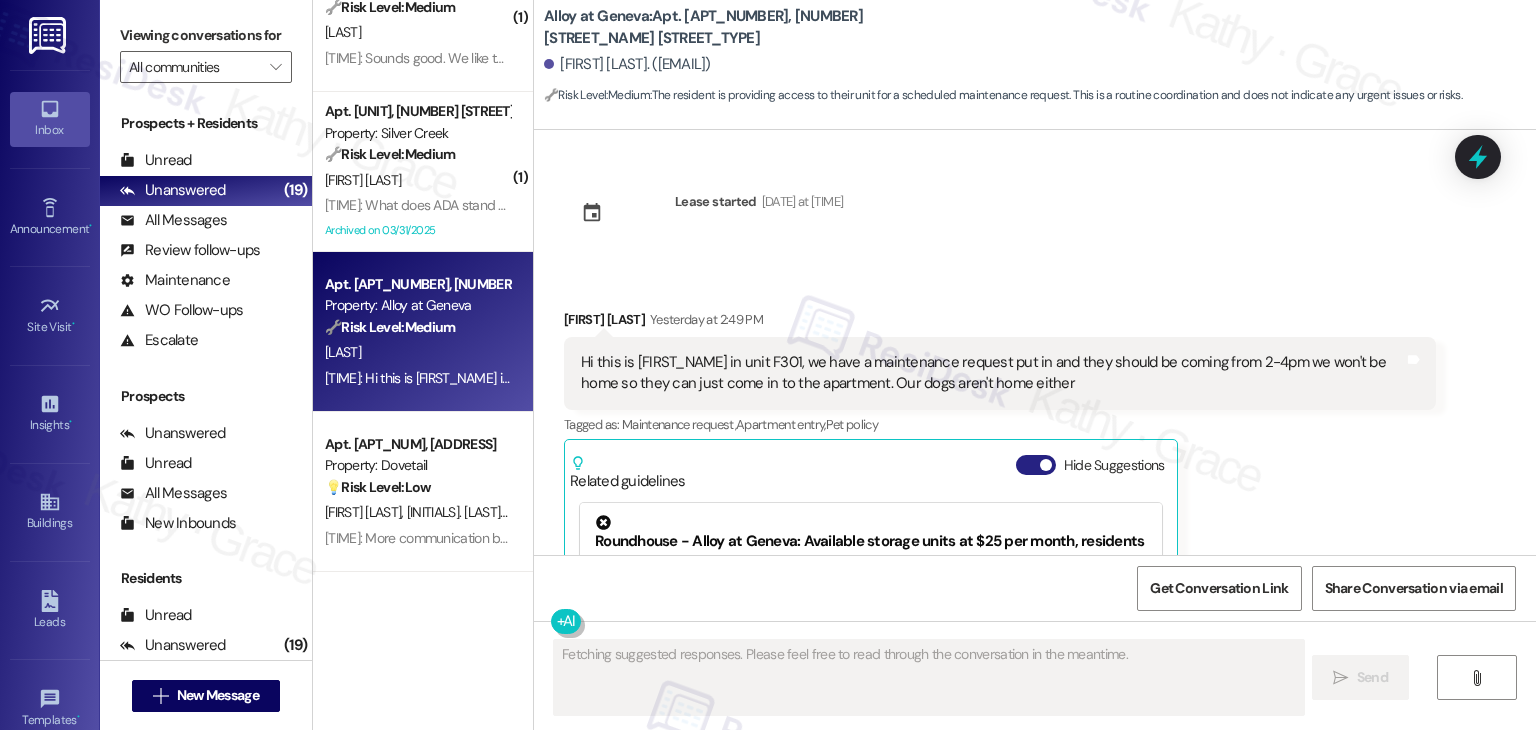 click on "Hide Suggestions" at bounding box center (1036, 465) 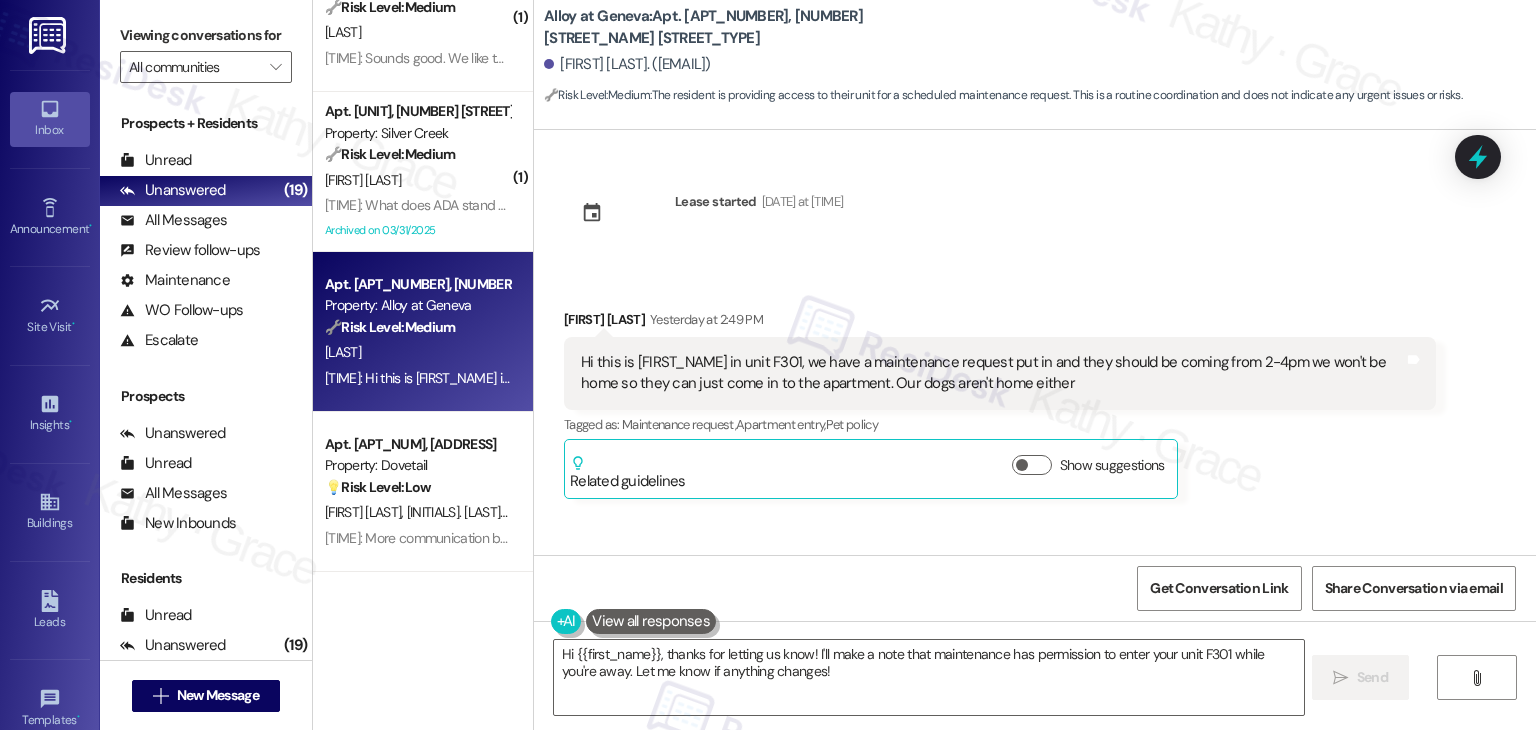 click on "Hi this is [FIRST_NAME] in unit F301, we have a maintenance request put in and they should be coming from 2-4pm we won't be home so they can just come in to the apartment. Our dogs aren't home either" at bounding box center (992, 373) 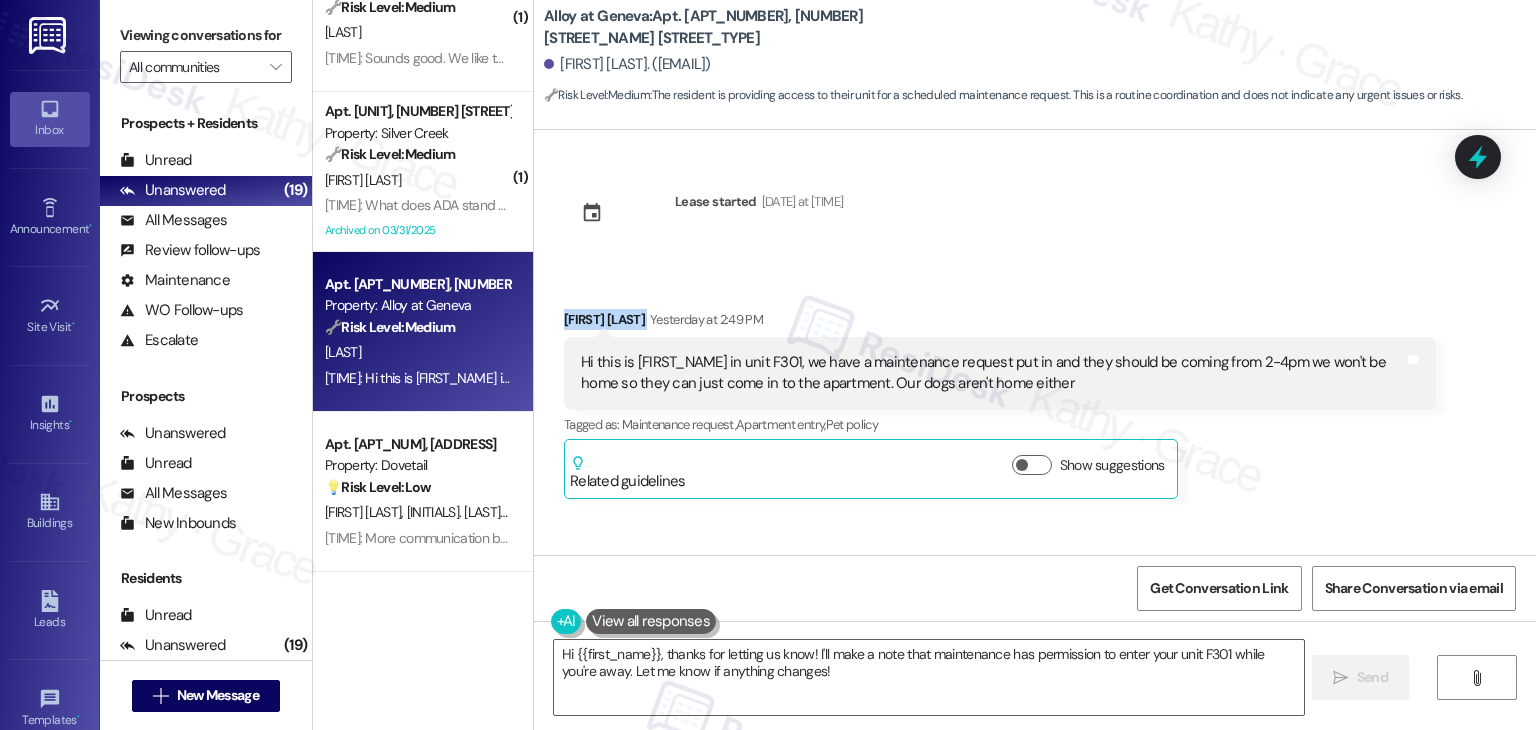 click on "Received via SMS [FIRST] [LAST] [TIME]: Hi this is [FIRST] in unit F[NUMBER], we have a maintenance request put in and they should be coming from 2-4pm we won't be home so they can just come in to the apartment. Our dogs aren't home either Tags and notes Tagged as: Maintenance request , Click to highlight conversations about Maintenance request Apartment entry , Click to highlight conversations about Apartment entry Pet policy Click to highlight conversations about Pet policy Related guidelines Show suggestions" at bounding box center [1035, 389] 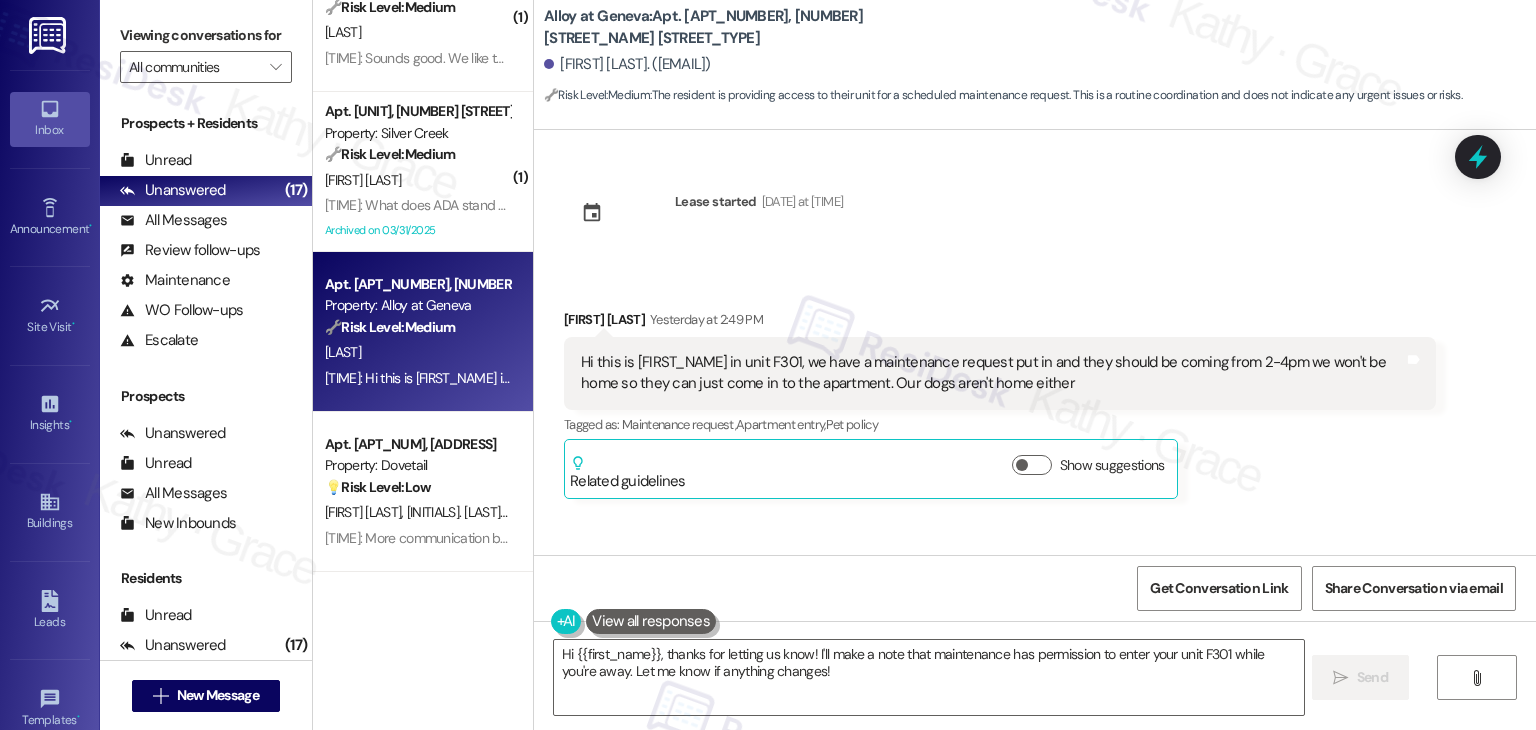 click on "Lease started [DATE] at [TIME] Received via SMS [FIRST] [LAST] [DATE] at [TIME]: Hi this is [FIRST] in unit [APT], we have a maintenance request put in and they should be coming from [TIME] we won't be home so they can just come in to the apartment. Our dogs aren't home either Tags and notes Tagged as: Maintenance request , Click to highlight conversations about Maintenance request Apartment entry , Click to highlight conversations about Apartment entry Pet policy Click to highlight conversations about Pet policy Related guidelines Show suggestions" at bounding box center [1035, 342] 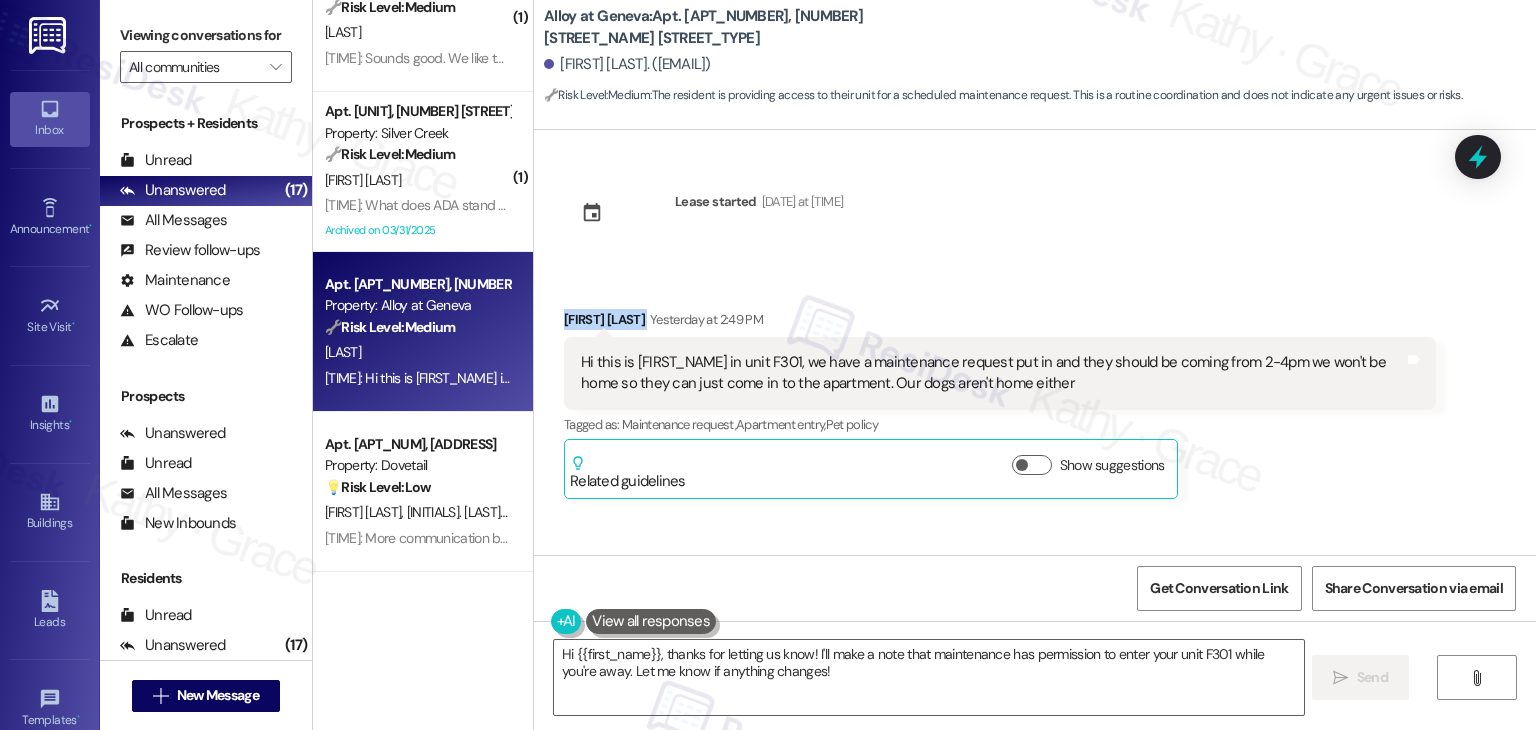 click on "Lease started [DATE] at [TIME] Received via SMS [FIRST] [LAST] [DATE] at [TIME]: Hi this is [FIRST] in unit [APT], we have a maintenance request put in and they should be coming from [TIME] we won't be home so they can just come in to the apartment. Our dogs aren't home either Tags and notes Tagged as: Maintenance request , Click to highlight conversations about Maintenance request Apartment entry , Click to highlight conversations about Apartment entry Pet policy Click to highlight conversations about Pet policy Related guidelines Show suggestions" at bounding box center (1035, 342) 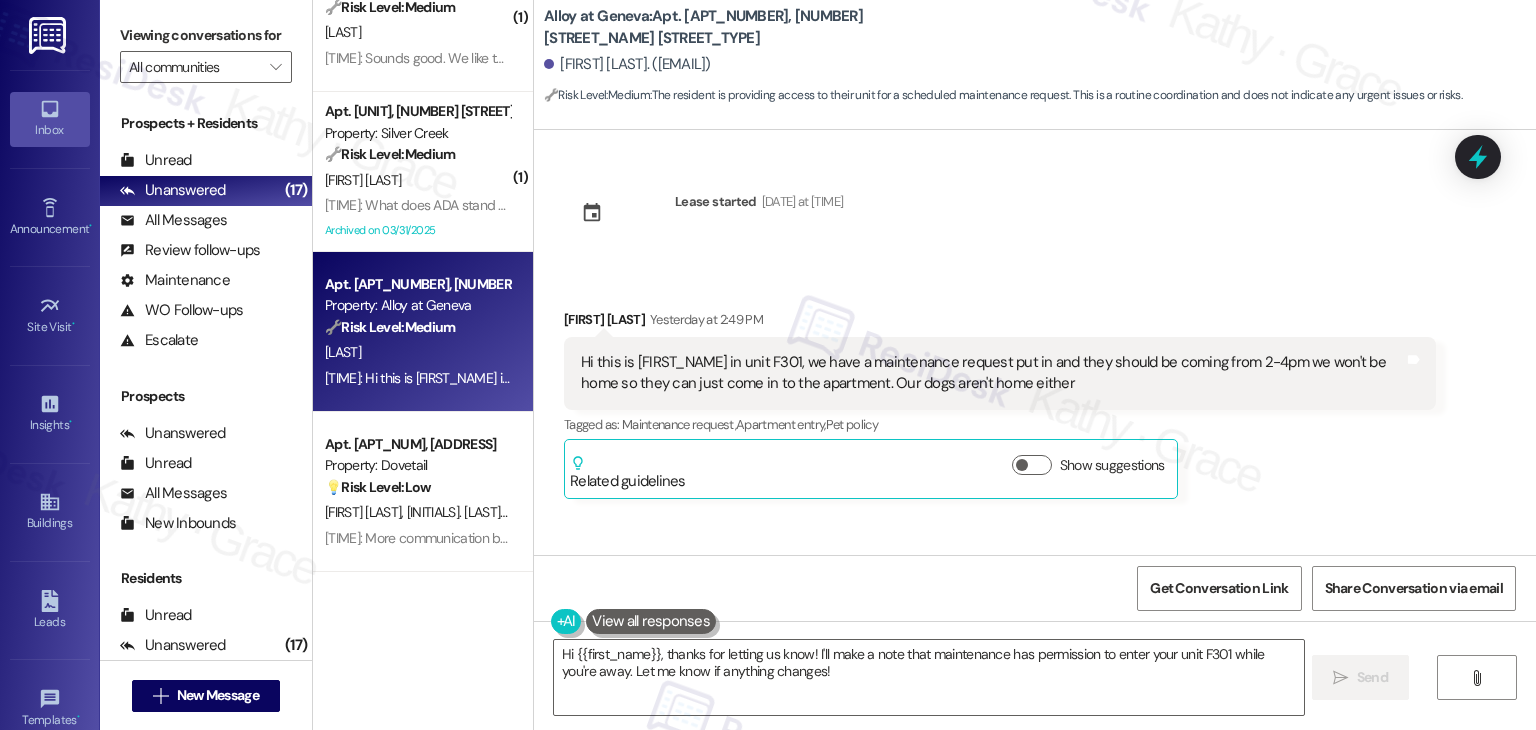 click on "Lease started [DATE] at [TIME] Received via SMS [FIRST] [LAST] [DATE] at [TIME]: Hi this is [FIRST] in unit [APT], we have a maintenance request put in and they should be coming from [TIME] we won't be home so they can just come in to the apartment. Our dogs aren't home either Tags and notes Tagged as: Maintenance request , Click to highlight conversations about Maintenance request Apartment entry , Click to highlight conversations about Apartment entry Pet policy Click to highlight conversations about Pet policy Related guidelines Show suggestions" at bounding box center [1035, 342] 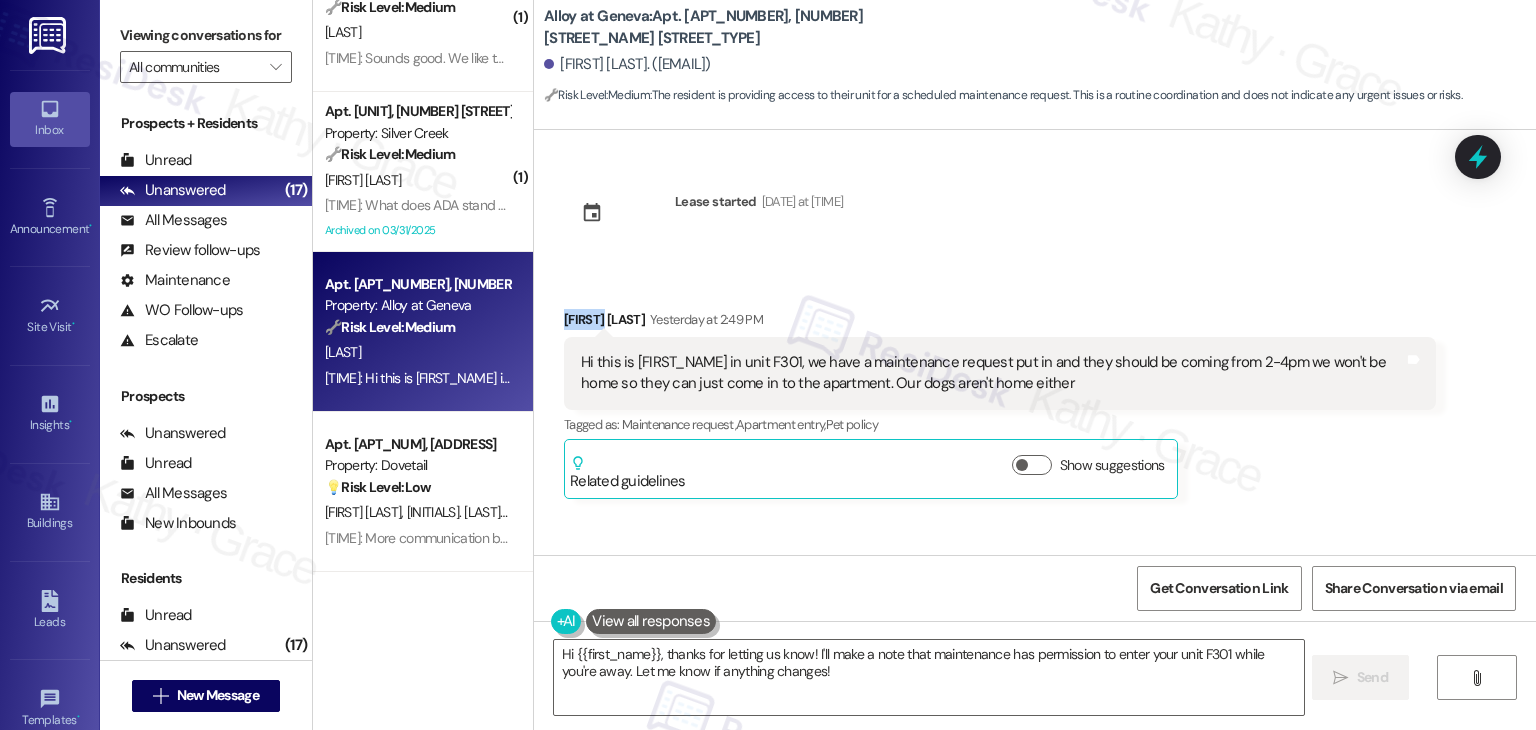 click on "Lease started [DATE] at [TIME] Received via SMS [FIRST] [LAST] [DATE] at [TIME]: Hi this is [FIRST] in unit [APT], we have a maintenance request put in and they should be coming from [TIME] we won't be home so they can just come in to the apartment. Our dogs aren't home either Tags and notes Tagged as: Maintenance request , Click to highlight conversations about Maintenance request Apartment entry , Click to highlight conversations about Apartment entry Pet policy Click to highlight conversations about Pet policy Related guidelines Show suggestions" at bounding box center [1035, 342] 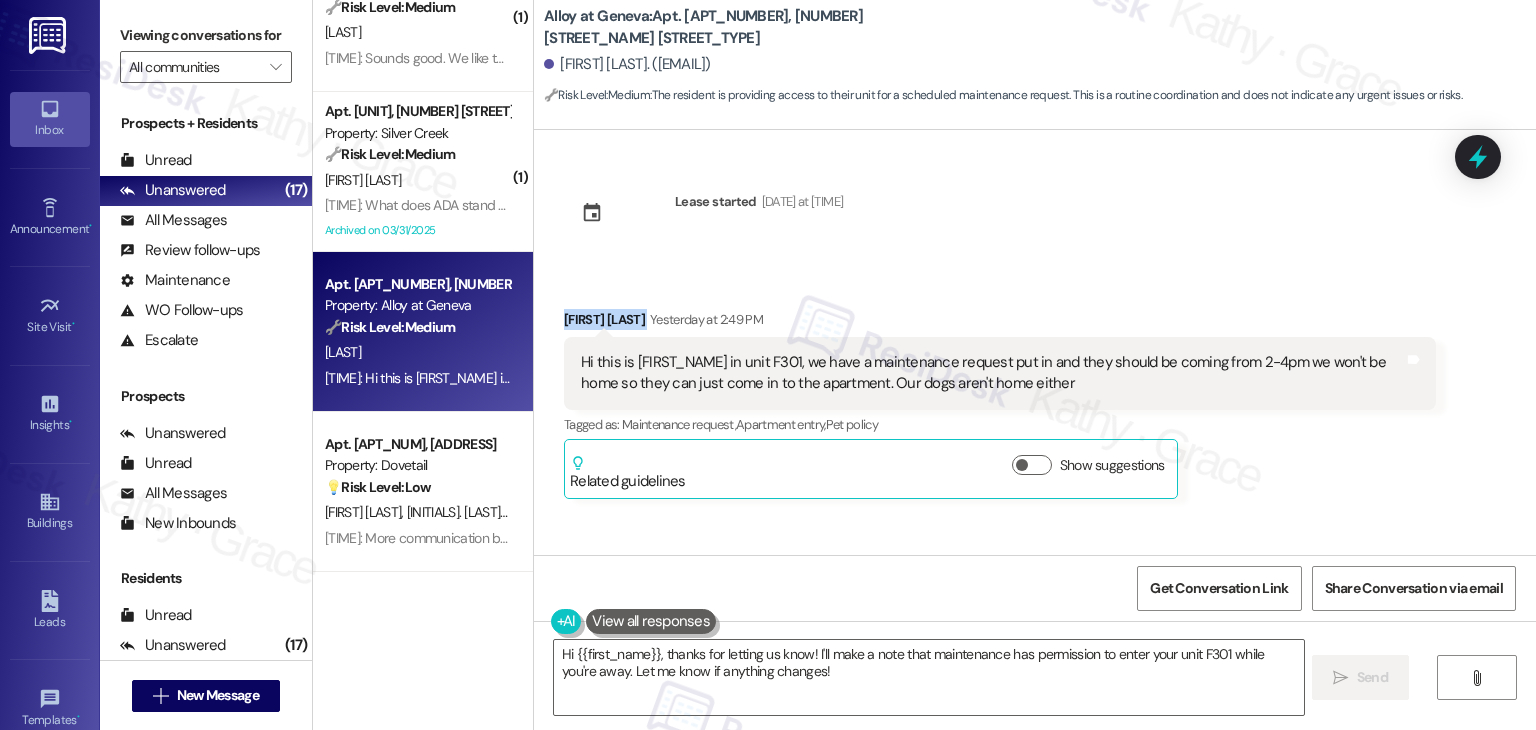 click on "Lease started [DATE] at [TIME] Received via SMS [FIRST] [LAST] [DATE] at [TIME]: Hi this is [FIRST] in unit [APT], we have a maintenance request put in and they should be coming from [TIME] we won't be home so they can just come in to the apartment. Our dogs aren't home either Tags and notes Tagged as: Maintenance request , Click to highlight conversations about Maintenance request Apartment entry , Click to highlight conversations about Apartment entry Pet policy Click to highlight conversations about Pet policy Related guidelines Show suggestions" at bounding box center (1035, 342) 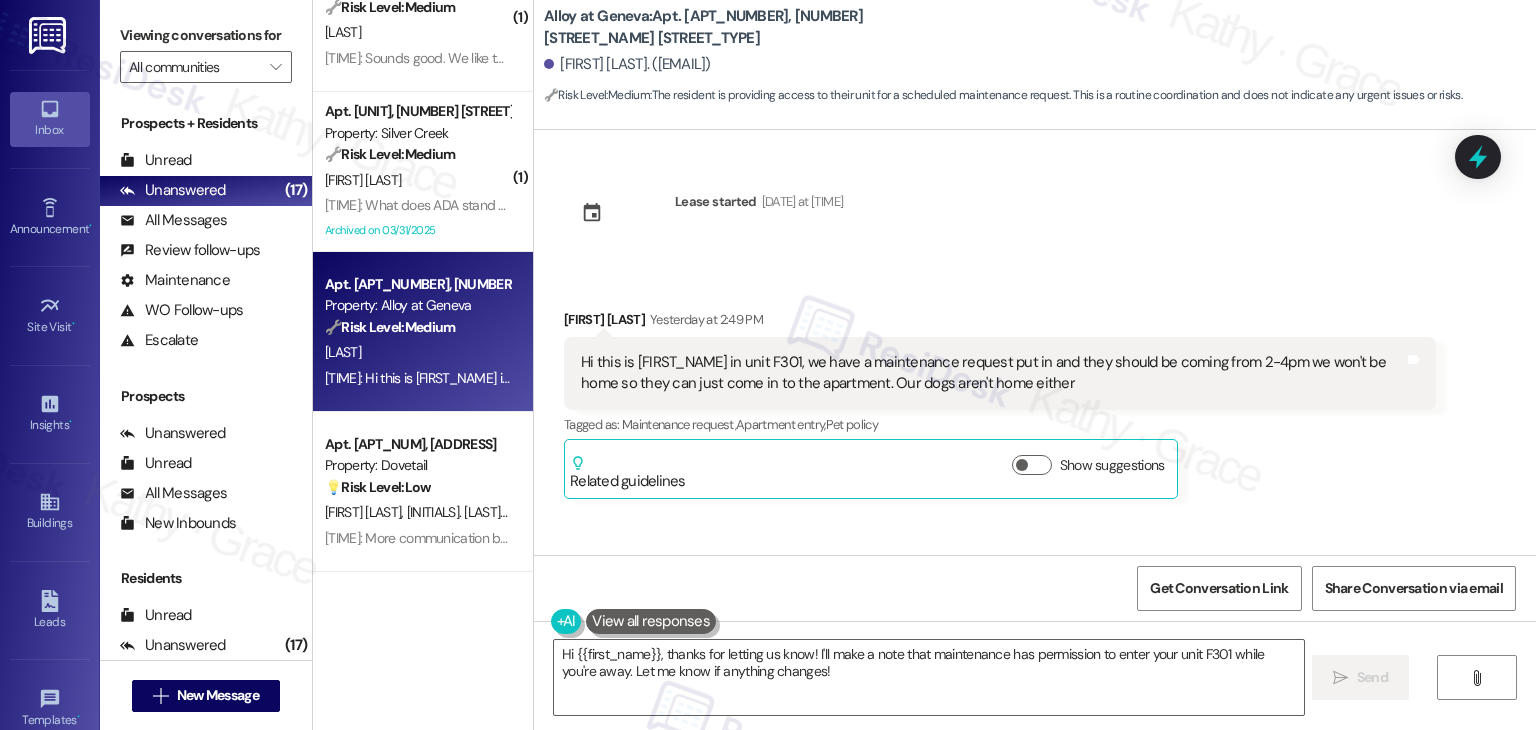 click on "Hi this is [FIRST_NAME] in unit F301, we have a maintenance request put in and they should be coming from 2-4pm we won't be home so they can just come in to the apartment. Our dogs aren't home either" at bounding box center [992, 373] 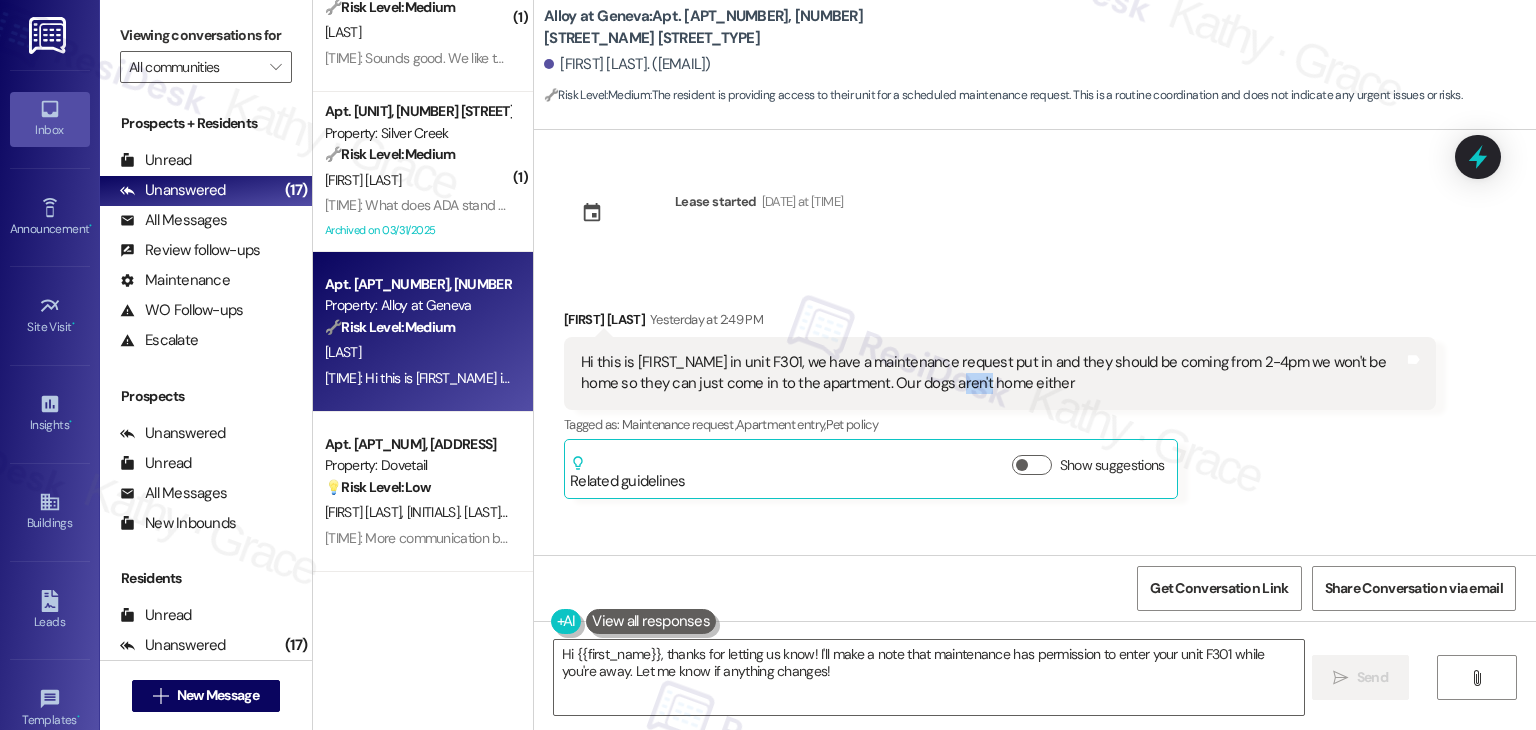 click on "Hi this is [FIRST_NAME] in unit F301, we have a maintenance request put in and they should be coming from 2-4pm we won't be home so they can just come in to the apartment. Our dogs aren't home either" at bounding box center (992, 373) 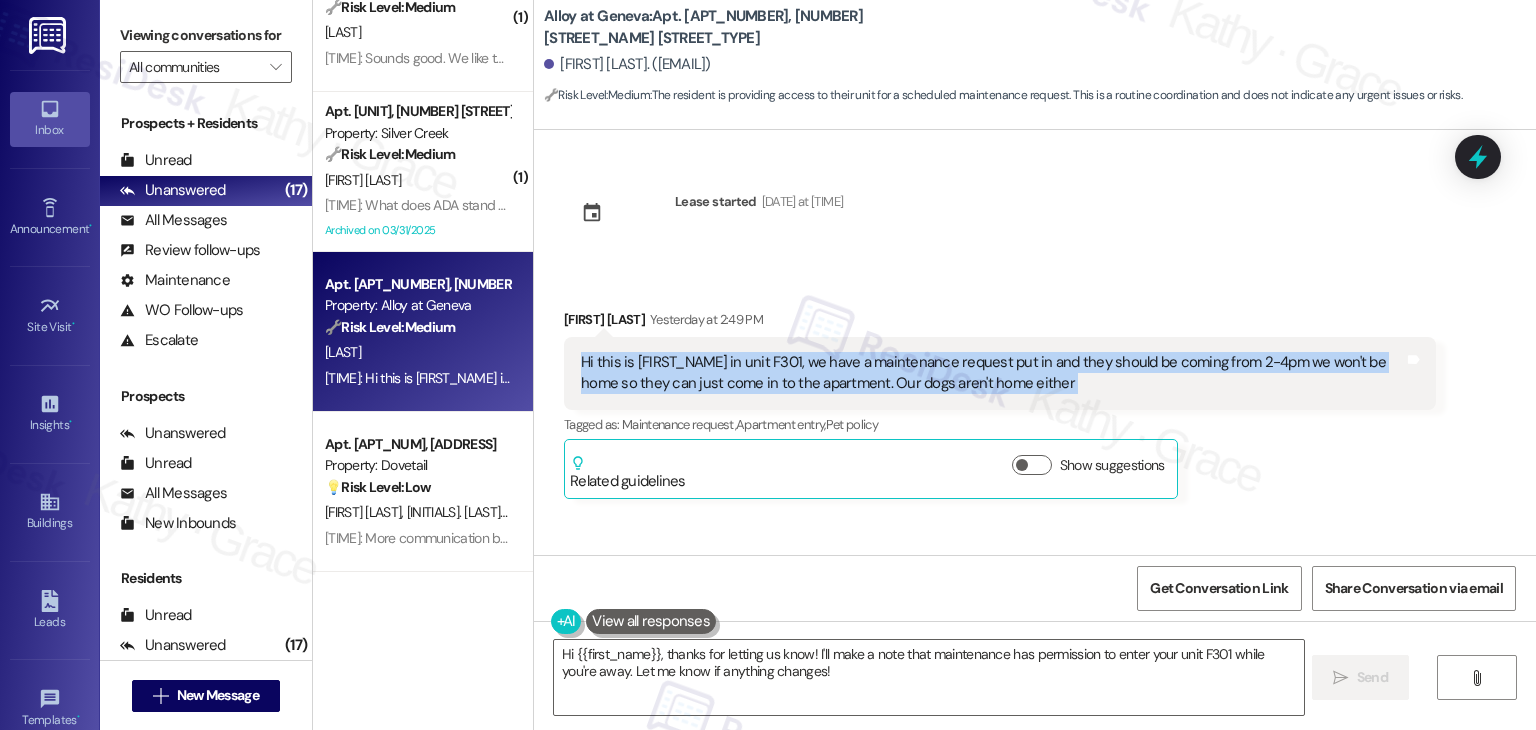 click on "Hi this is [FIRST_NAME] in unit F301, we have a maintenance request put in and they should be coming from 2-4pm we won't be home so they can just come in to the apartment. Our dogs aren't home either" at bounding box center (992, 373) 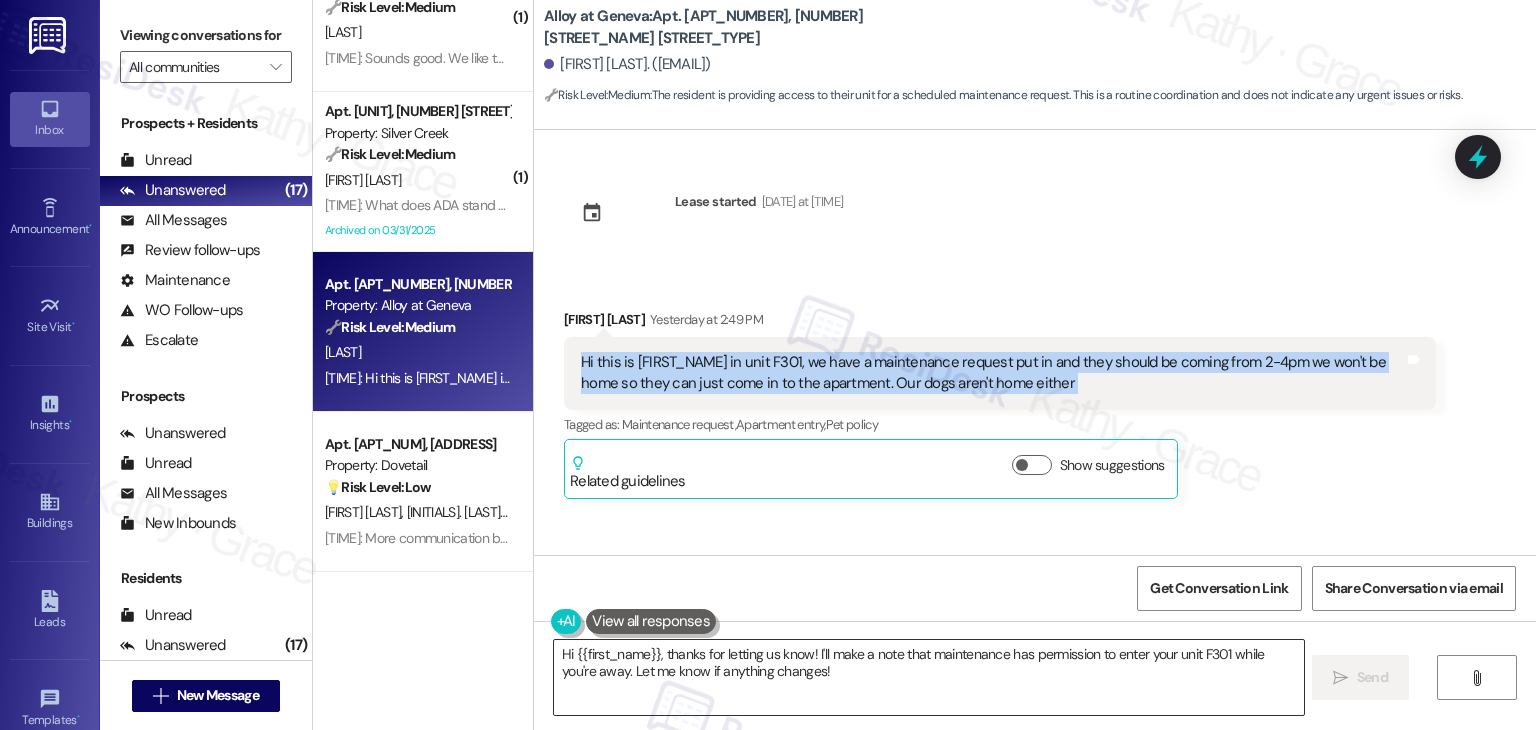 click on "Hi {{first_name}}, thanks for letting us know! I'll make a note that maintenance has permission to enter your unit F301 while you're away. Let me know if anything changes!" at bounding box center (928, 677) 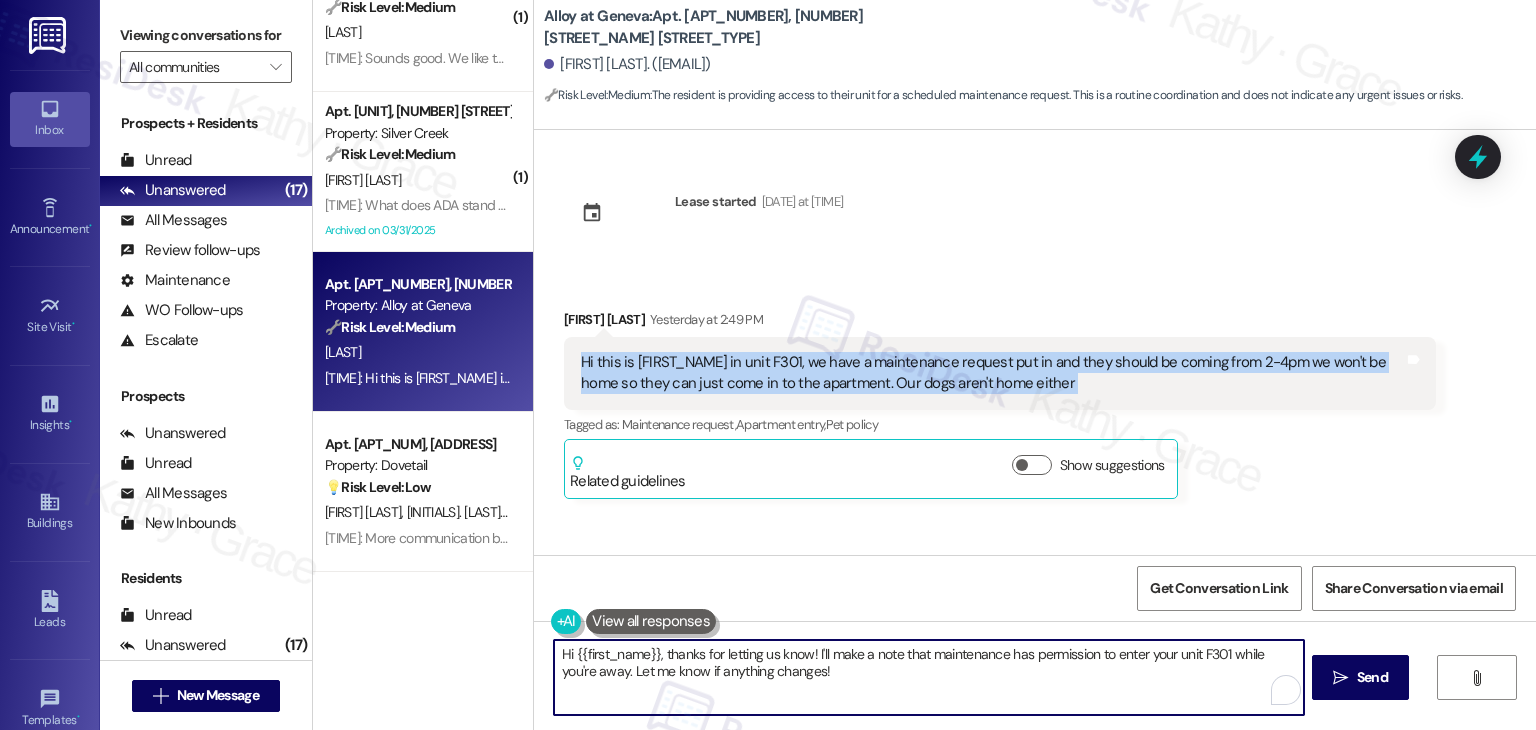 click on "Hi {{first_name}}, thanks for letting us know! I'll make a note that maintenance has permission to enter your unit F301 while you're away. Let me know if anything changes!" at bounding box center (928, 677) 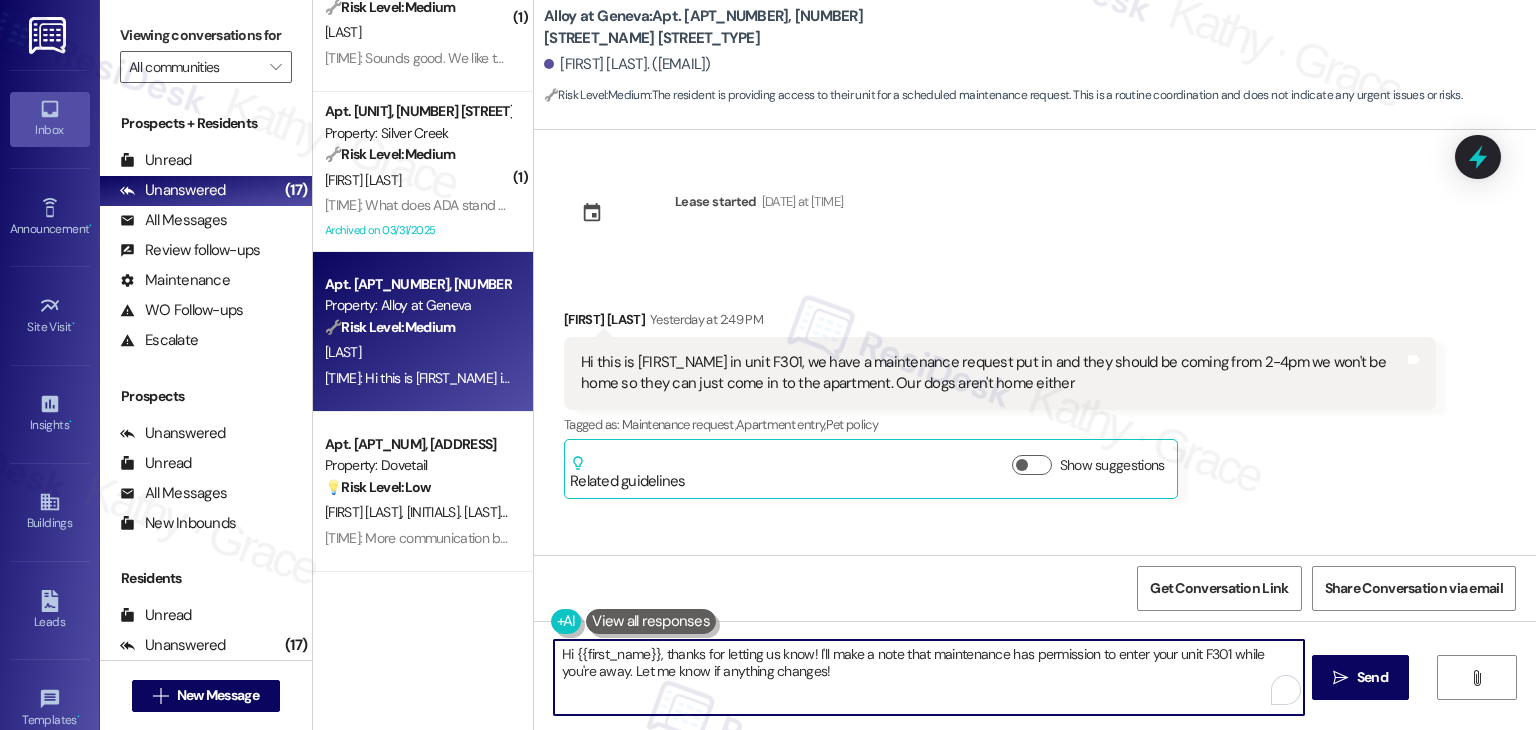 paste on "this is [NAME] in unit [UNIT], we have a maintenance request put in and they should be coming from 2-4pm we won't be home so they can just come in to the apartment. Our dogs aren't home either" 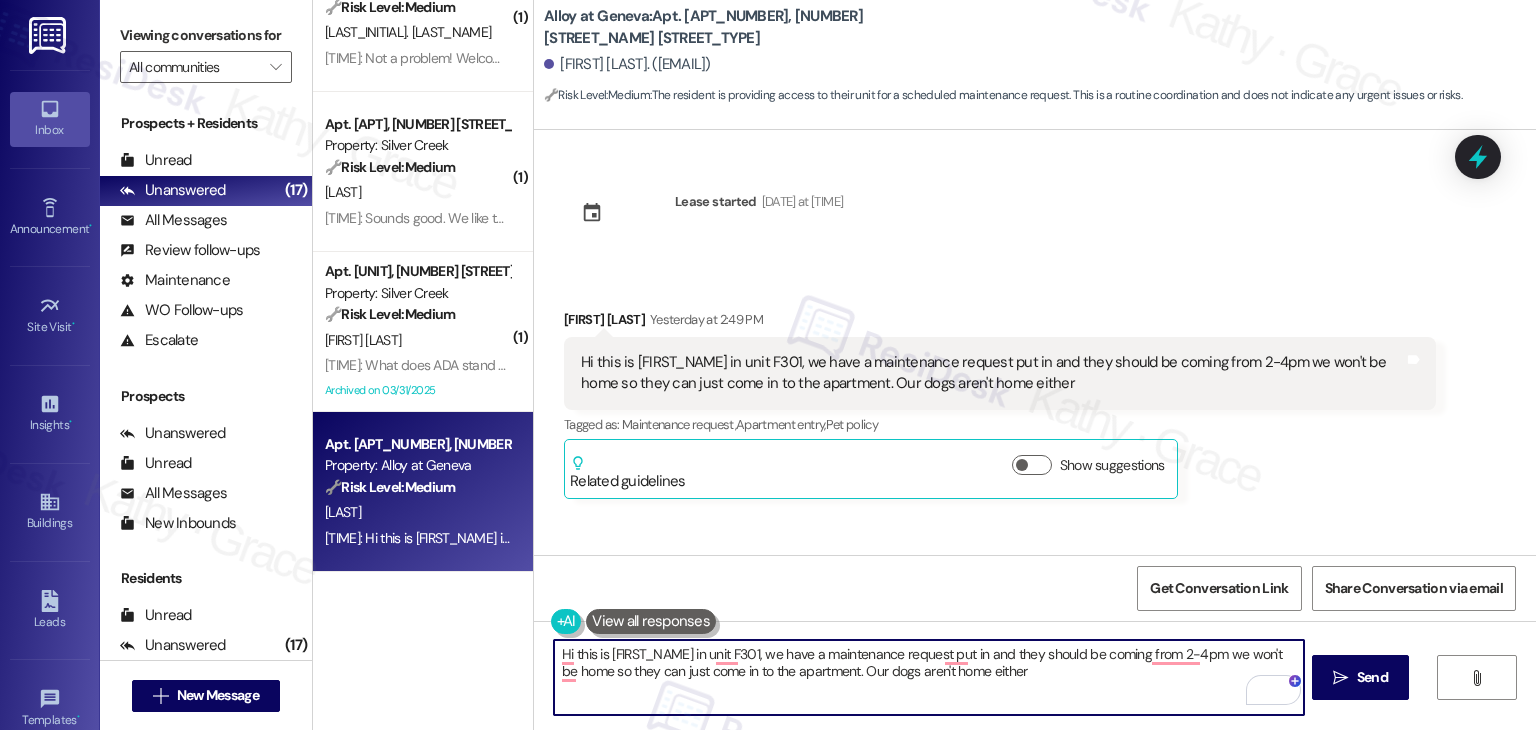 click on "Hi this is [FIRST_NAME] in unit F301, we have a maintenance request put in and they should be coming from 2-4pm we won't be home so they can just come in to the apartment. Our dogs aren't home either" at bounding box center [928, 677] 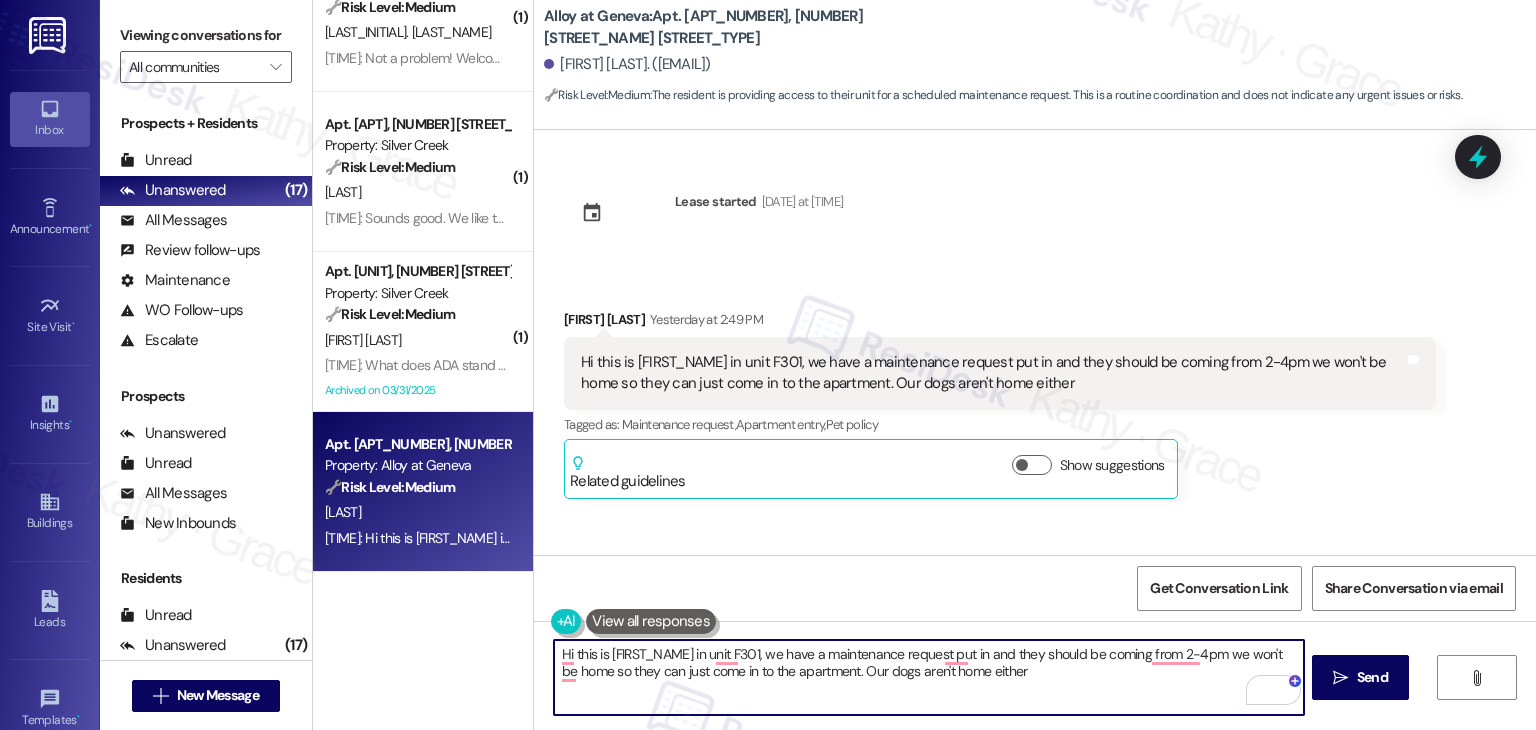 click on "Hi this is [FIRST_NAME] in unit F301, we have a maintenance request put in and they should be coming from 2-4pm we won't be home so they can just come in to the apartment. Our dogs aren't home either" at bounding box center [928, 677] 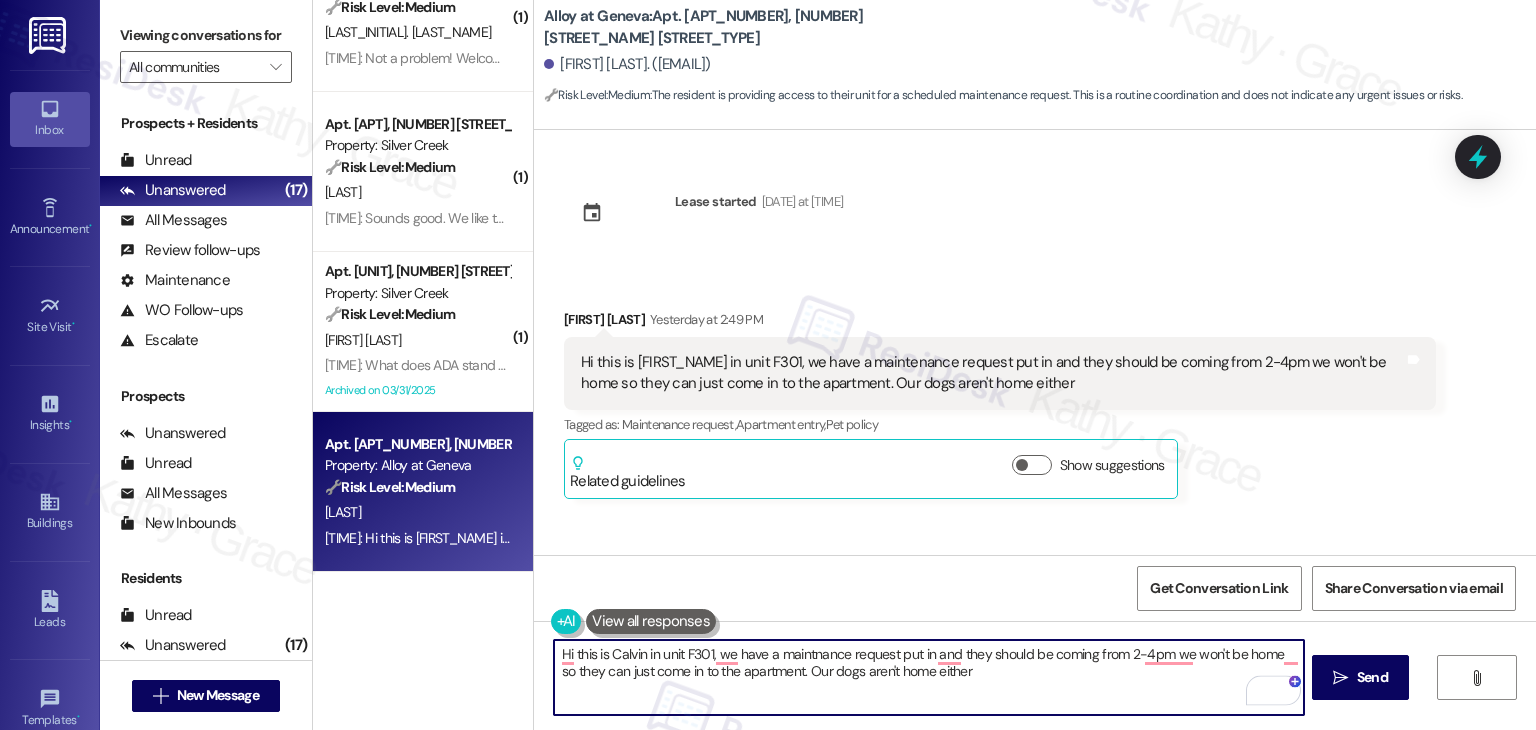 click on "Hi this is Calvin in unit F301, we have a maintnance request put in and they should be coming from 2-4pm we won't be home so they can just come in to the apartment. Our dogs aren't home either" at bounding box center (928, 677) 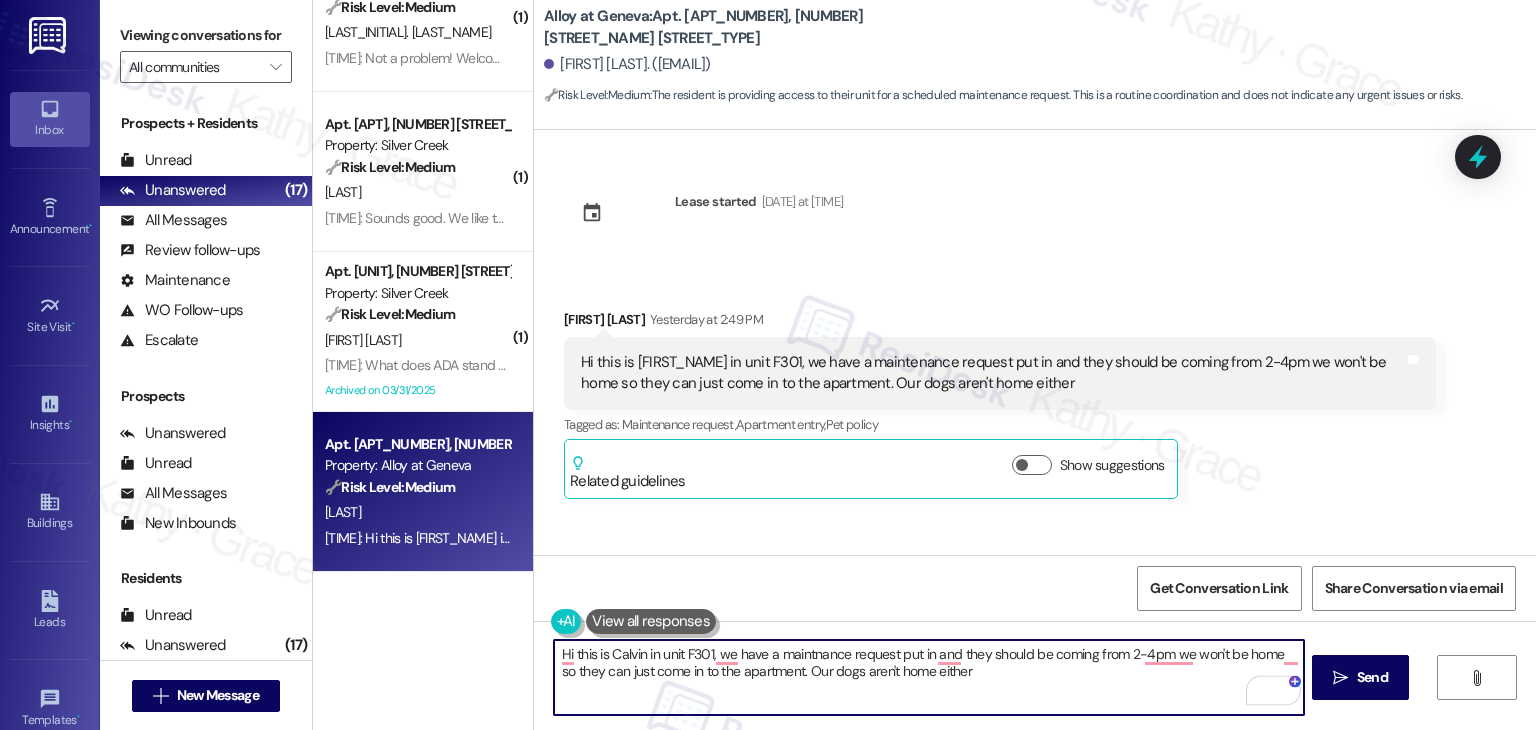 click on "Hi this is Calvin in unit F301, we have a maintnance request put in and they should be coming from 2-4pm we won't be home so they can just come in to the apartment. Our dogs aren't home either" at bounding box center [928, 677] 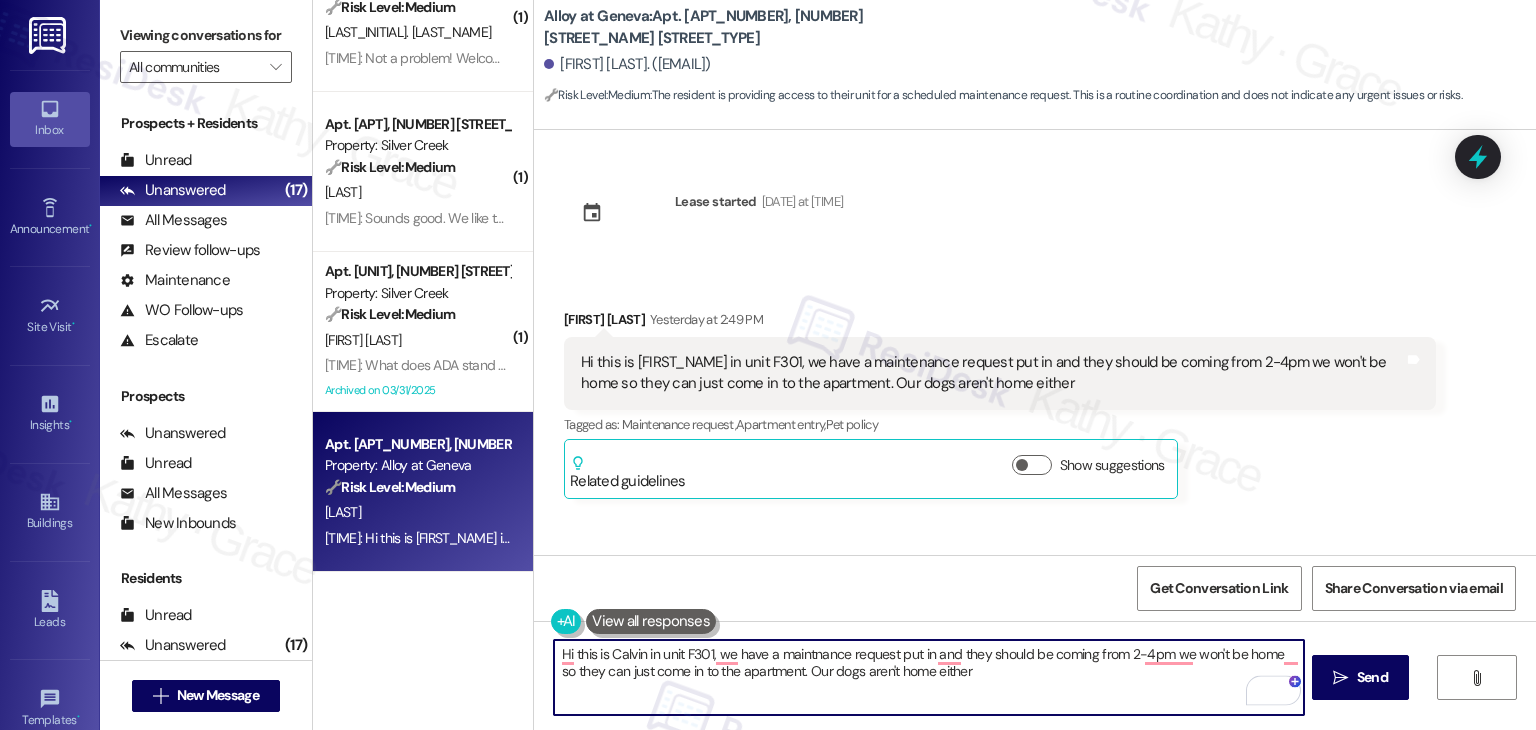 click on "Hi this is Calvin in unit F301, we have a maintnance request put in and they should be coming from 2-4pm we won't be home so they can just come in to the apartment. Our dogs aren't home either" at bounding box center (928, 677) 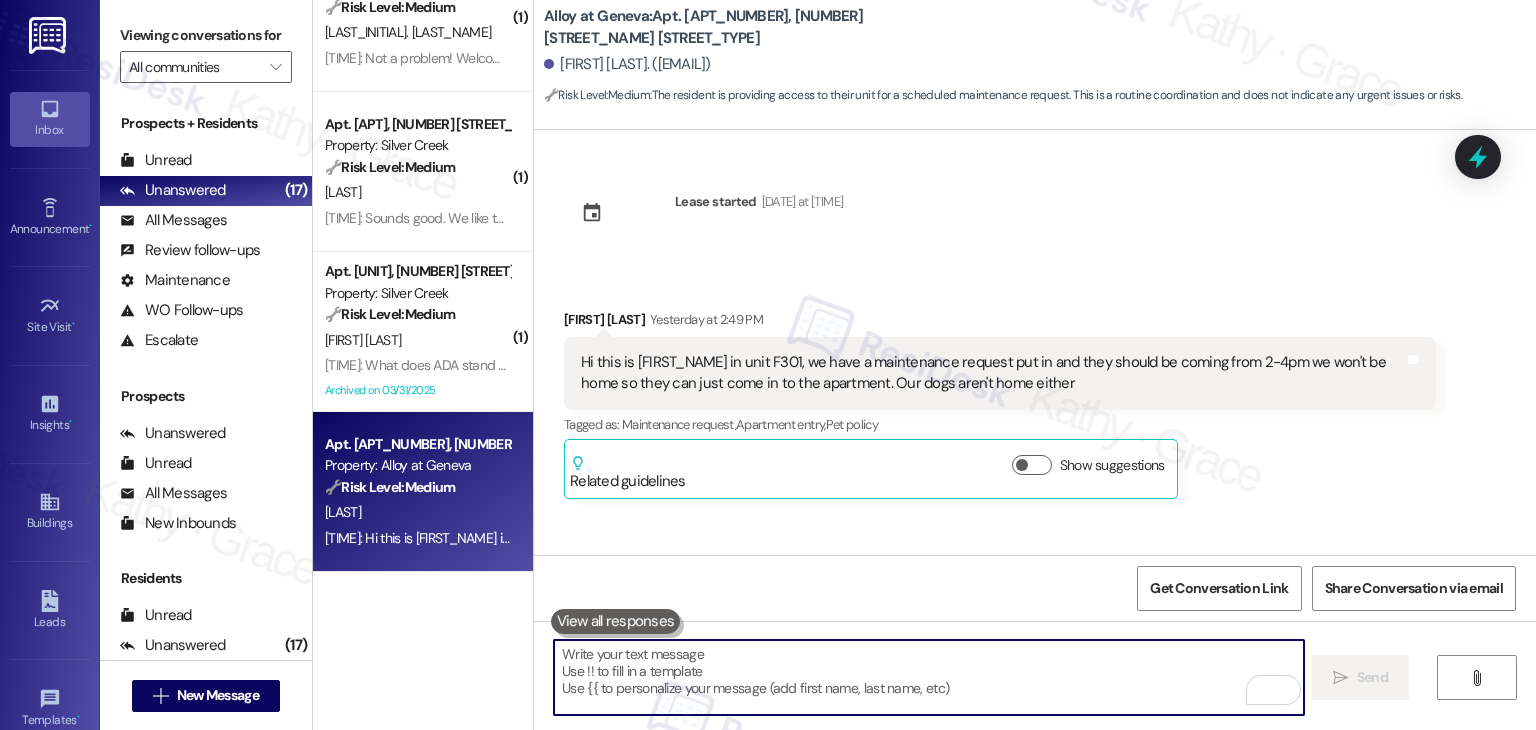 click at bounding box center (928, 677) 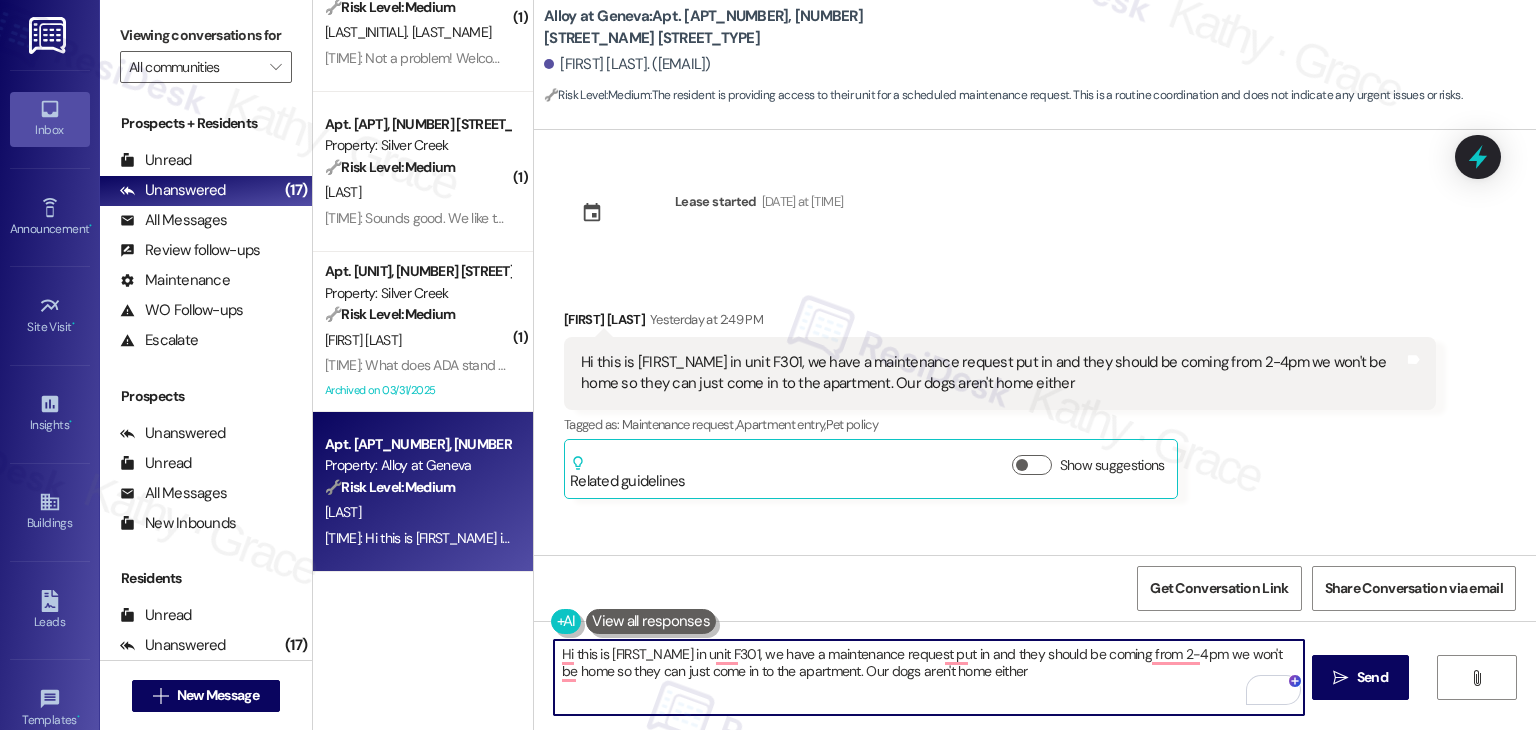 click on "Hi this is [FIRST_NAME] in unit F301, we have a maintenance request put in and they should be coming from 2-4pm we won't be home so they can just come in to the apartment. Our dogs aren't home either" at bounding box center (928, 677) 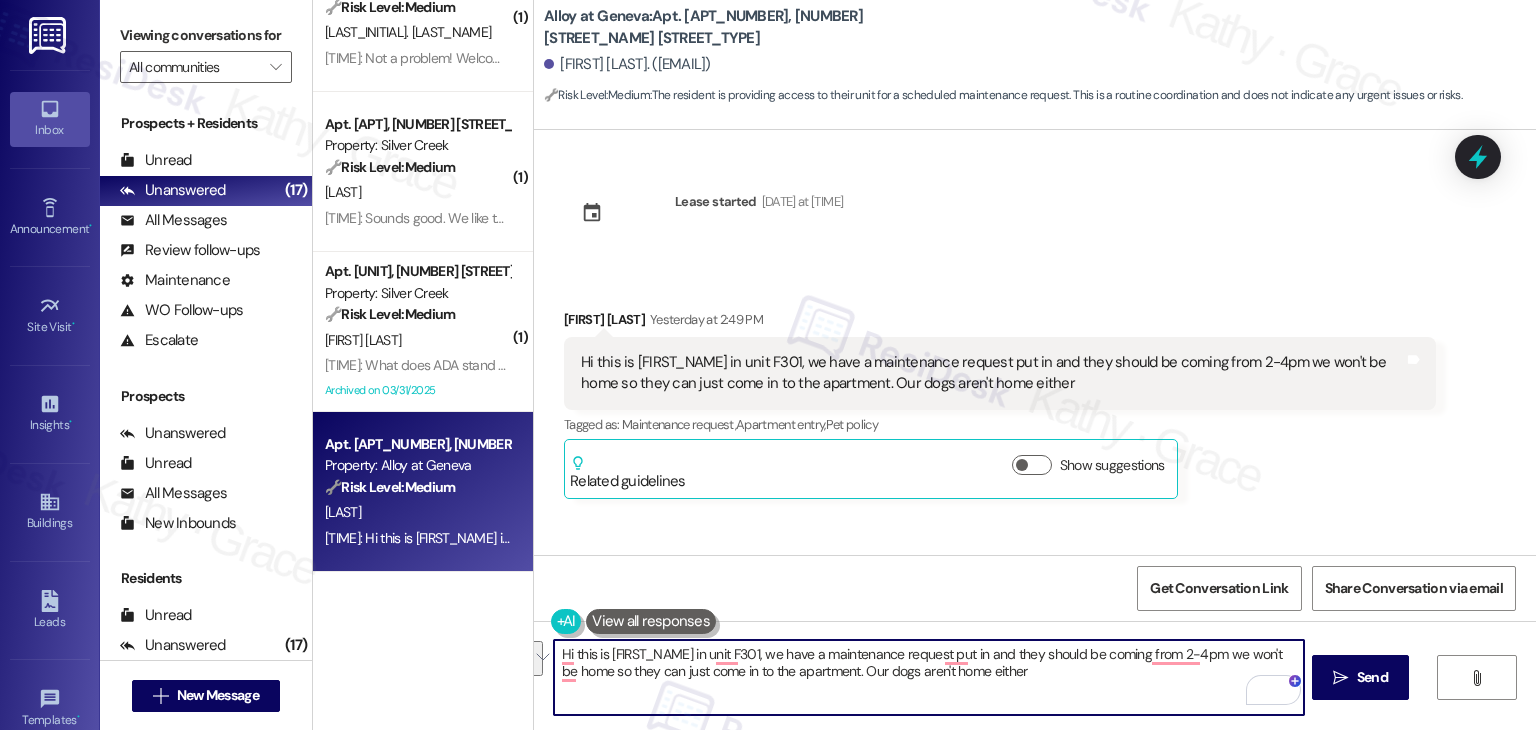 paste on "[FIRST_NAME], thanks for the heads-up! I’ll make a note that maintenance has permission to enter your unit during the 2–4 PM window and that the dogs won’t be home. I’ll pass this along to the site team. Let us know if anything changes!" 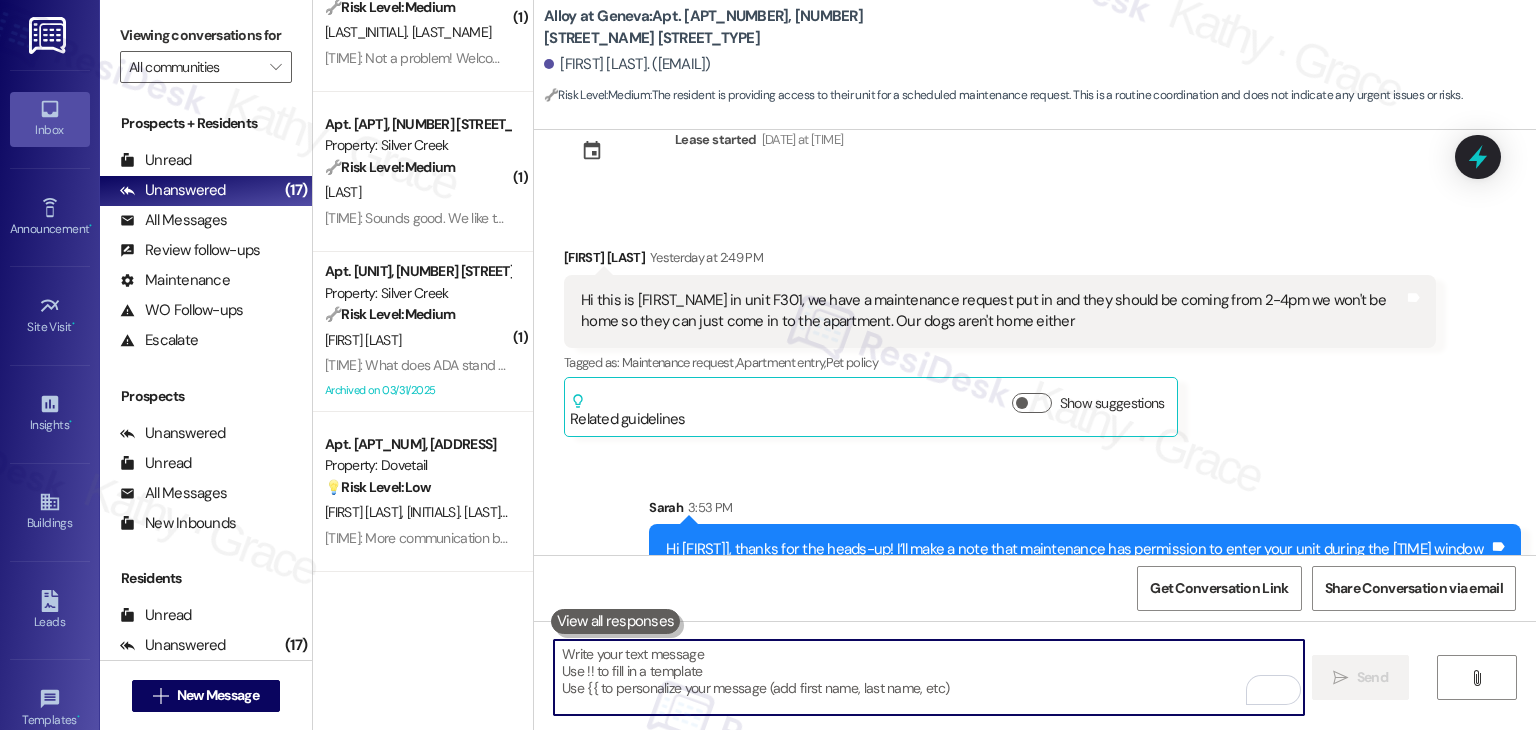 scroll, scrollTop: 120, scrollLeft: 0, axis: vertical 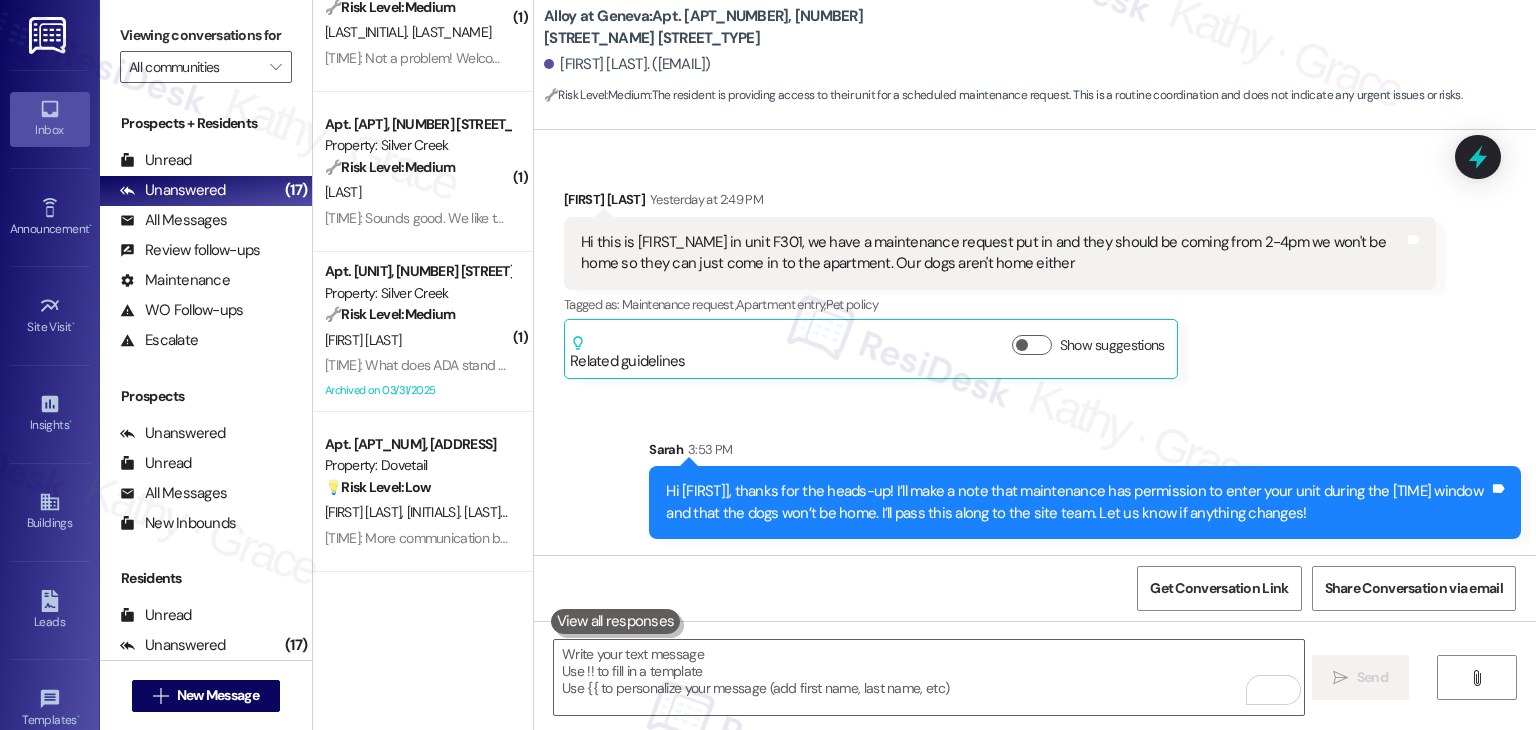 click on "[NAME] [TIME]" at bounding box center [1085, 453] 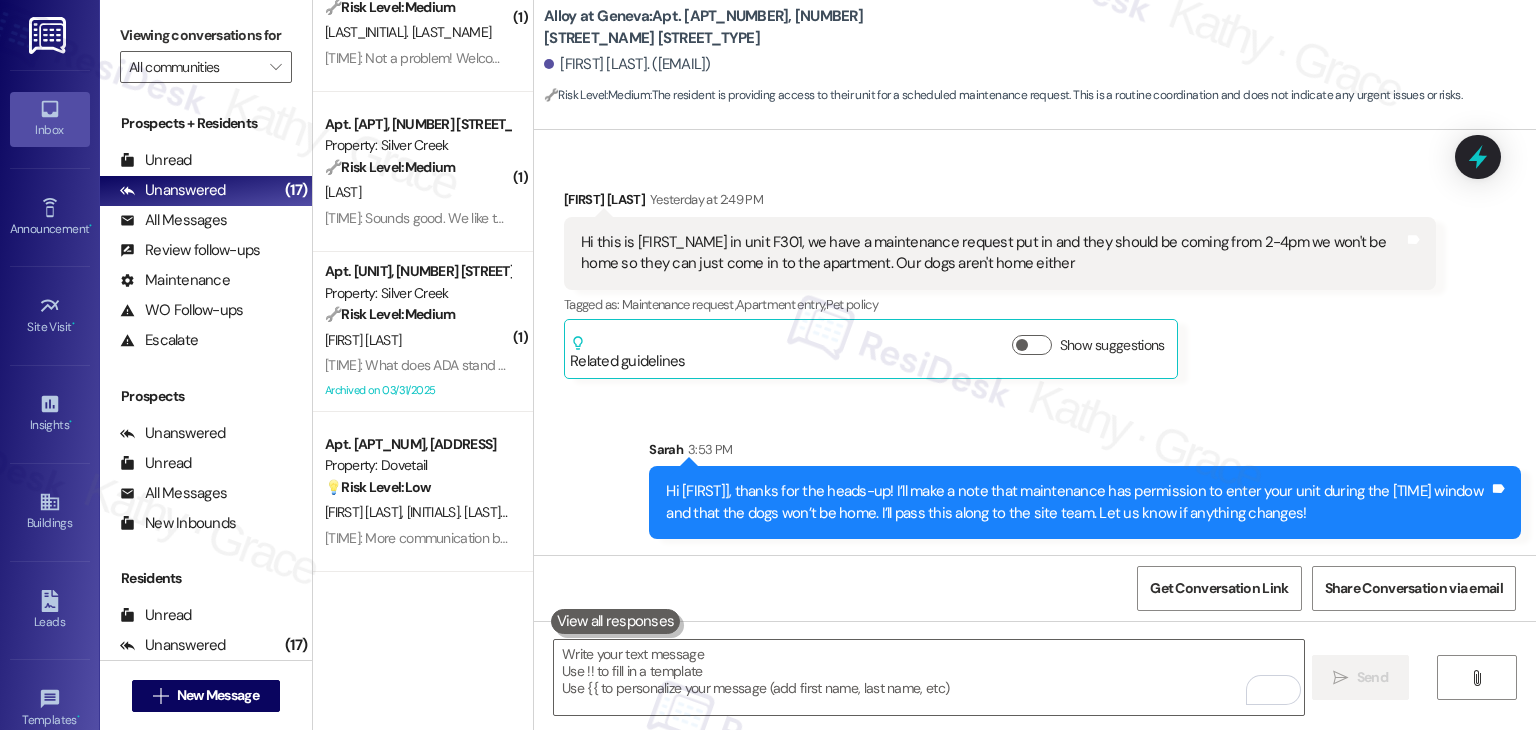drag, startPoint x: 757, startPoint y: 597, endPoint x: 780, endPoint y: 586, distance: 25.495098 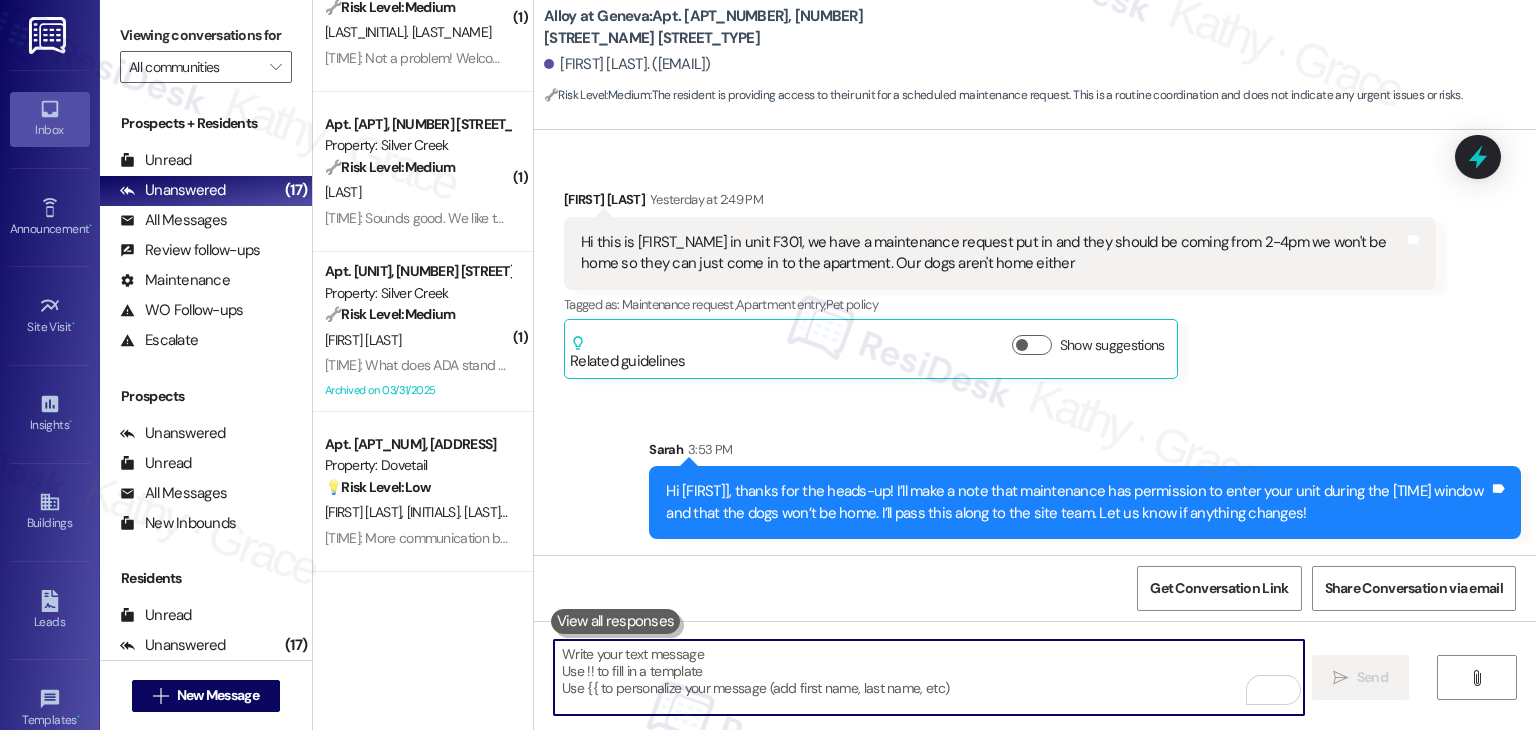 click at bounding box center [928, 677] 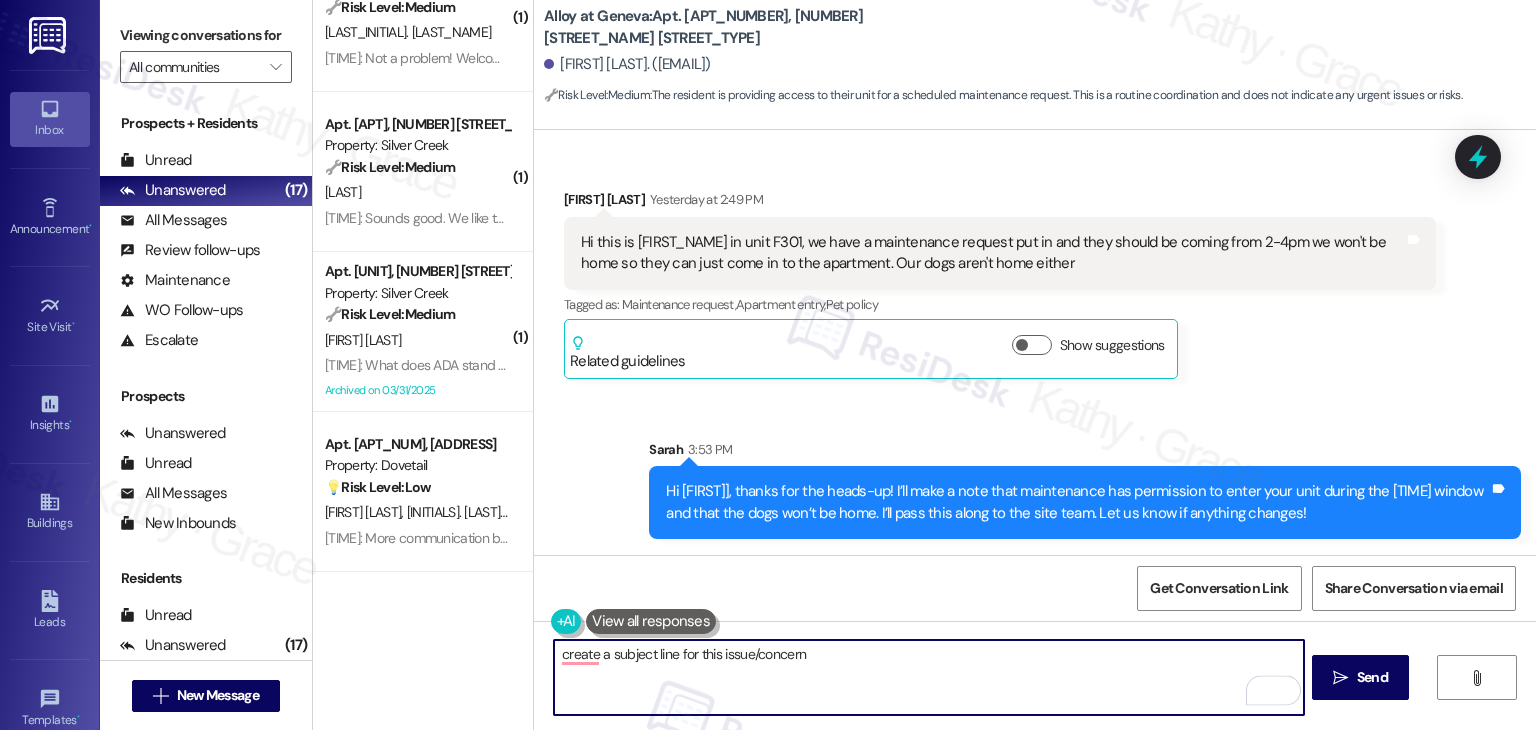 type on "create a subject line for this issue/concern" 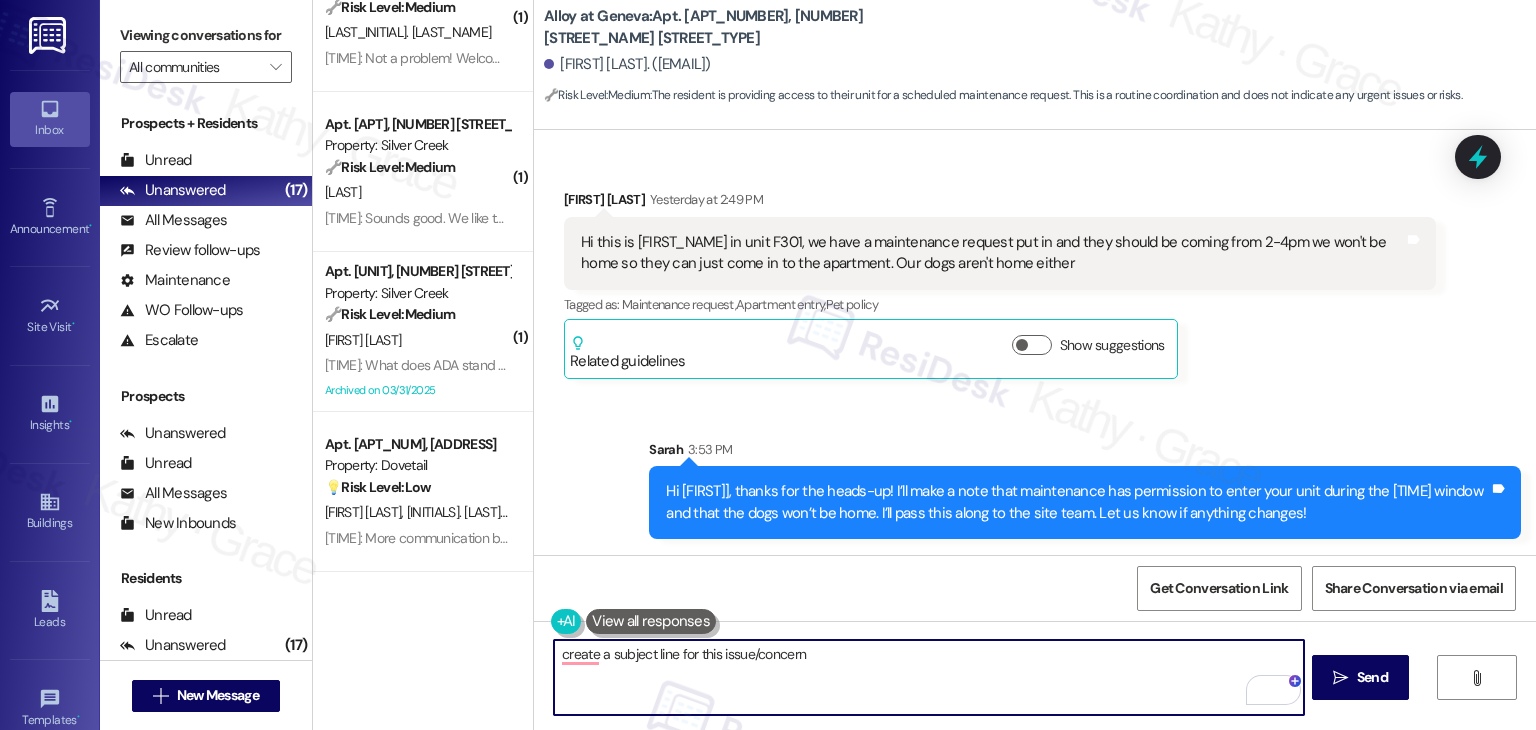 scroll, scrollTop: 258, scrollLeft: 0, axis: vertical 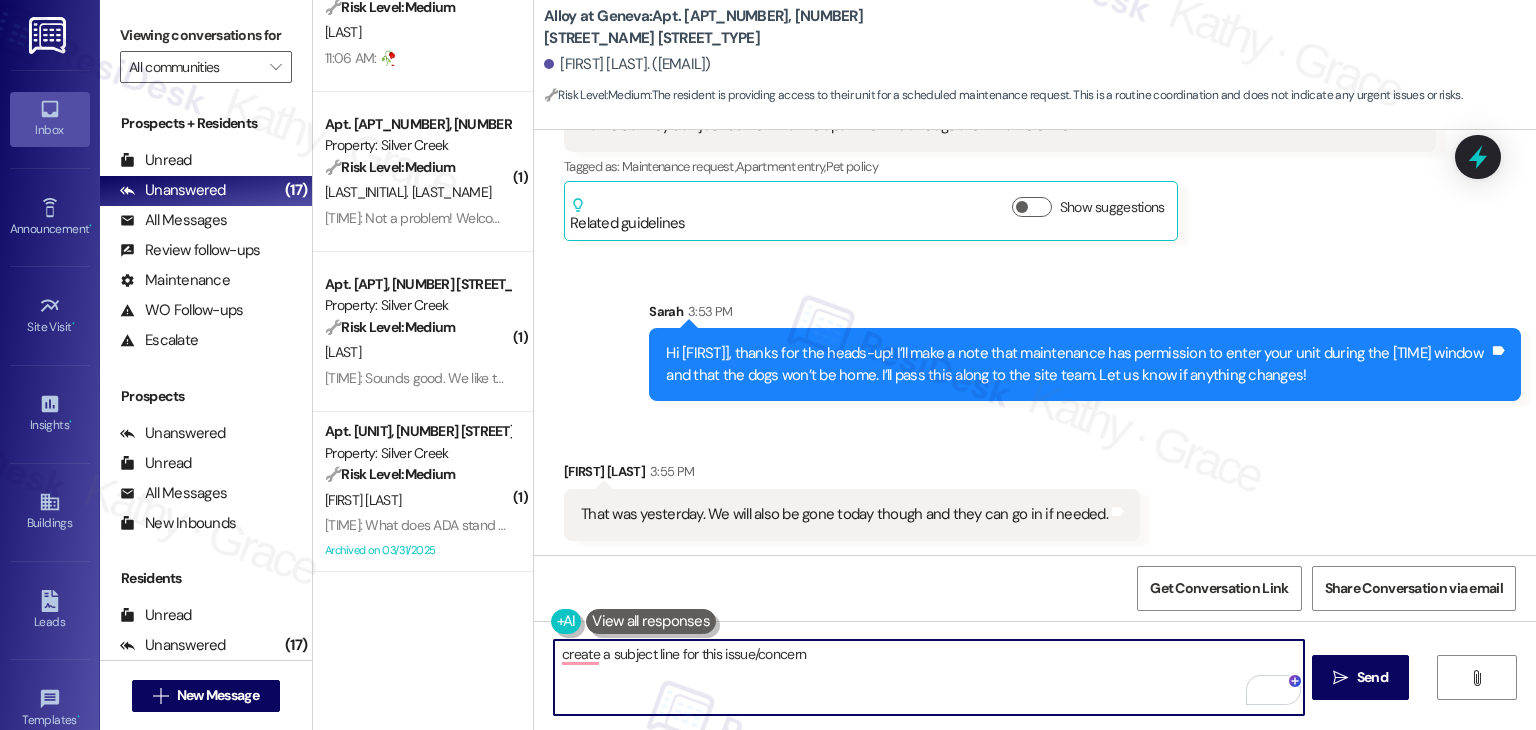 click on "create a subject line for this issue/concern" at bounding box center (928, 677) 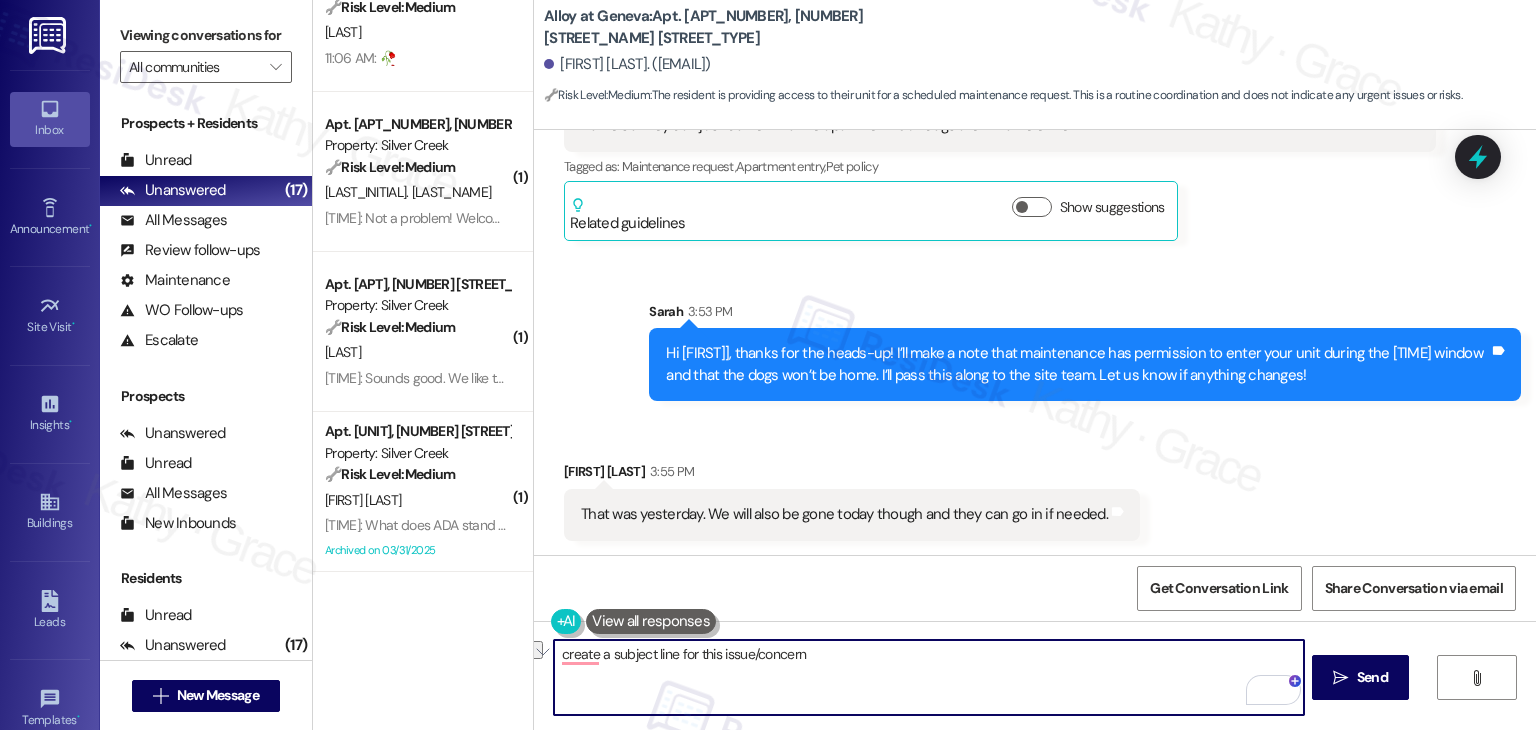 click on "create a subject line for this issue/concern" at bounding box center [928, 677] 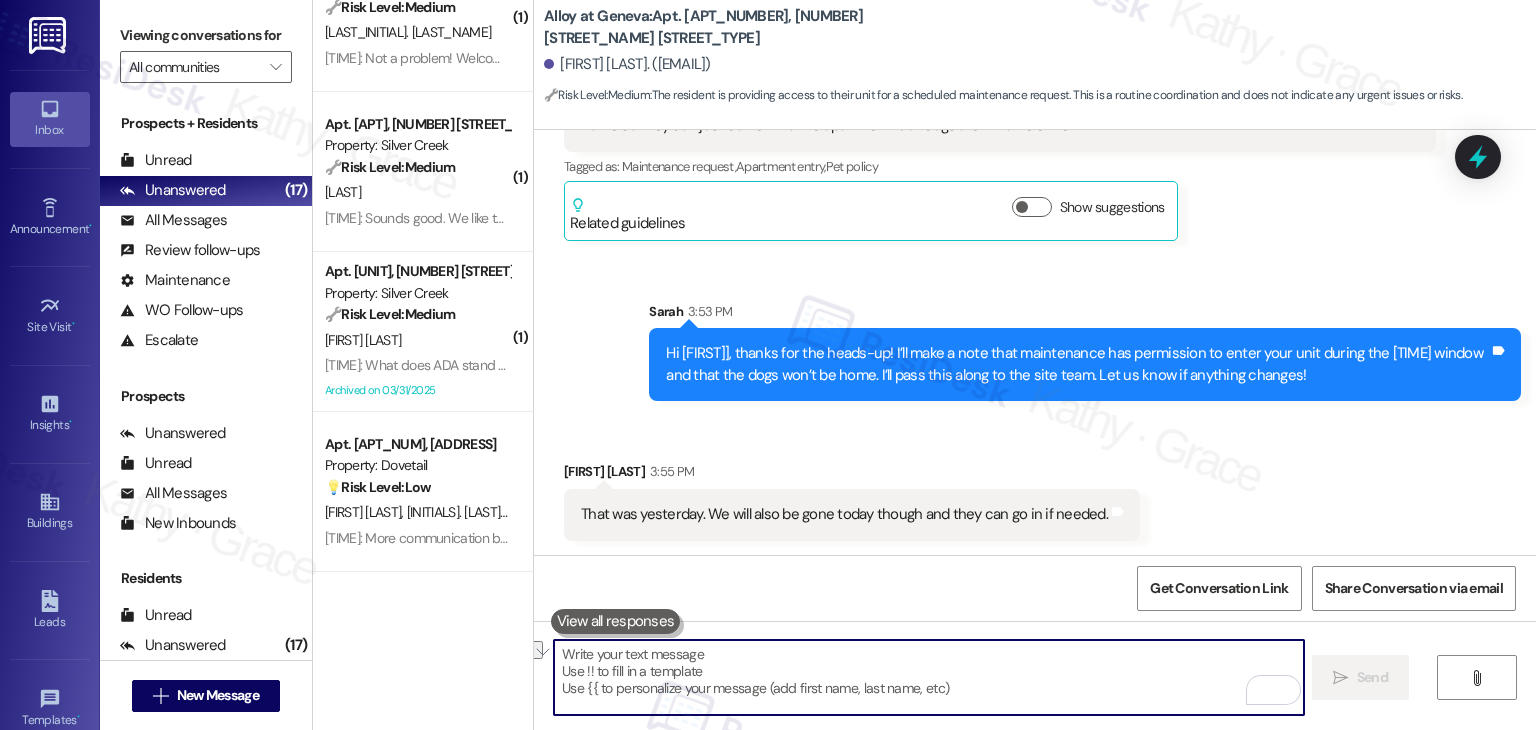 click on "That was yesterday. We will also be gone today though and they can go in if needed. Tags and notes" at bounding box center (852, 514) 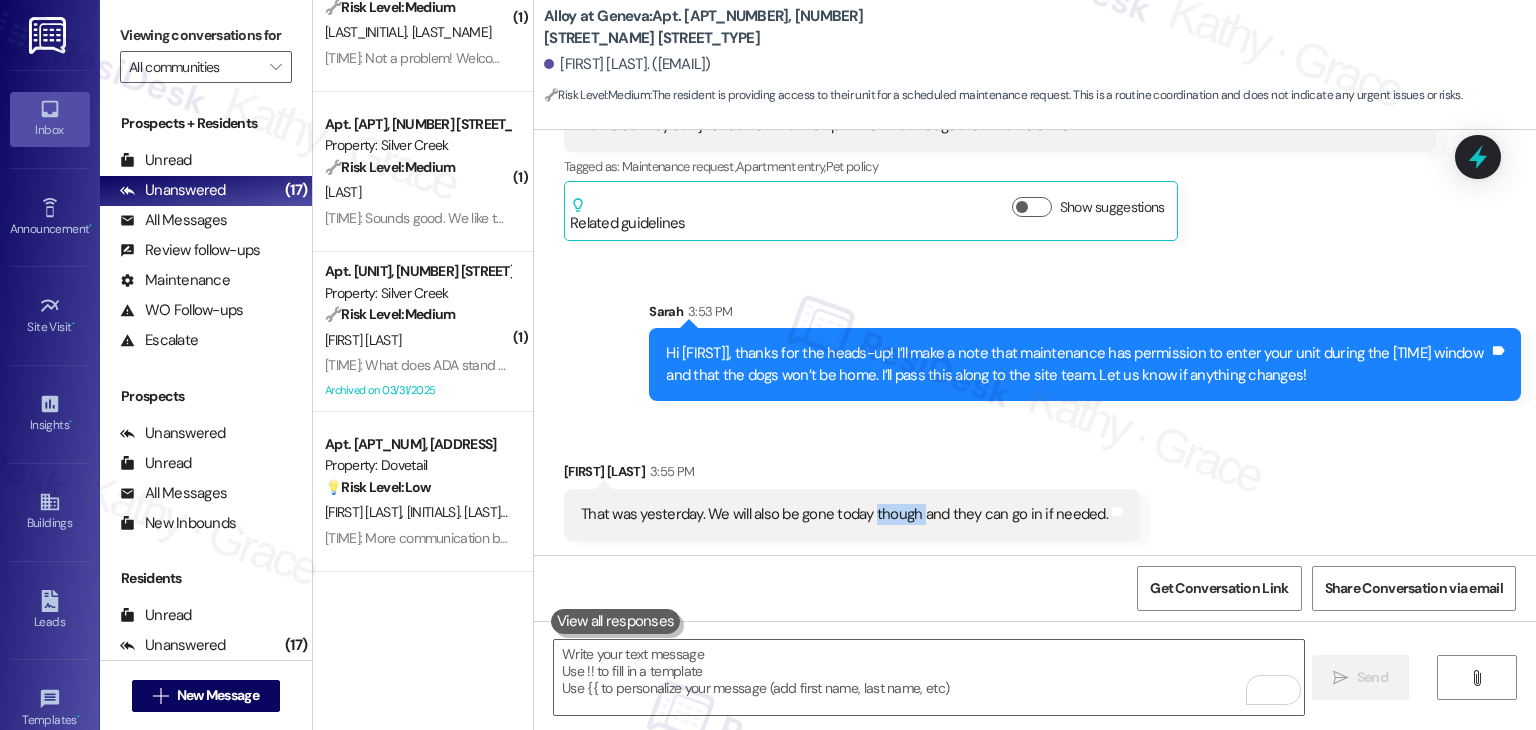 click on "That was yesterday. We will also be gone today though and they can go in if needed. Tags and notes" at bounding box center [852, 514] 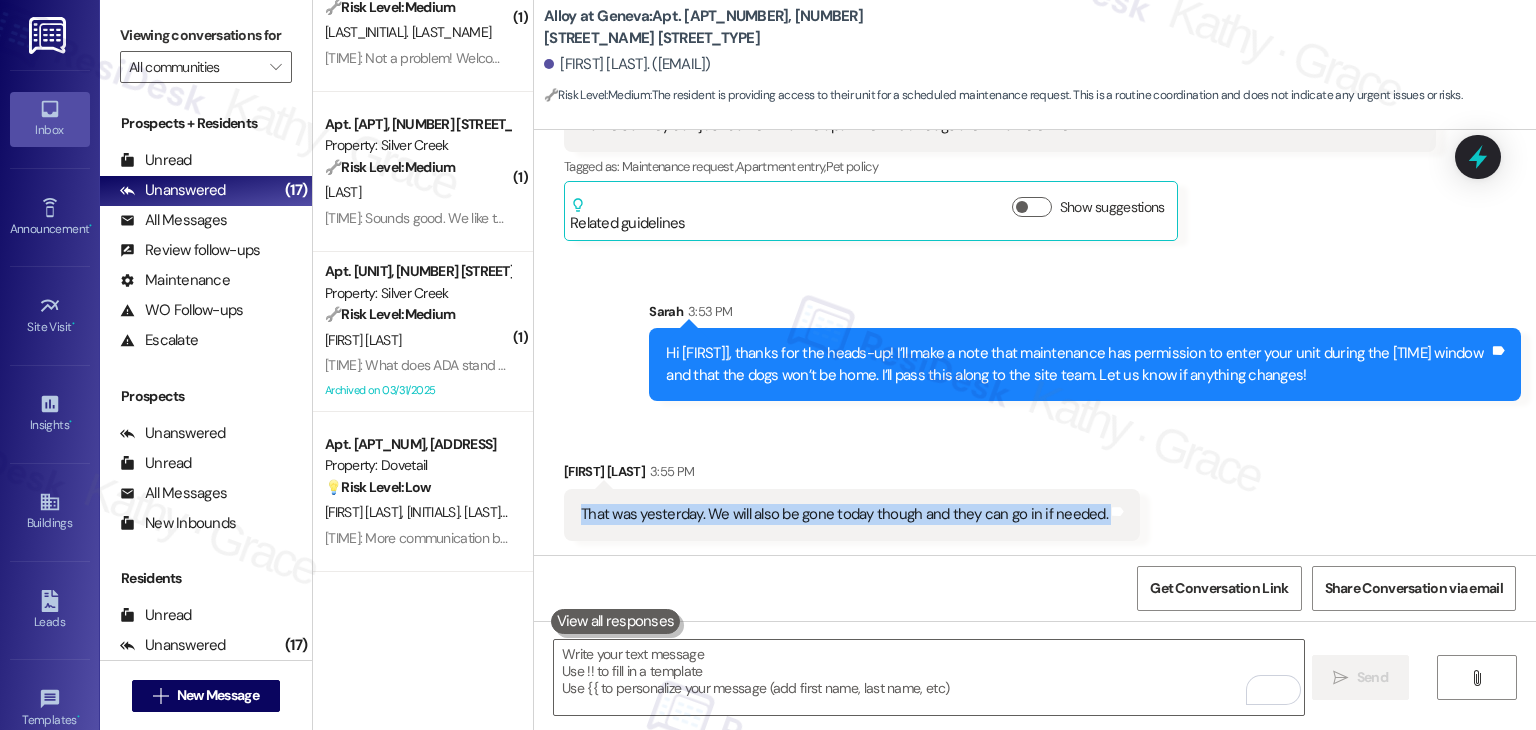 click on "That was yesterday. We will also be gone today though and they can go in if needed. Tags and notes" at bounding box center [852, 514] 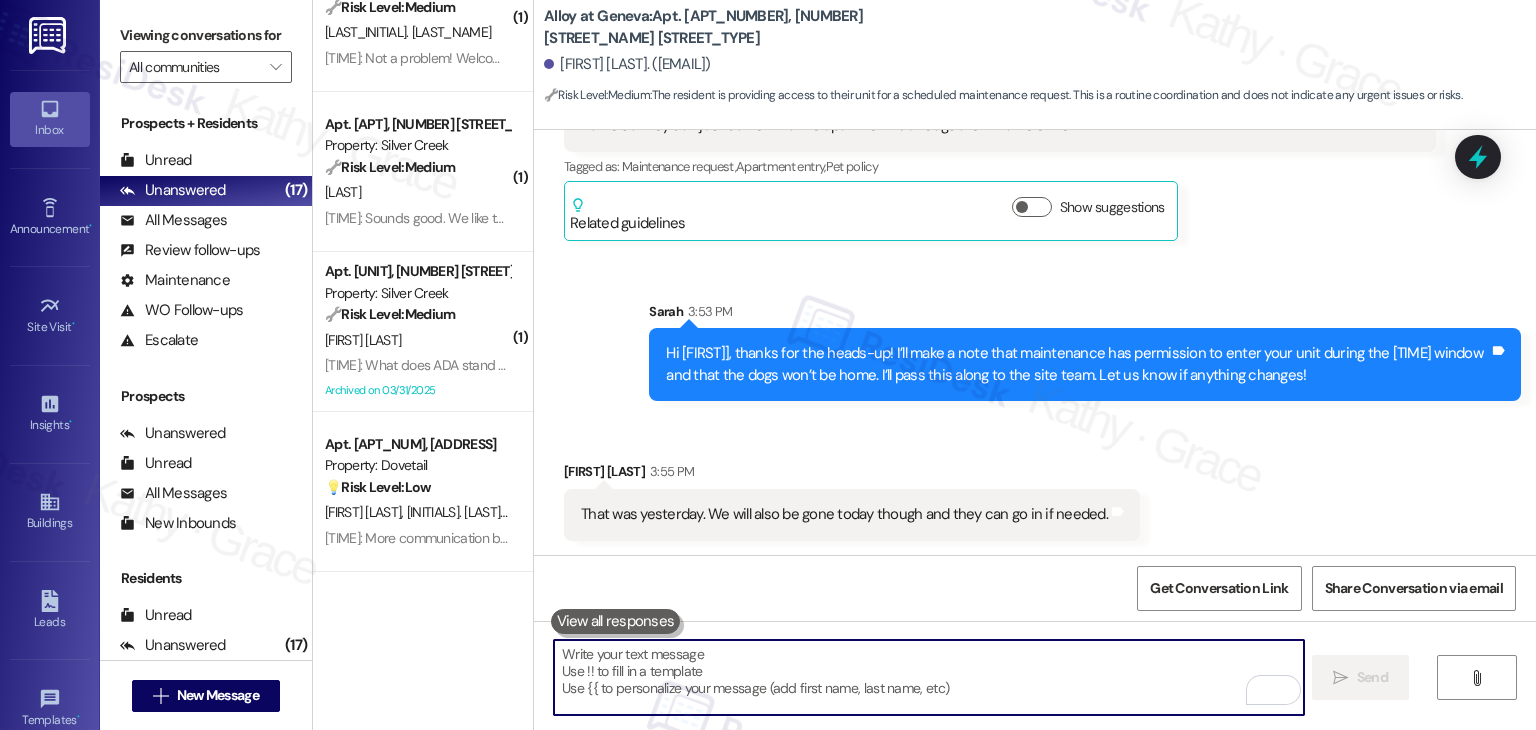 click at bounding box center [928, 677] 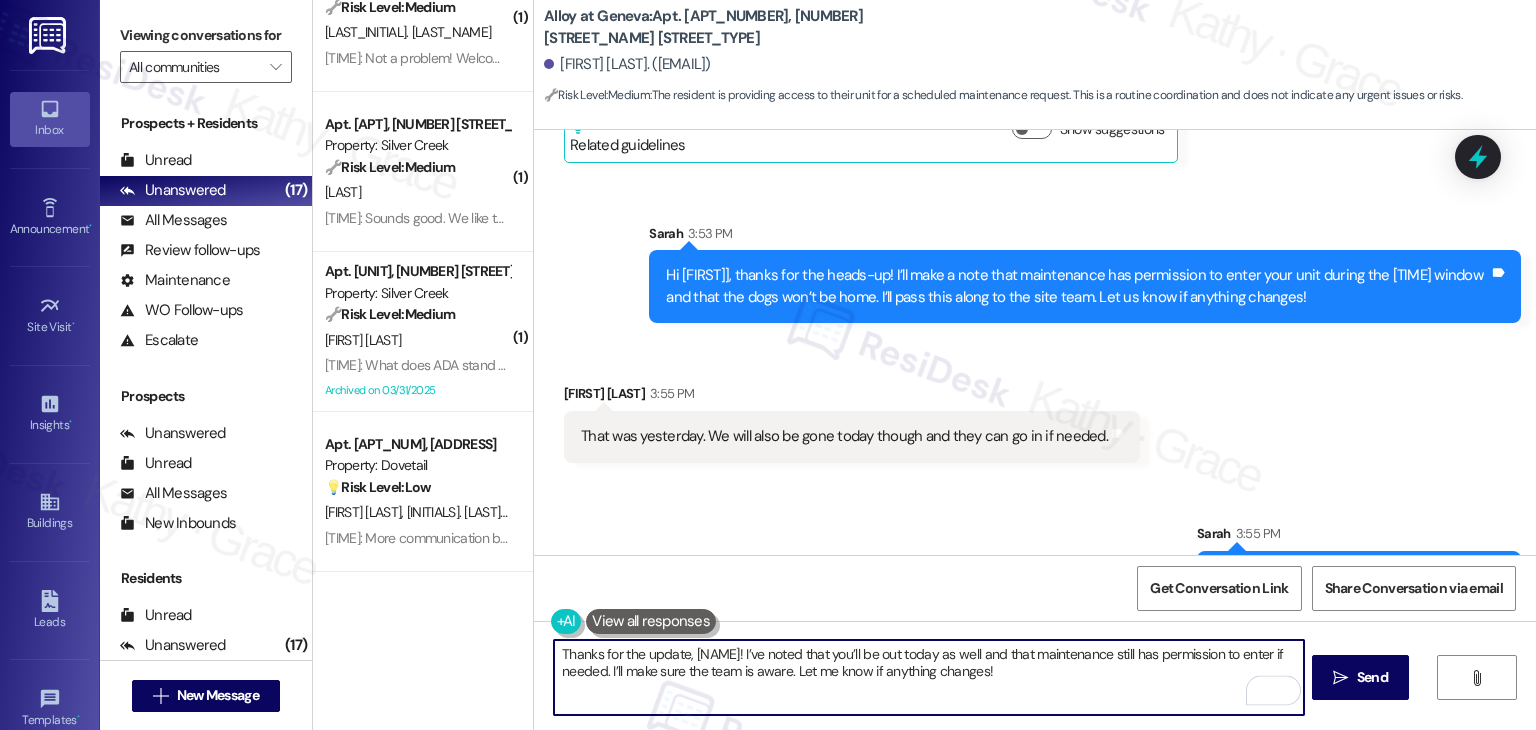 scroll, scrollTop: 399, scrollLeft: 0, axis: vertical 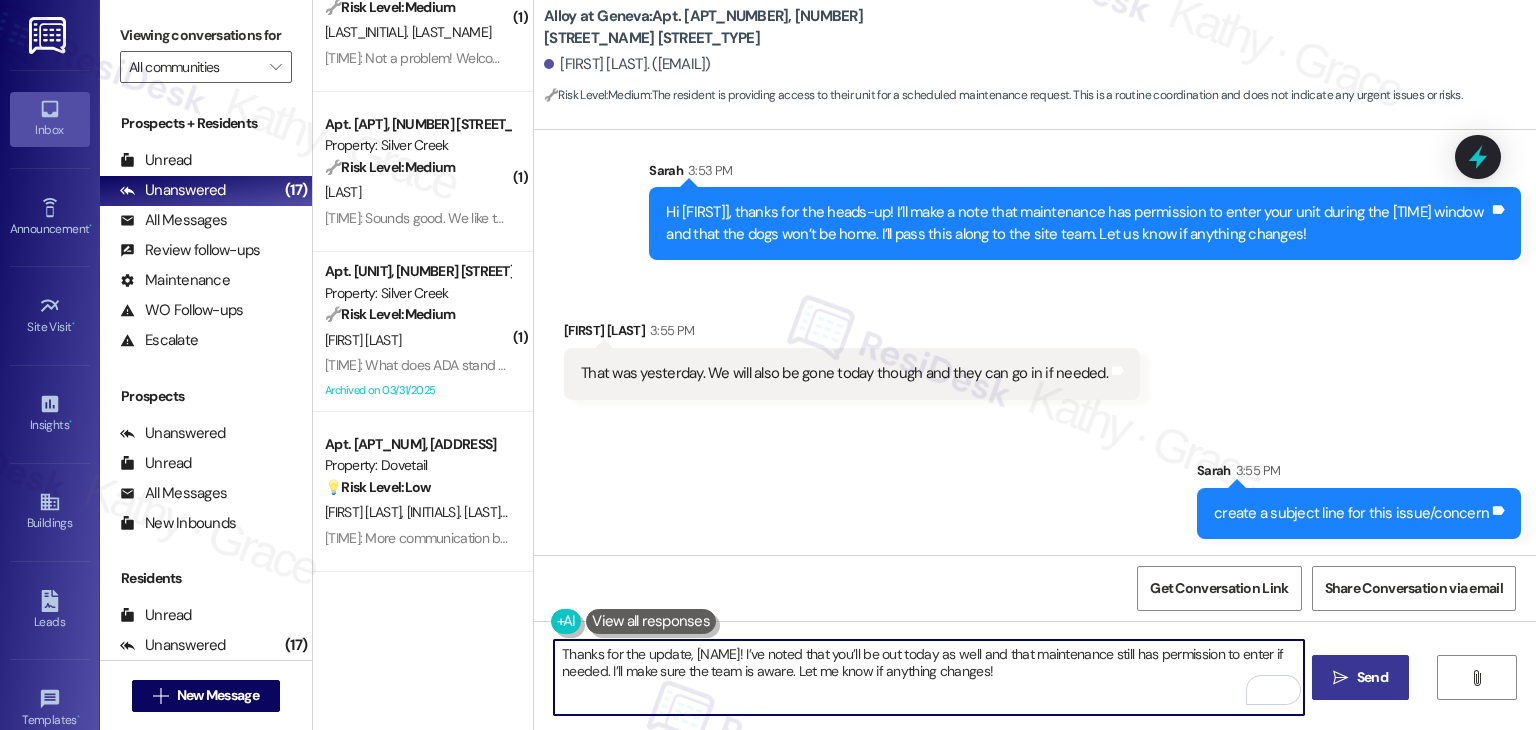 type on "Thanks for the update, [NAME]! I’ve noted that you’ll be out today as well and that maintenance still has permission to enter if needed. I’ll make sure the team is aware. Let me know if anything changes!" 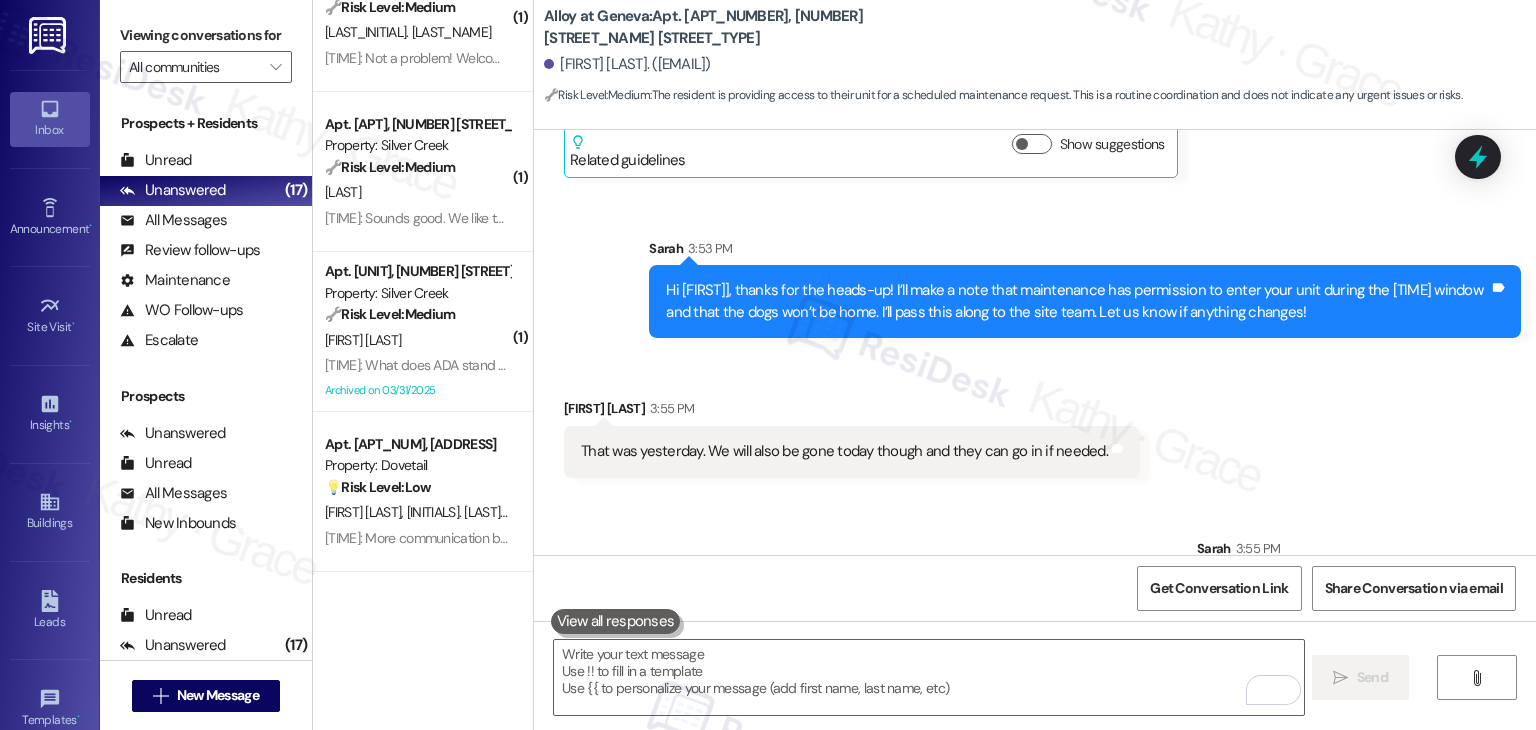 scroll, scrollTop: 258, scrollLeft: 0, axis: vertical 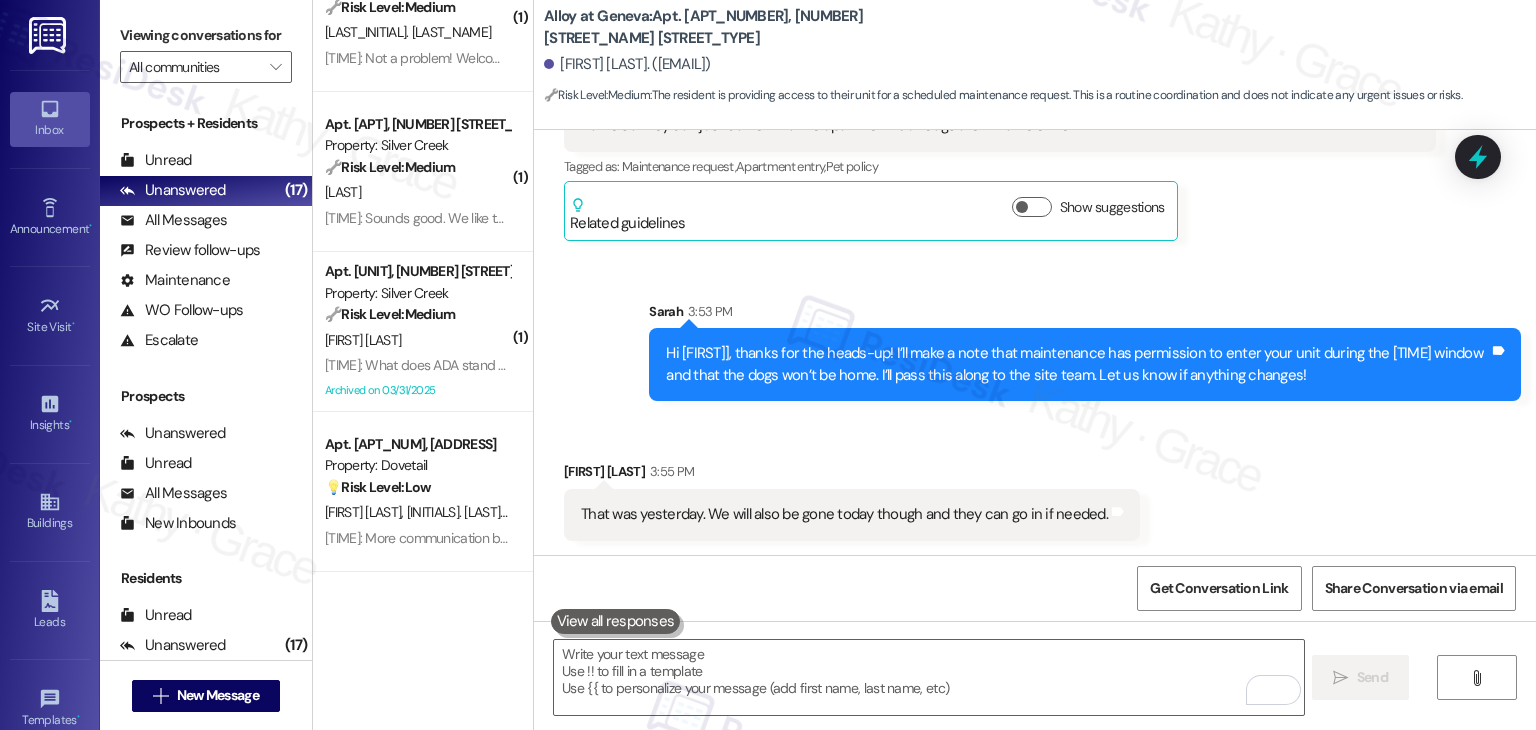 drag, startPoint x: 1203, startPoint y: 725, endPoint x: 895, endPoint y: 438, distance: 420.9905 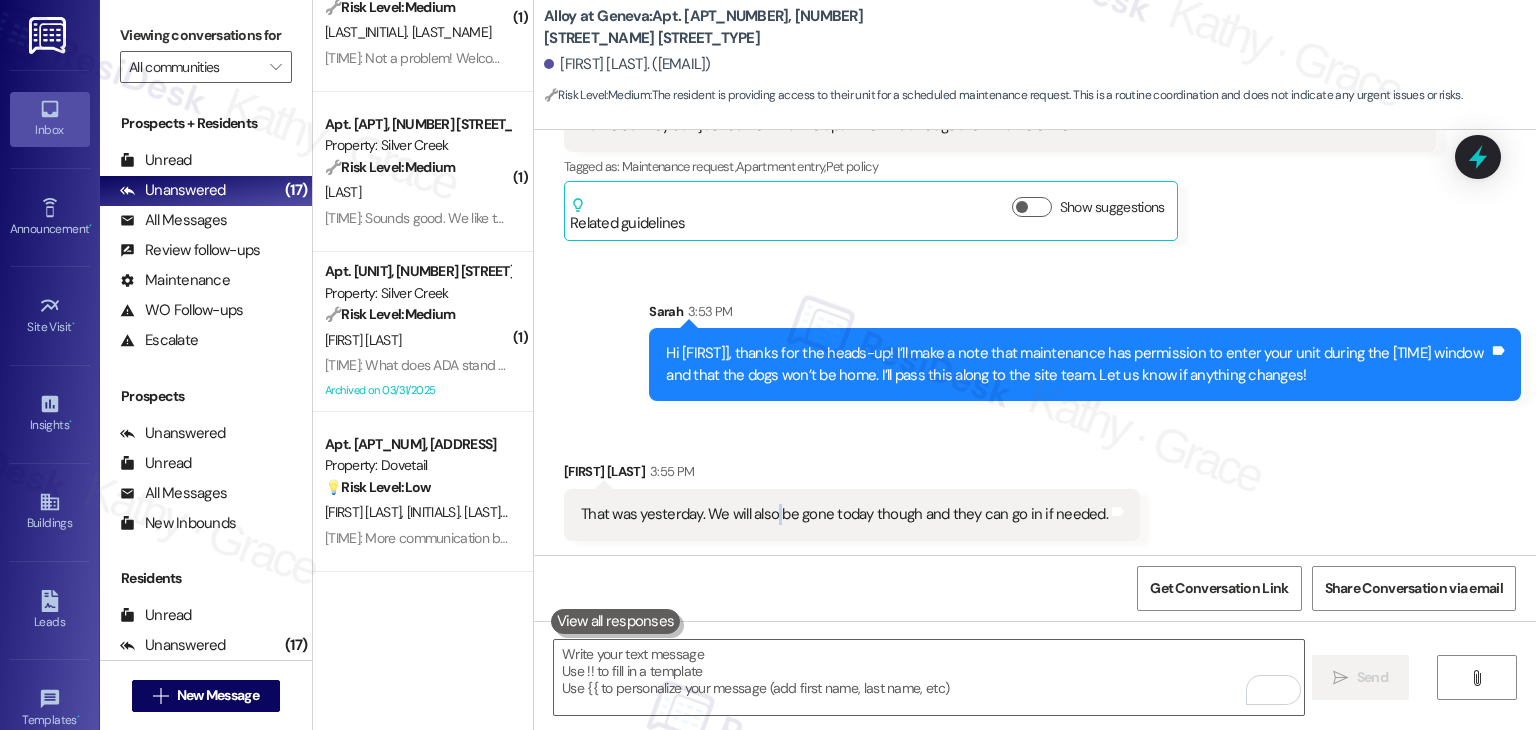 click on "That was yesterday. We will also be gone today though and they can go in if needed." at bounding box center (844, 514) 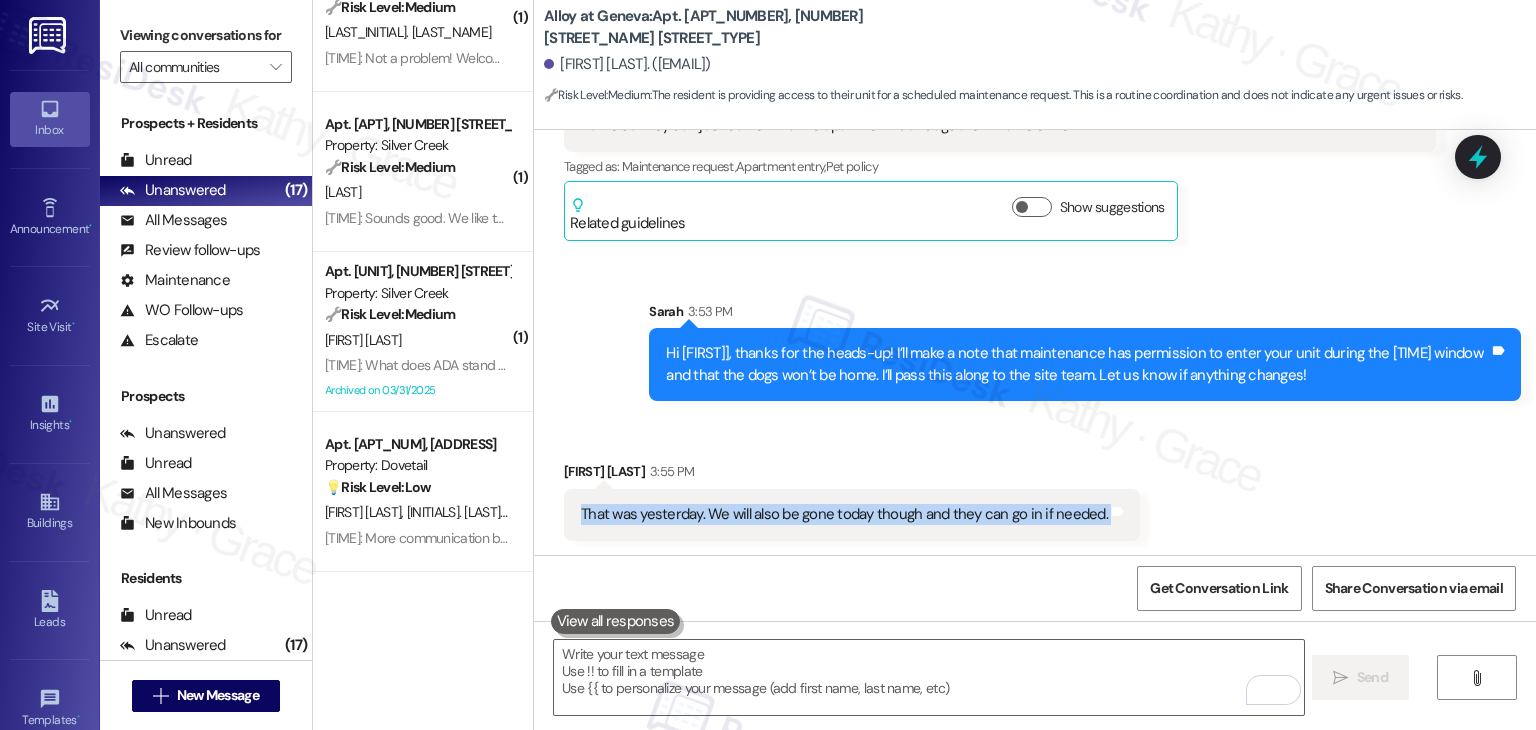 click on "That was yesterday. We will also be gone today though and they can go in if needed." at bounding box center [844, 514] 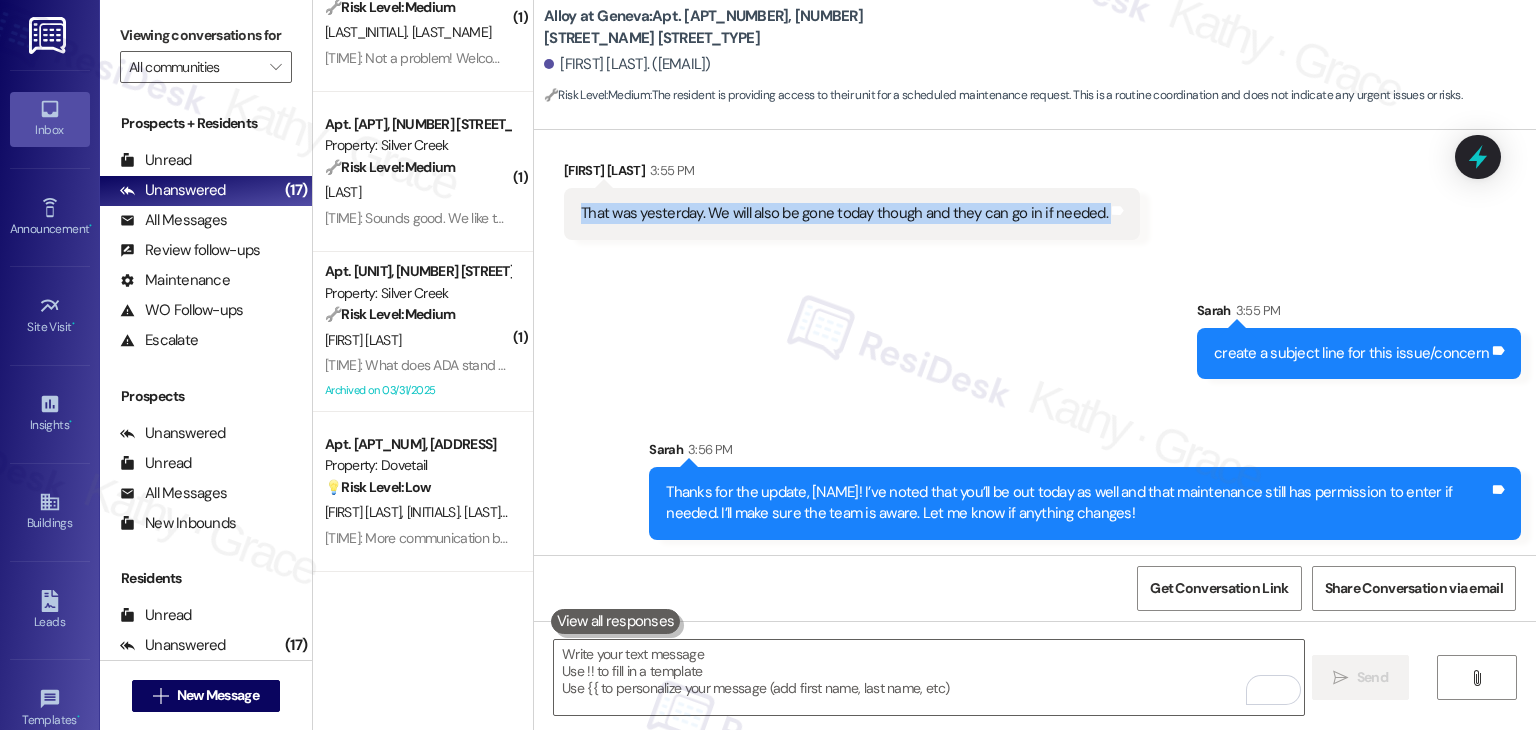 scroll, scrollTop: 560, scrollLeft: 0, axis: vertical 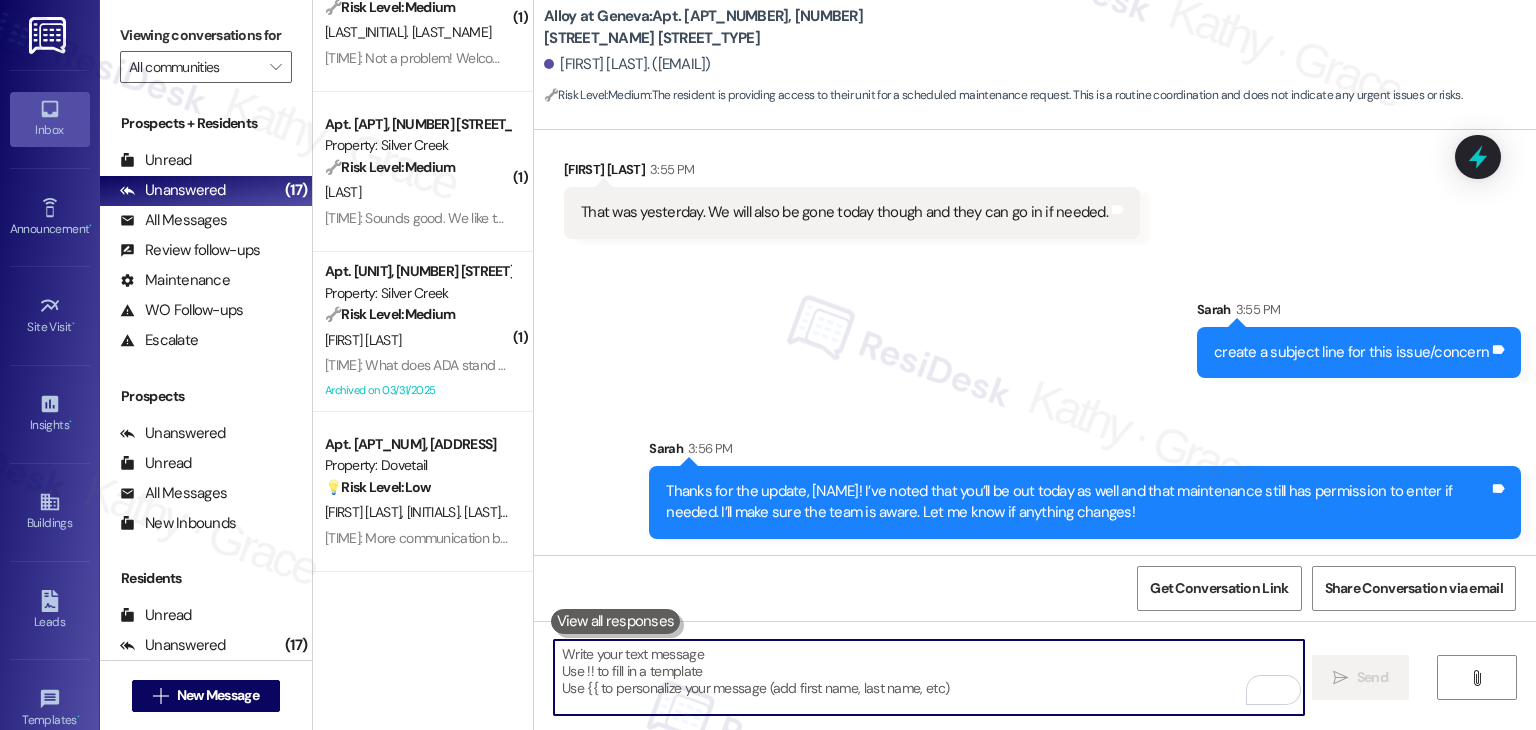 click at bounding box center (928, 677) 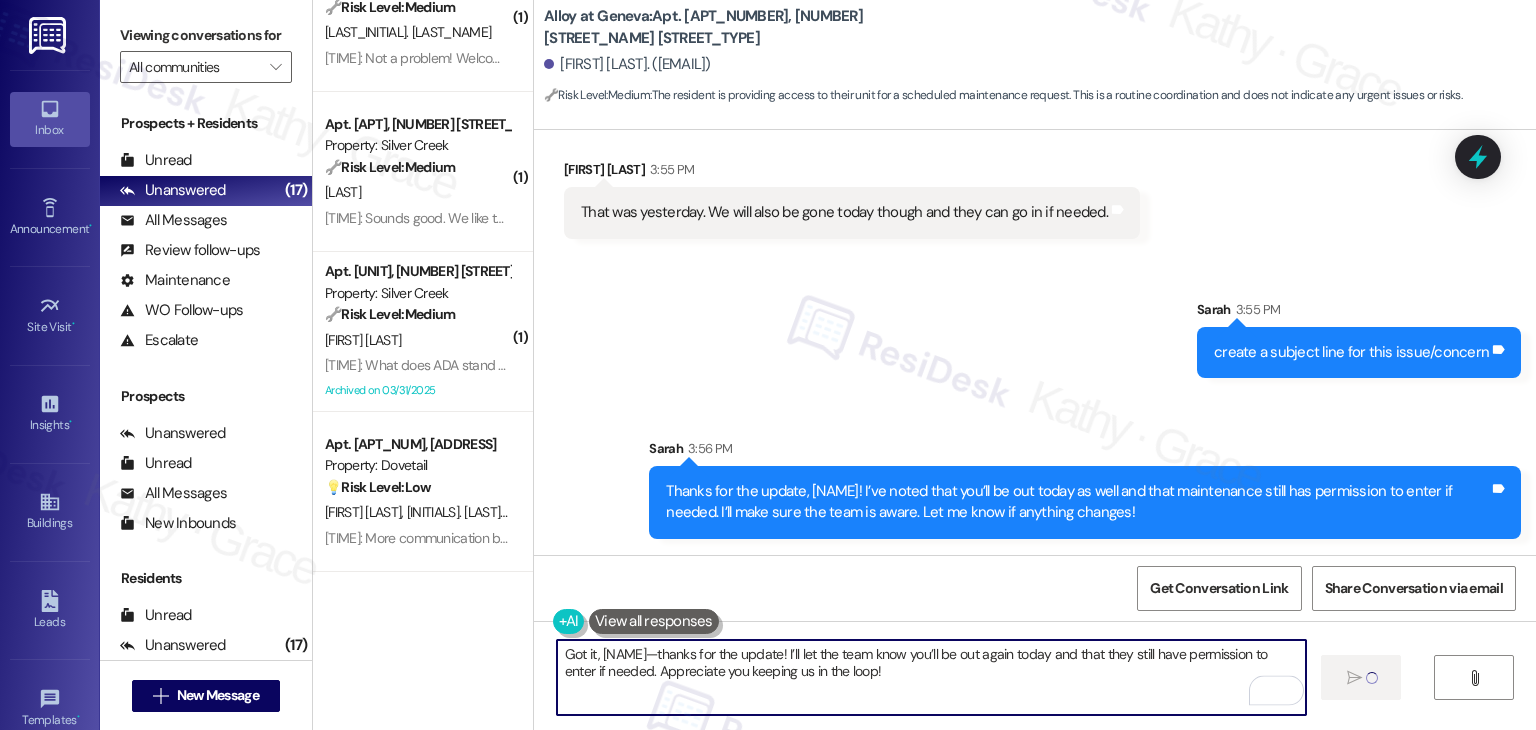type 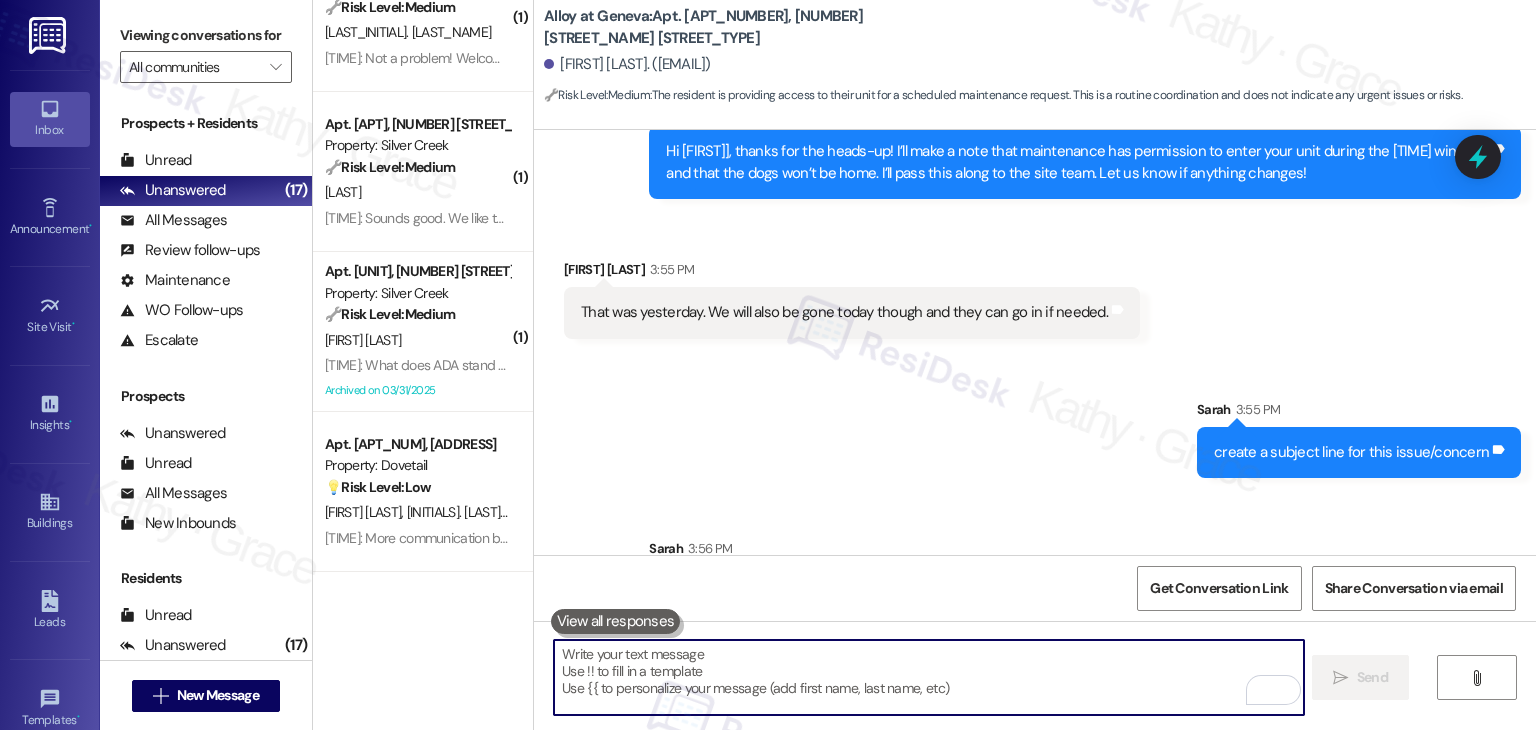 scroll, scrollTop: 720, scrollLeft: 0, axis: vertical 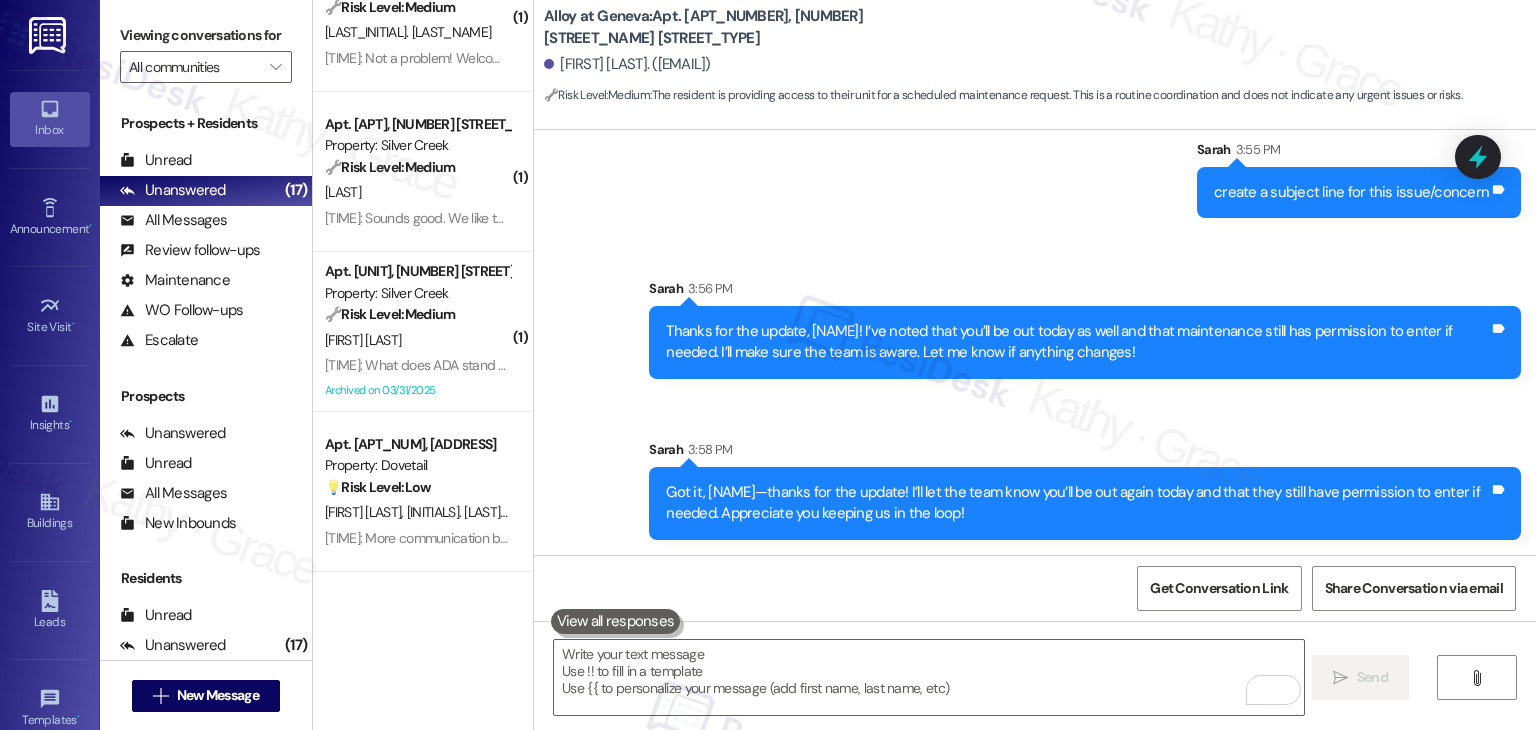 click on "( 1 ) Apt. [NUMBER]~[NUMBER], [NUMBER] [STREET] Property: Silver Creek 🔧 Risk Level: Medium The resident is complaining about parking issues and mentions receiving tickets for expired plates. This is a community concern and a potential lease violation, but not an immediate threat or emergency. The resident is also referencing a past event (tickets), so the issue is not time-sensitive. T. Moessner [TIME]: I believe that had to start this since I had tickets on my car in the parking lot for expired plates [TIME]: I believe that had to start this since I had tickets on my car in the parking lot for expired plates Apt. [NUMBER], [NUMBER] [STREET] Property: Country Oaks 🔧 Risk Level: Medium The resident is reporting a possible issue with a truck spraying something in the field. While the resident expresses concern about safety, there is no indication of immediate danger or a specific lease violation. The shoulder issue appears to be a personal injury and not related to property conditions. T. Downey ( 1 ) 🔧" at bounding box center (423, 365) 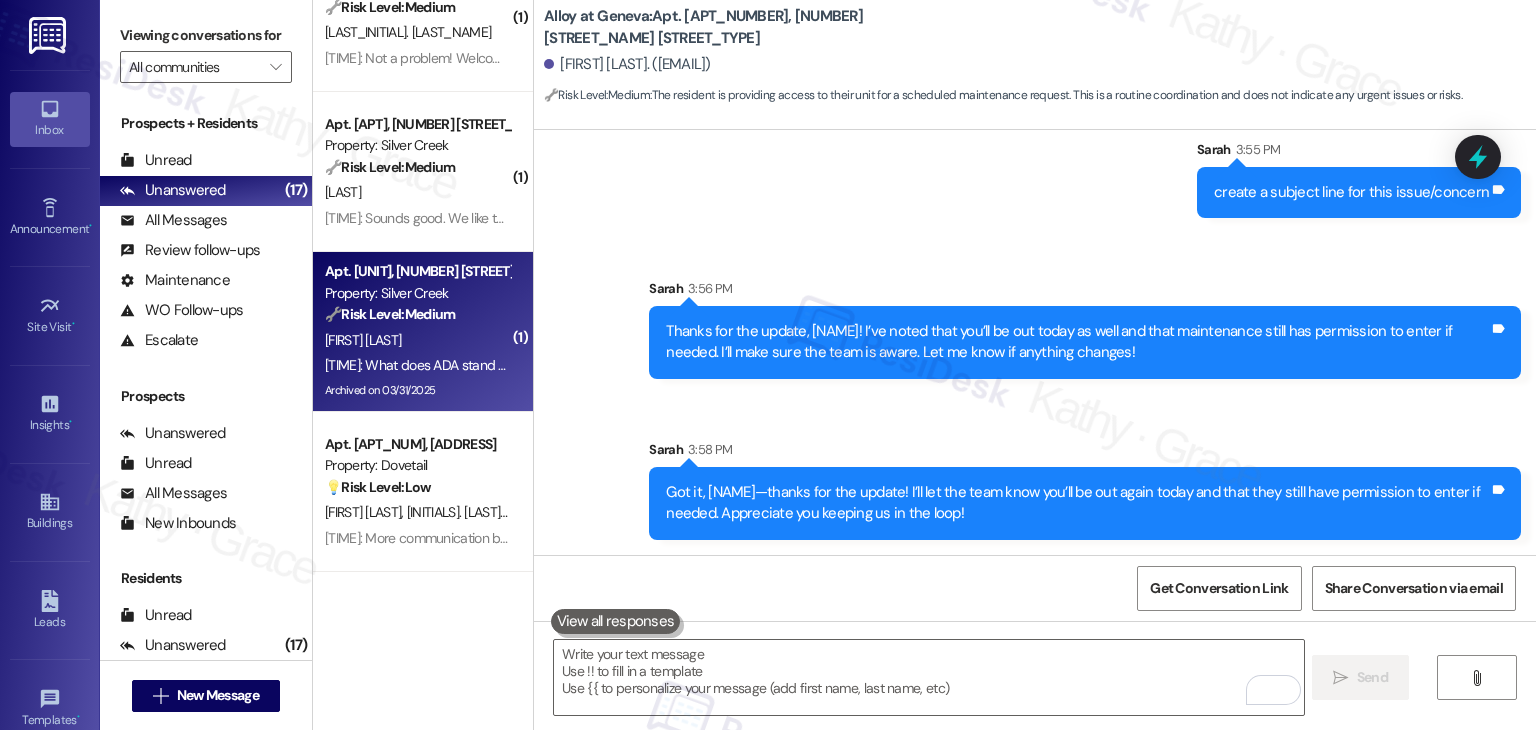 click on "Apt. [UNIT], [NUMBER] [STREET] Property: [PROPERTY] 🔧  Risk Level:  Medium The resident is asking for clarification on what ADA stands for in the context of a fire suppression system testing notice. This is a general inquiry related to community information and does not indicate any urgency or safety concern. [LAST] [TIME]: What does ADA stand for? [TIME]: What does ADA stand for? Archived on [DATE]" at bounding box center [423, 332] 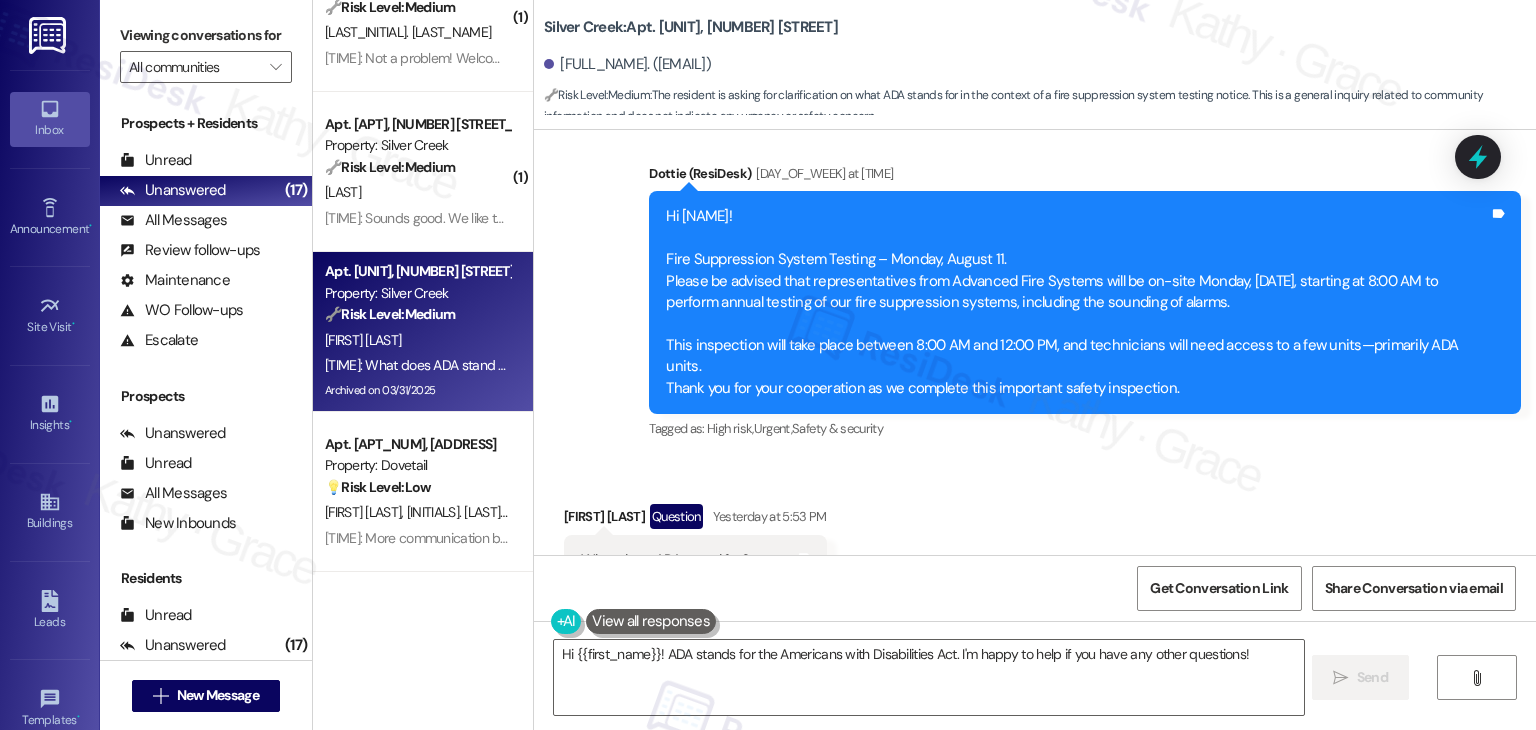 scroll, scrollTop: 5676, scrollLeft: 0, axis: vertical 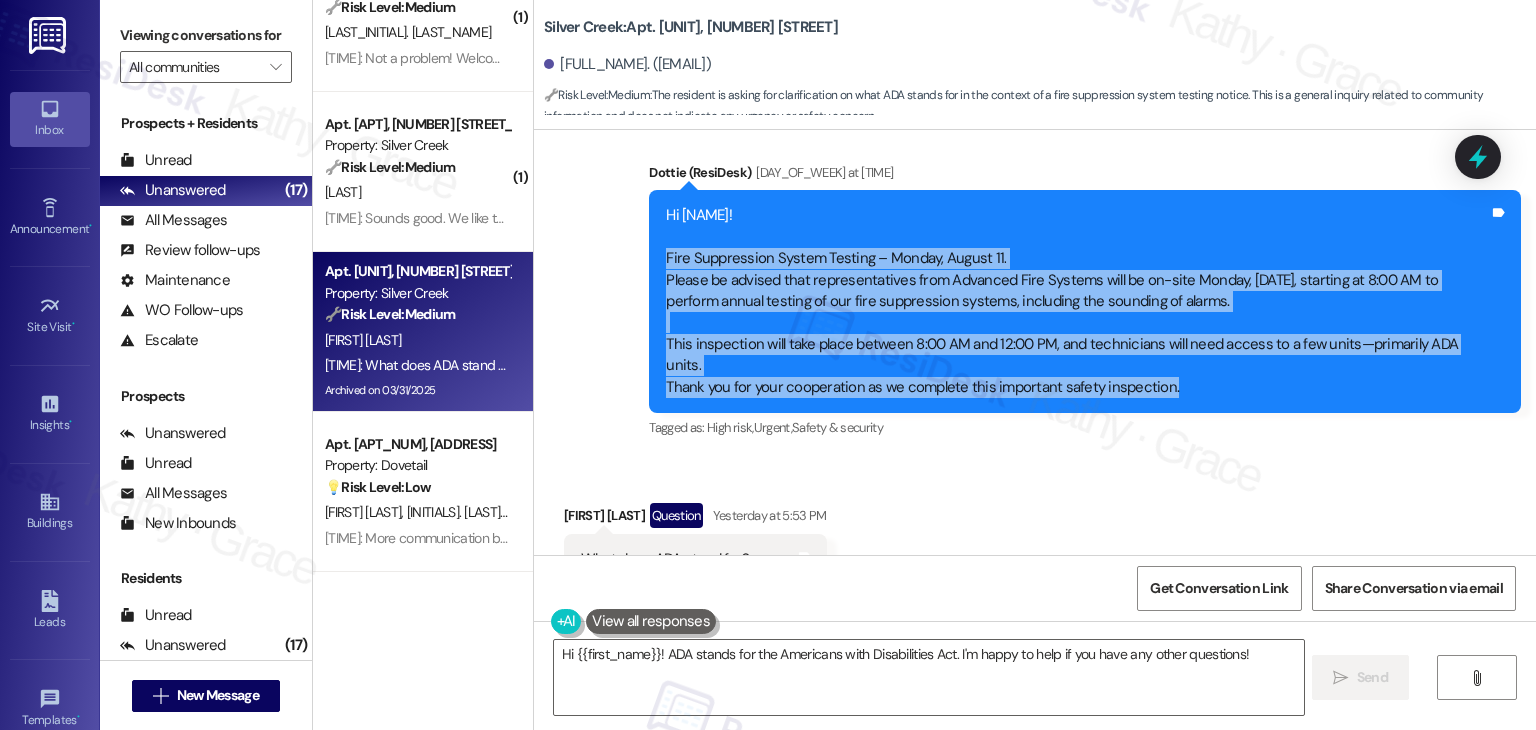 drag, startPoint x: 1206, startPoint y: 331, endPoint x: 638, endPoint y: 240, distance: 575.2434 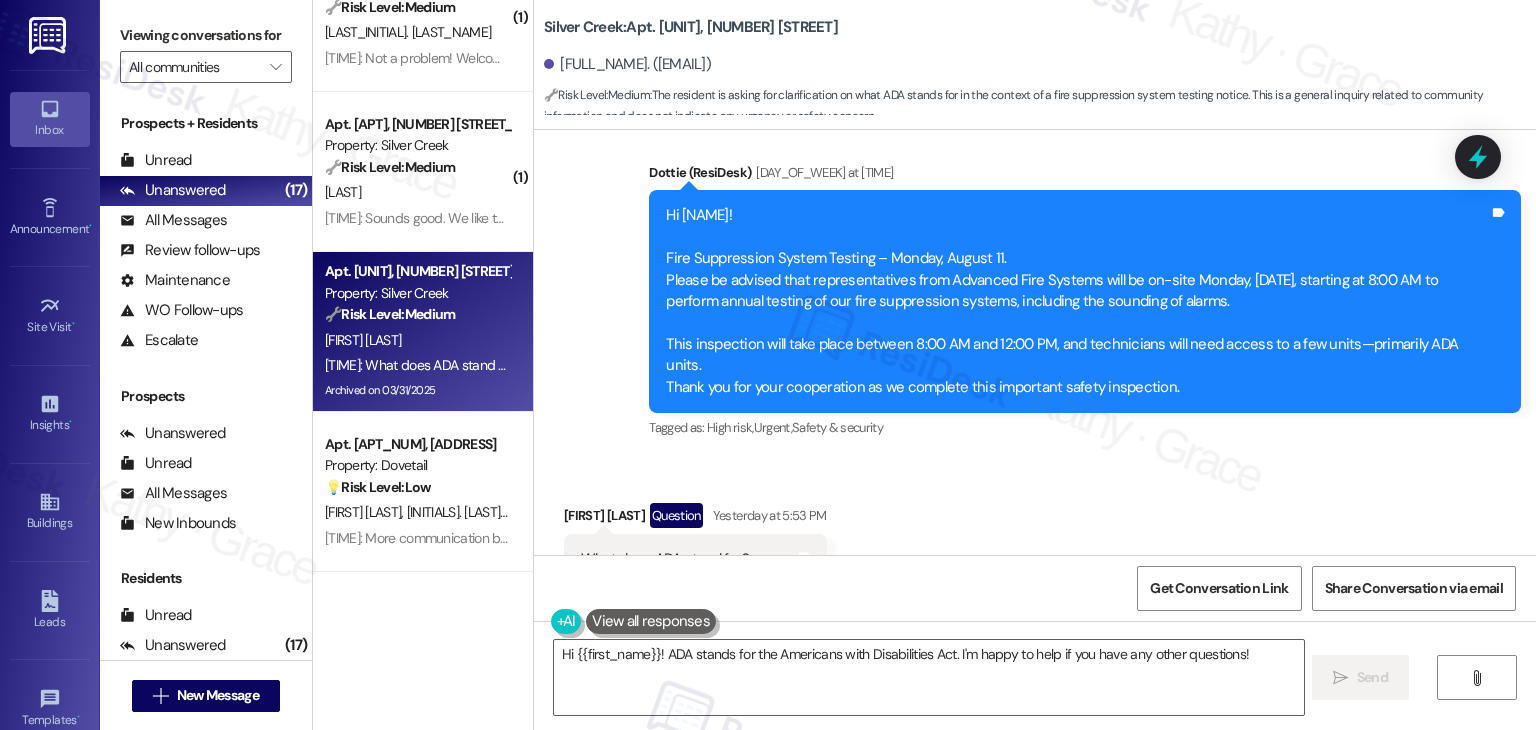 click on "What does ADA stand for?" at bounding box center [665, 559] 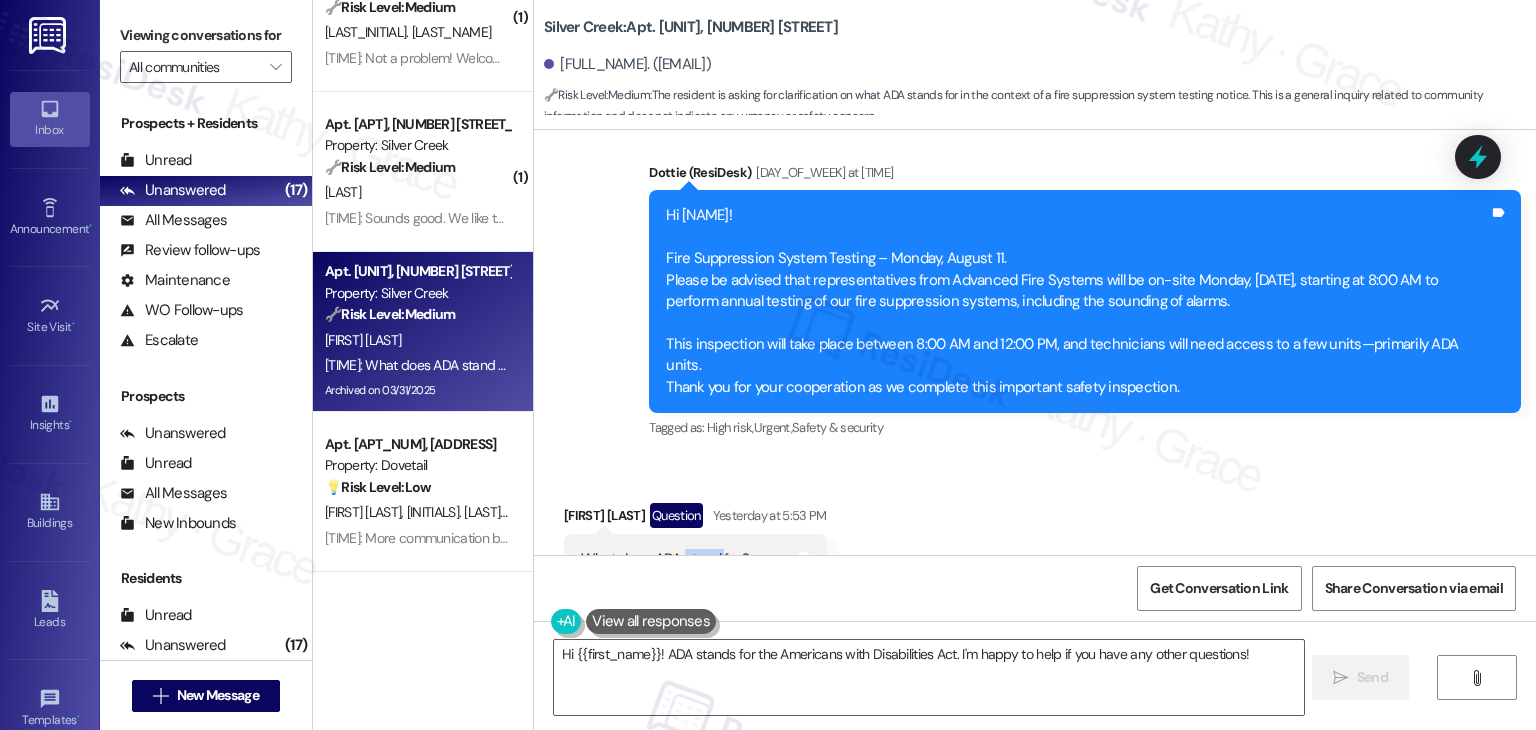 click on "What does ADA stand for?" at bounding box center (665, 559) 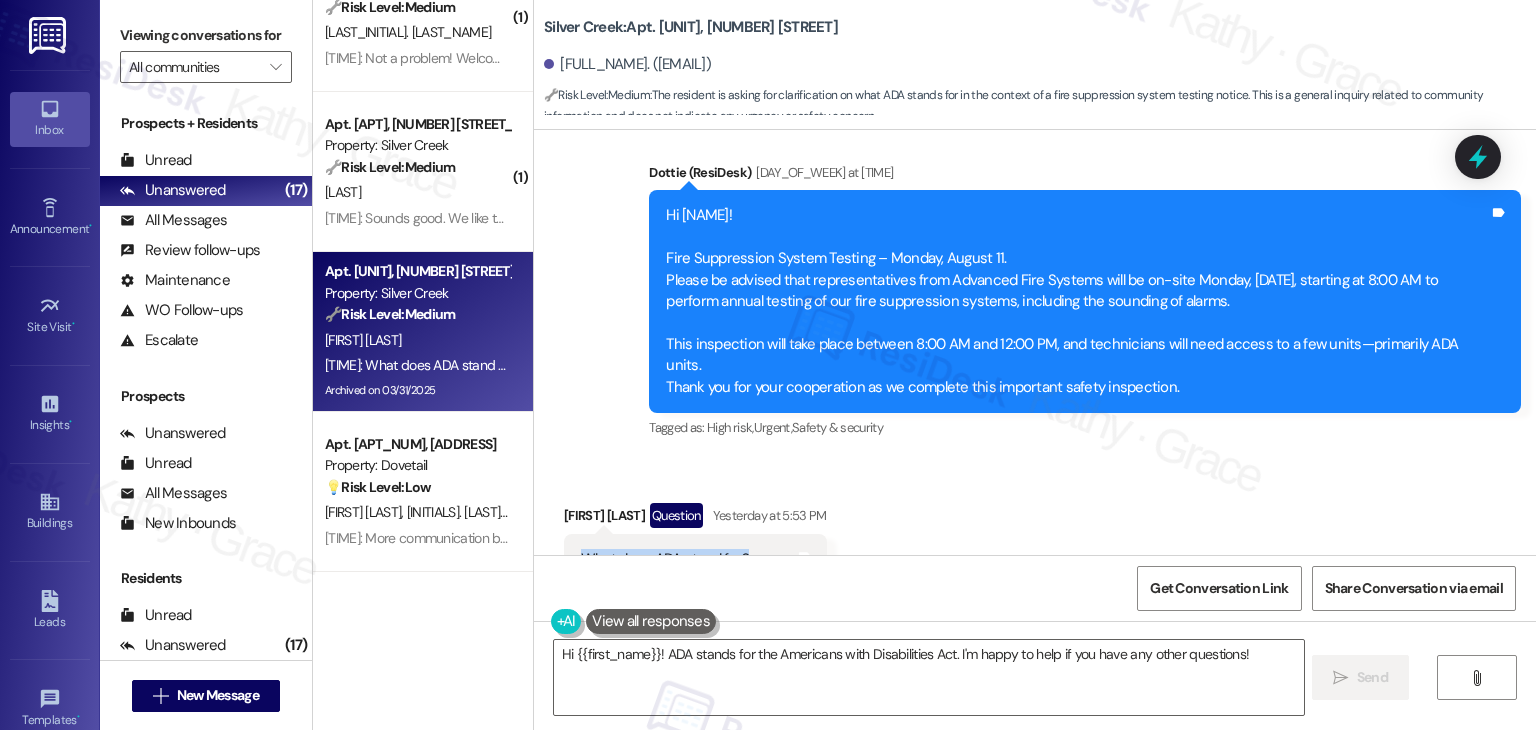 click on "What does ADA stand for?" at bounding box center [665, 559] 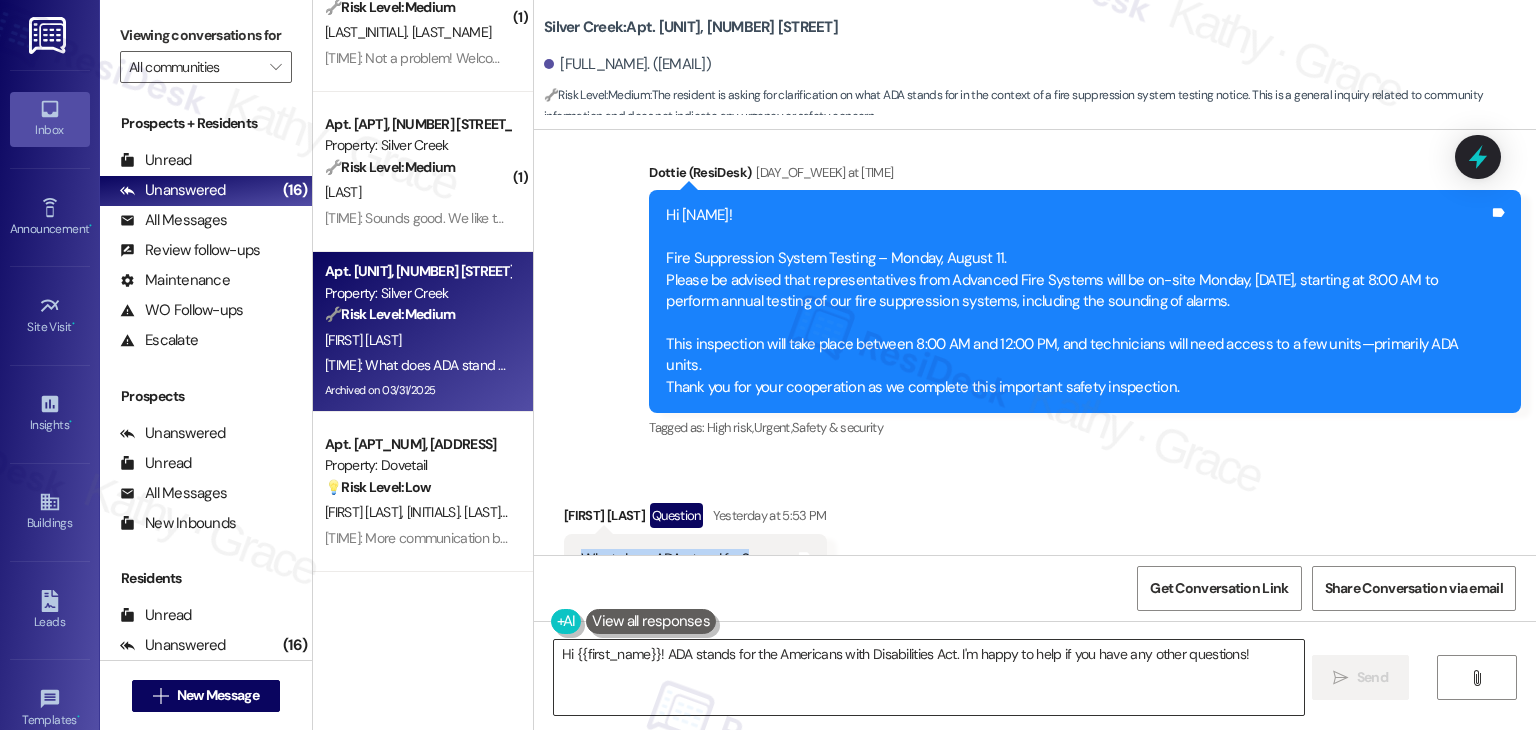 click on "Hi {{first_name}}! ADA stands for the Americans with Disabilities Act. I'm happy to help if you have any other questions!" at bounding box center (928, 677) 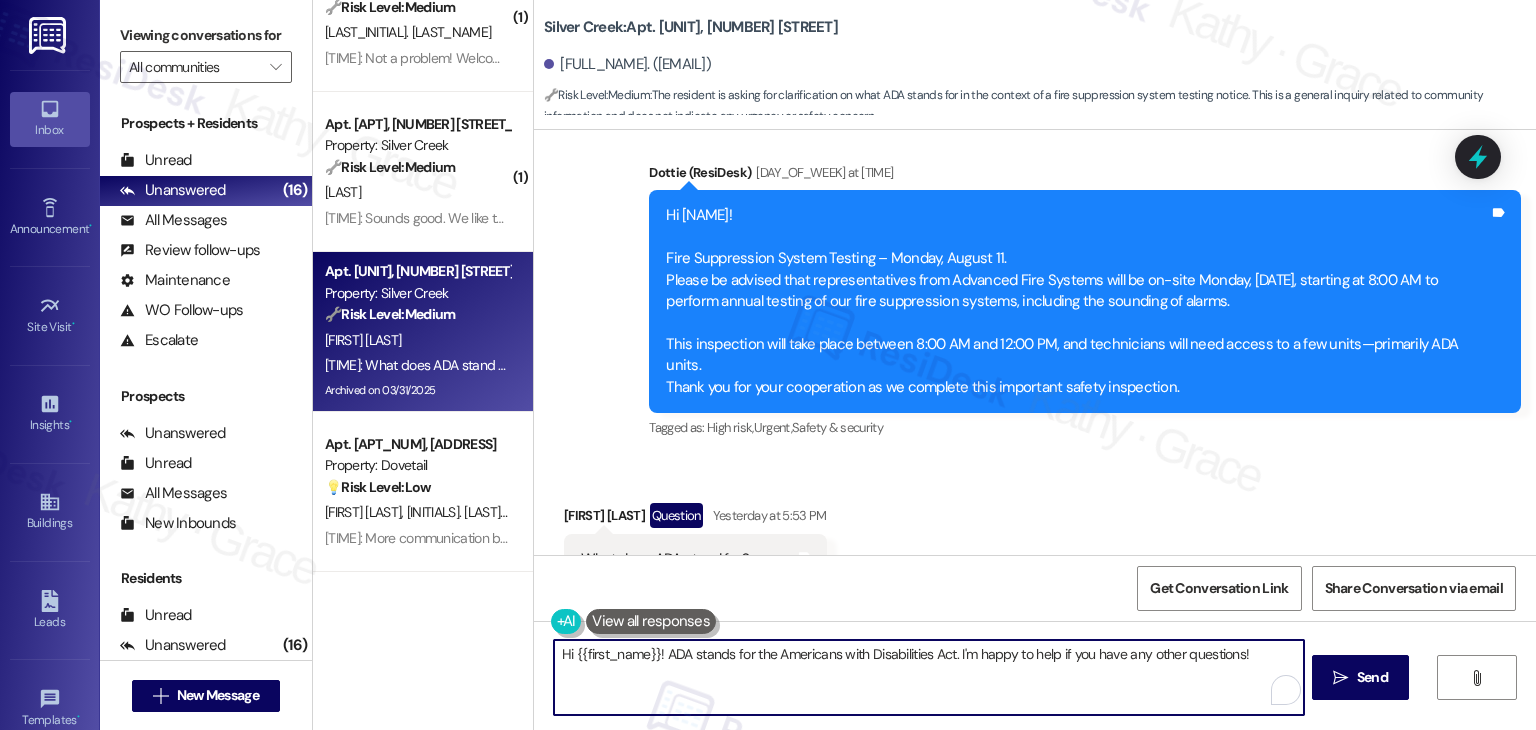 paste on "Great question, [FIRST_NAME]! ADA stands for the Americans with Disabilities Act. In apartment communities, ADA units are homes that have been specially designed to be more accessible for residents with mobility needs—like wider doorways, grab bars, and lower countertops. Let me know if you have any other questions!" 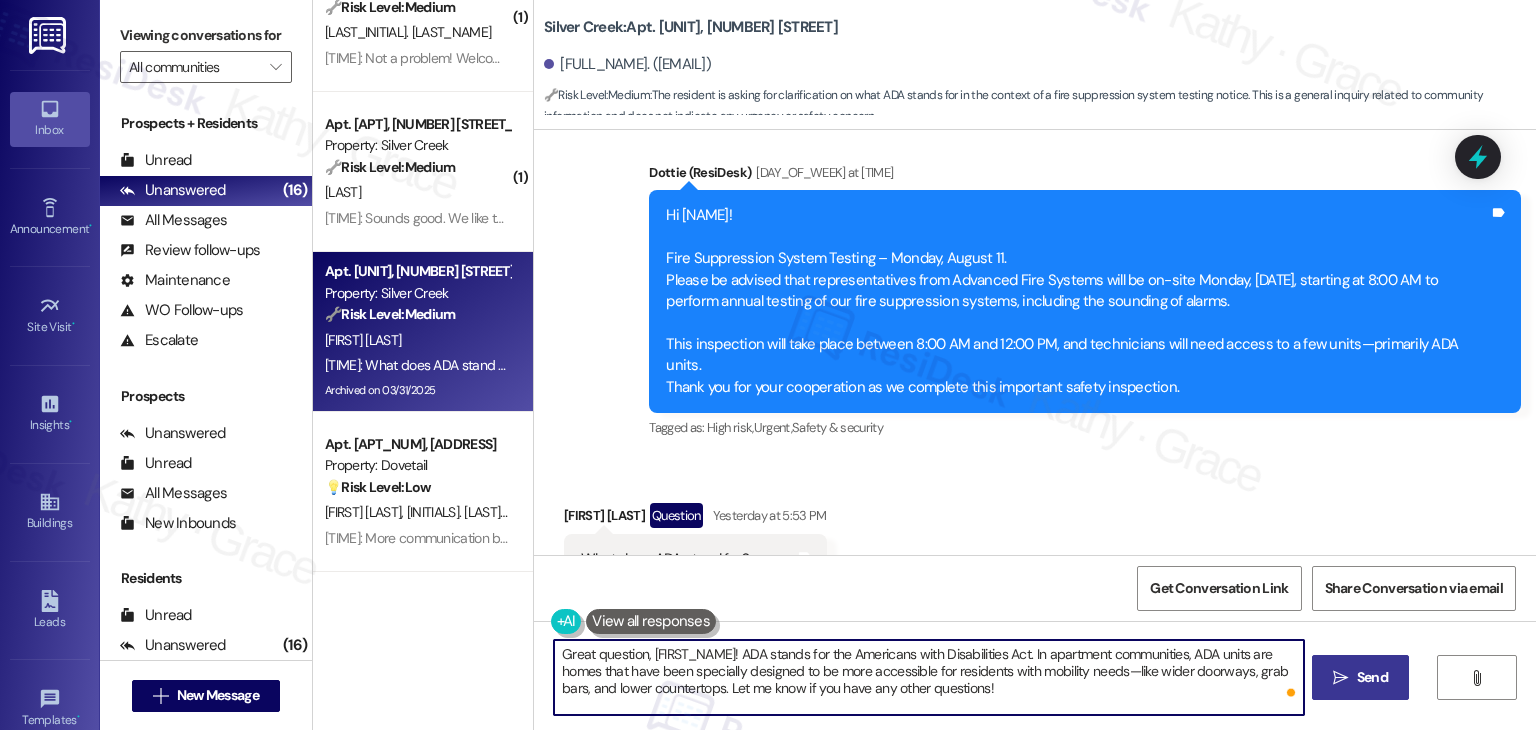 type on "Great question, [FIRST_NAME]! ADA stands for the Americans with Disabilities Act. In apartment communities, ADA units are homes that have been specially designed to be more accessible for residents with mobility needs—like wider doorways, grab bars, and lower countertops. Let me know if you have any other questions!" 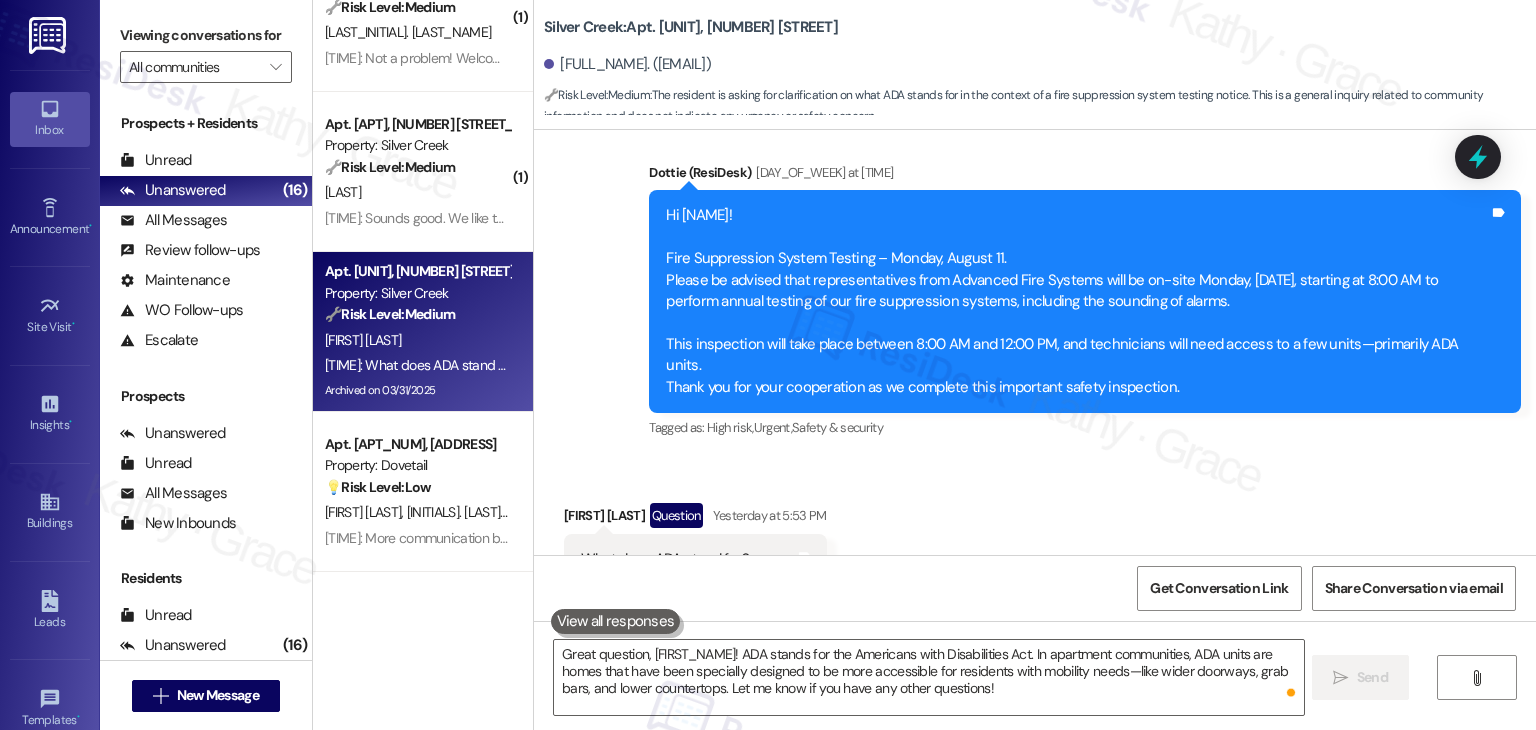 type 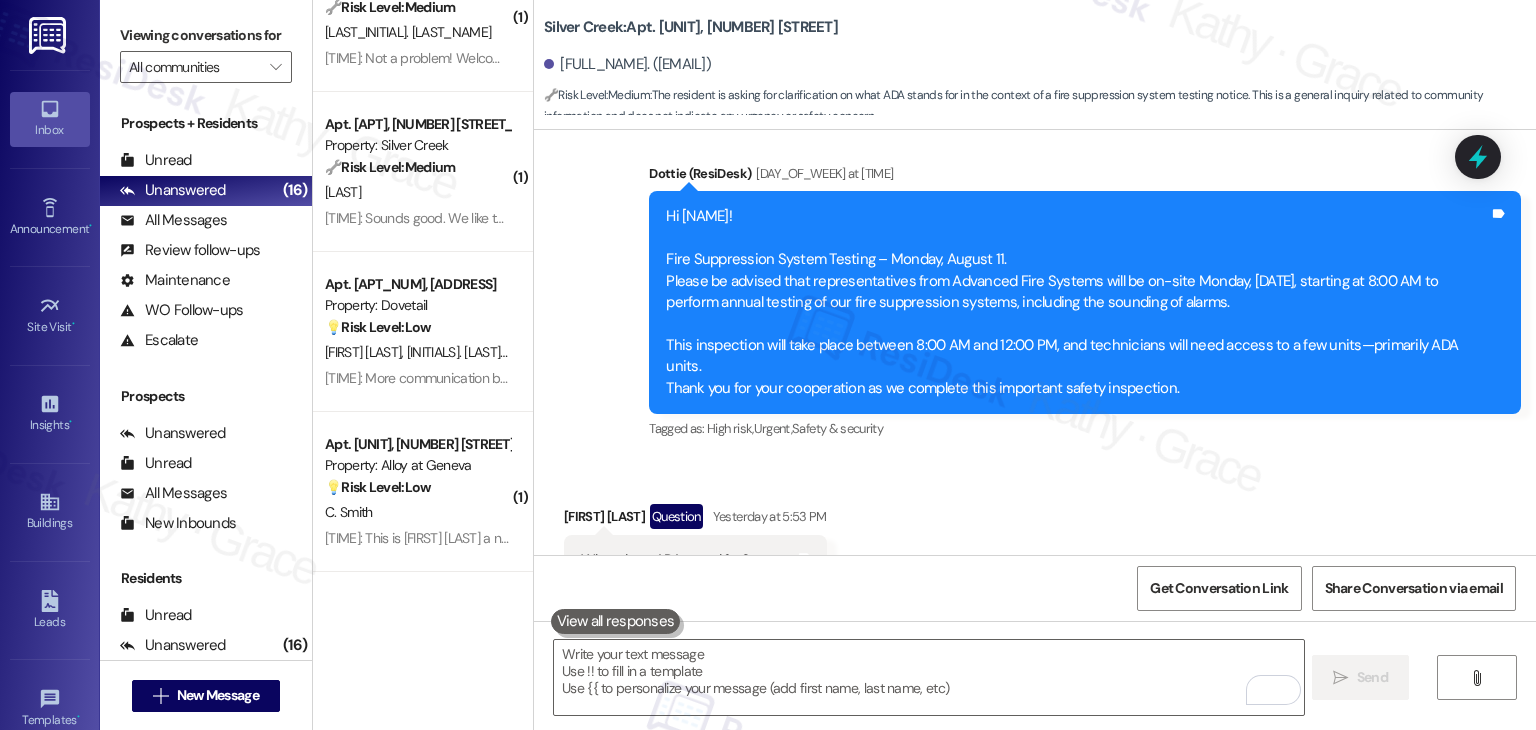 scroll, scrollTop: 5858, scrollLeft: 0, axis: vertical 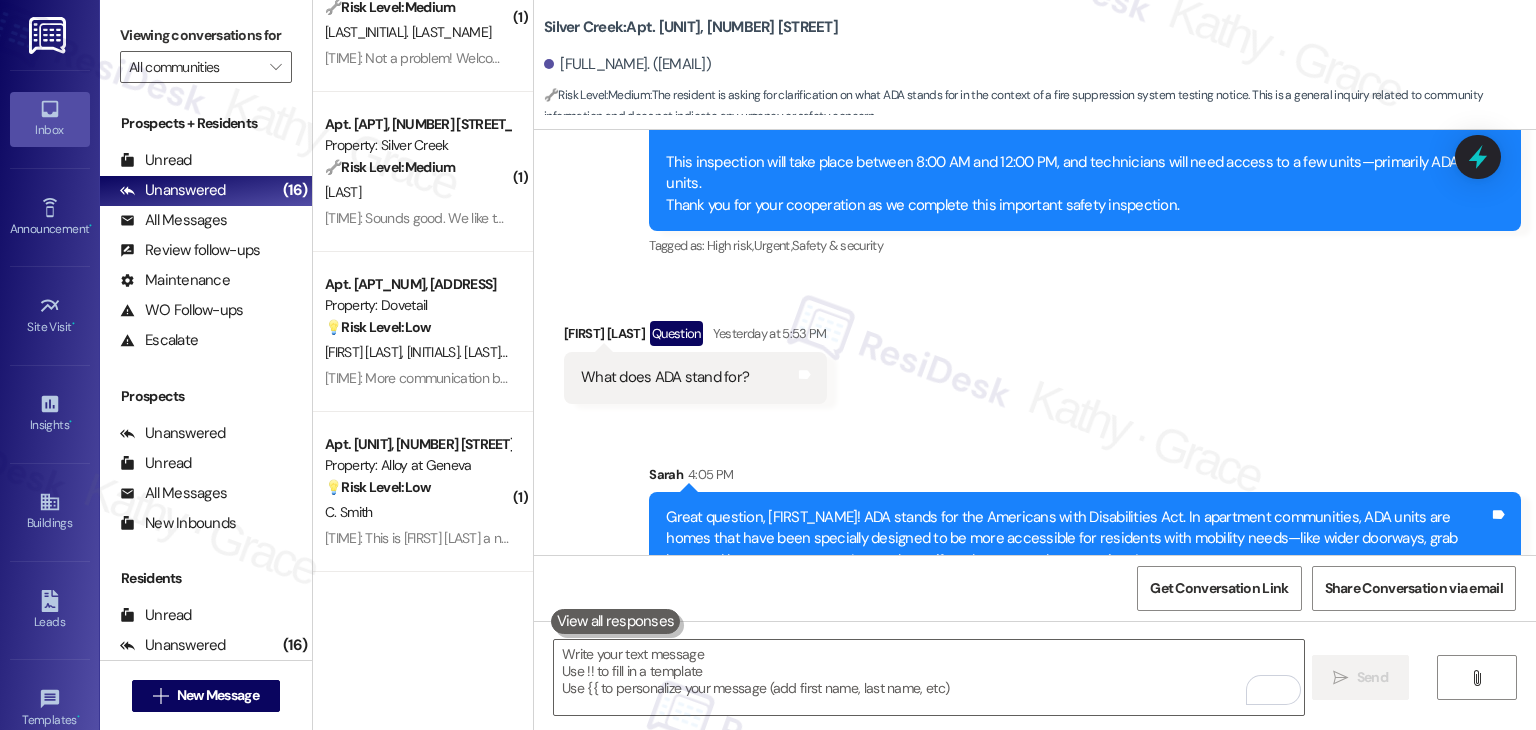 click on "( 1 ) Apt. [NUMBER]~[NUMBER], [NUMBER] [STREET] Property: Silver Creek 🔧 Risk Level: Medium The resident is complaining about parking issues and mentions receiving tickets for expired plates. This is a community concern and a potential lease violation, but not an immediate threat or emergency. The resident is also referencing a past event (tickets), so the issue is not time-sensitive. T. Moessner [TIME]: I believe that had to start this since I had tickets on my car in the parking lot for expired plates [TIME]: I believe that had to start this since I had tickets on my car in the parking lot for expired plates Apt. [NUMBER], [NUMBER] [STREET] Property: Country Oaks 🔧 Risk Level: Medium The resident is reporting a possible issue with a truck spraying something in the field. While the resident expresses concern about safety, there is no indication of immediate danger or a specific lease violation. The shoulder issue appears to be a personal injury and not related to property conditions. T. Downey ( 1 ) 🔧" at bounding box center (423, 365) 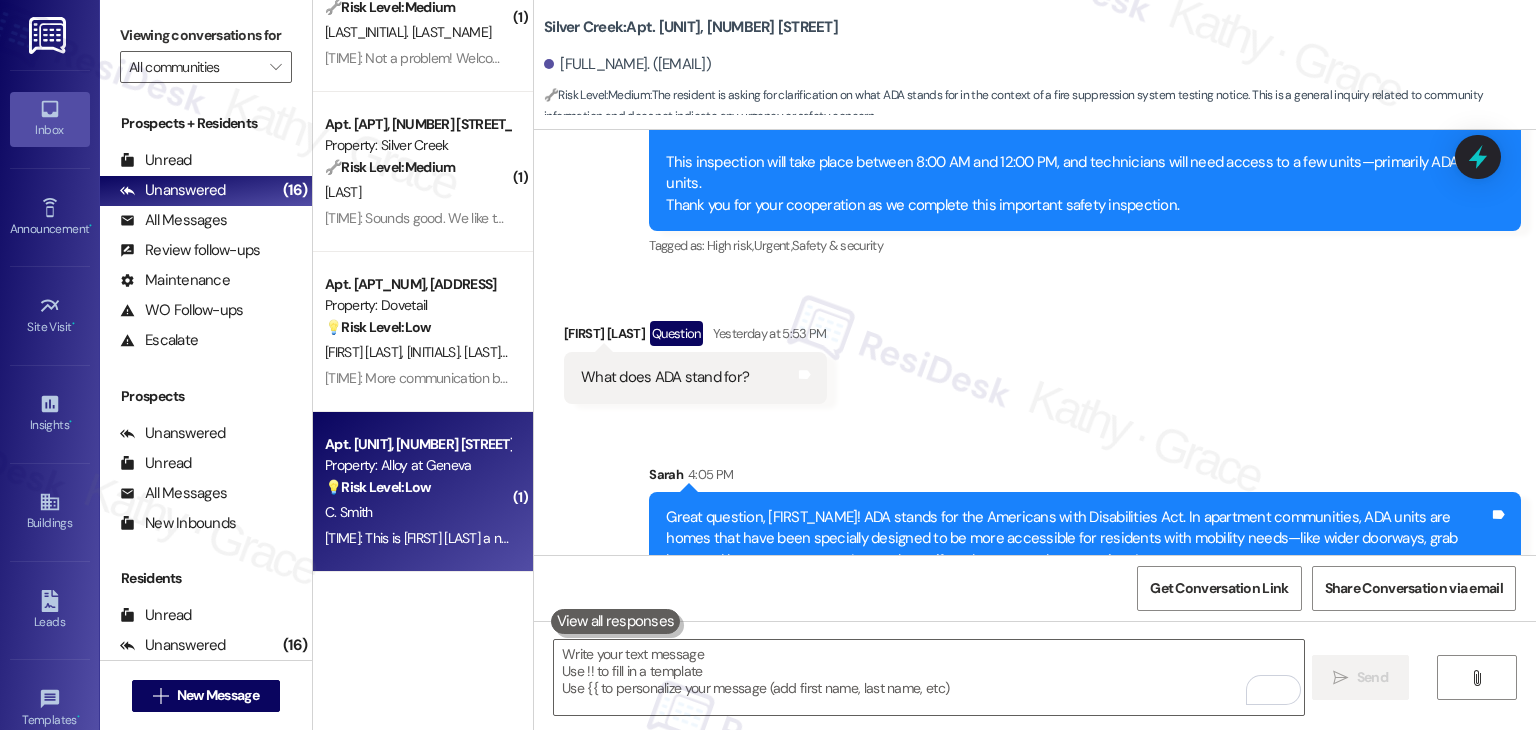 click on "[TIME]: This is [FIRST_NAME] [LAST_NAME] a new resident, how can I get my parking pass today? [TIME]: This is [FIRST_NAME] [LAST_NAME] a new resident, how can I get my parking pass today?" at bounding box center (562, 538) 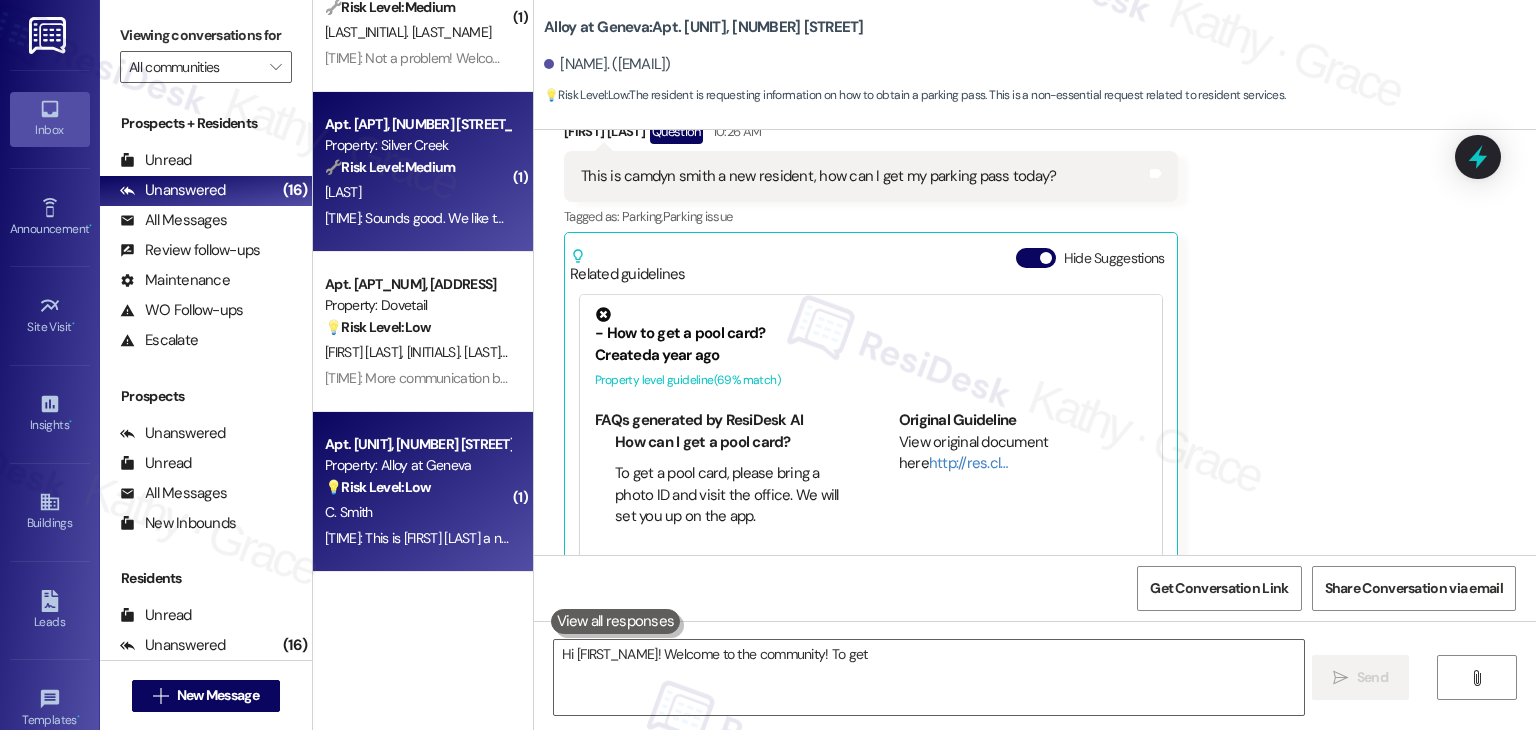 scroll, scrollTop: 232, scrollLeft: 0, axis: vertical 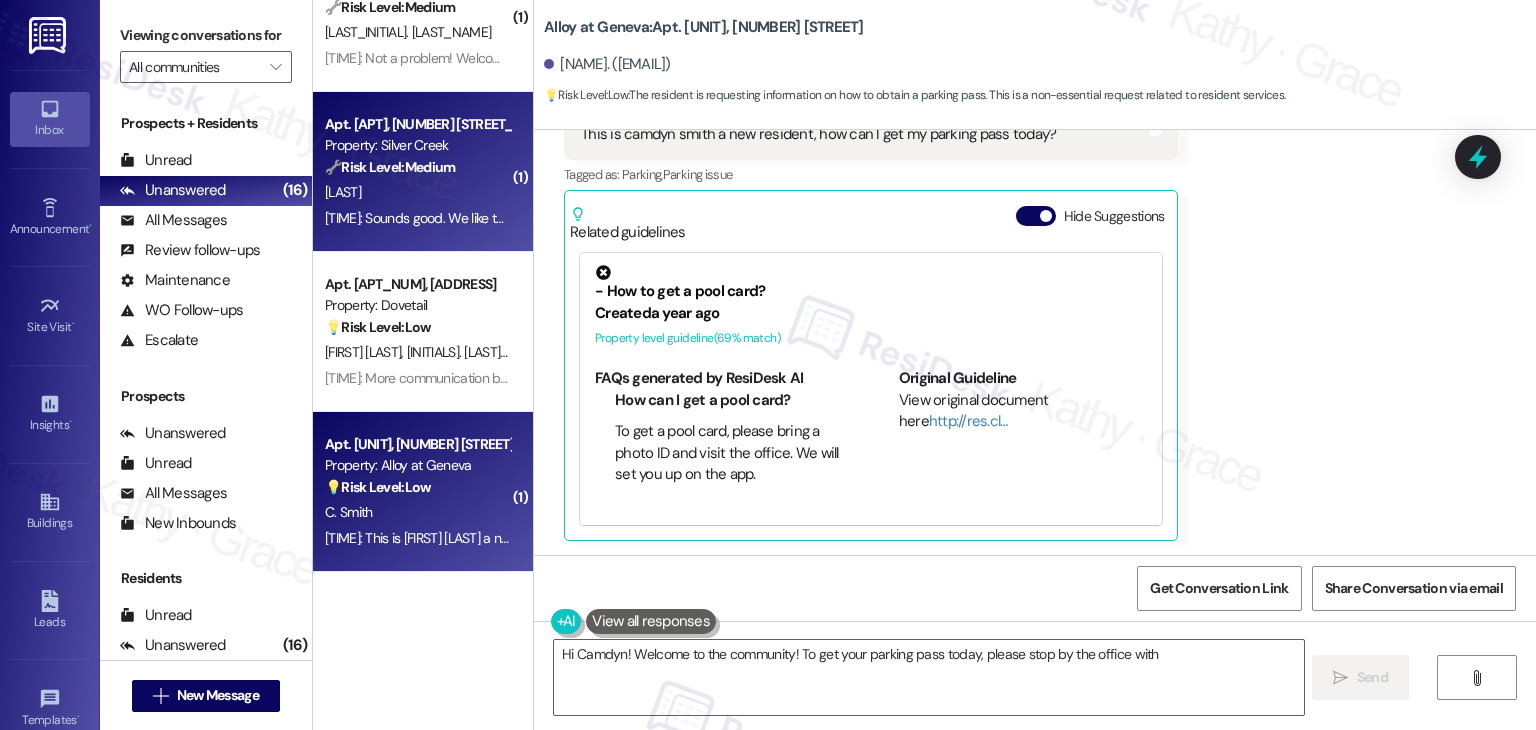 type on "Hi Camdyn! Welcome to the community! To get your parking pass today, please stop by the office with" 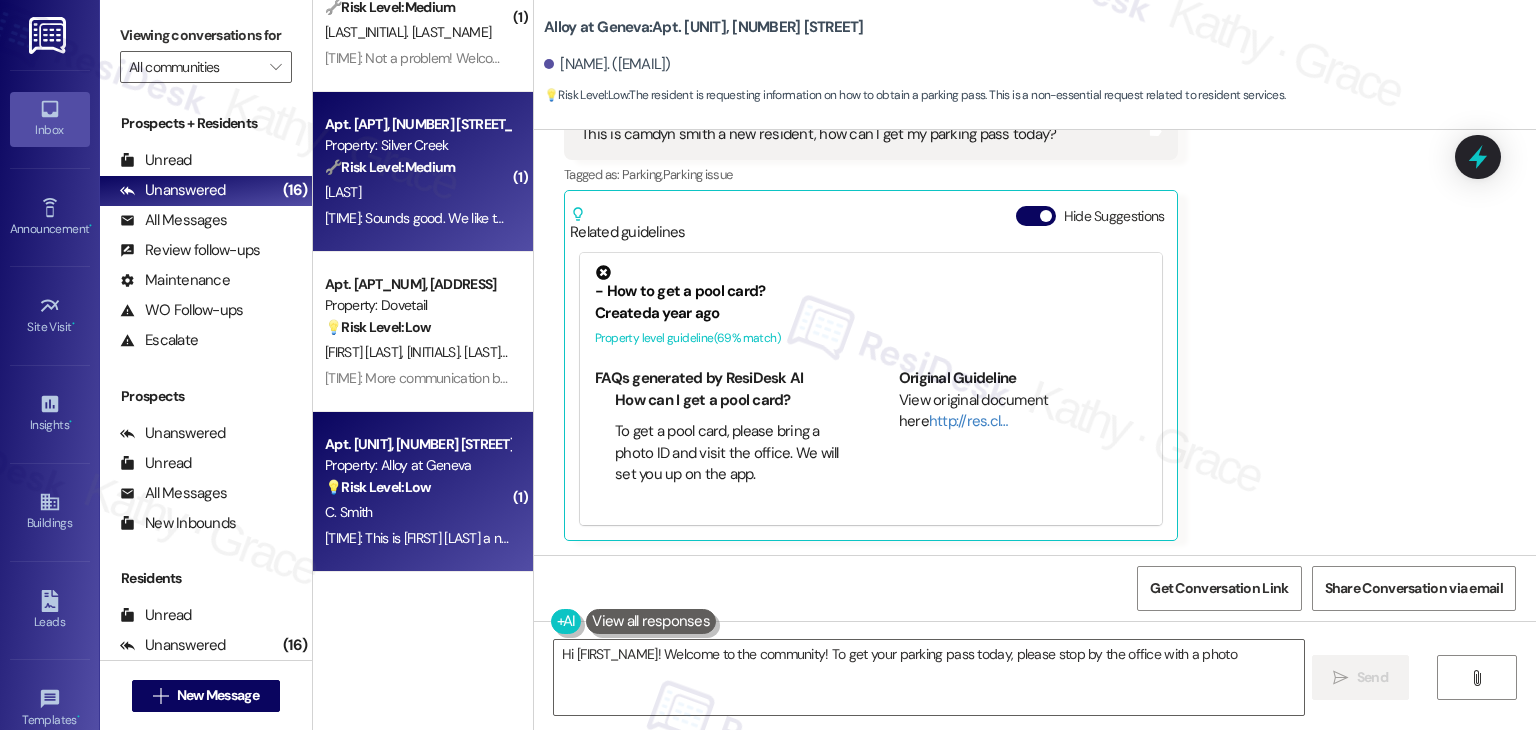 drag, startPoint x: 440, startPoint y: 248, endPoint x: 440, endPoint y: 234, distance: 14 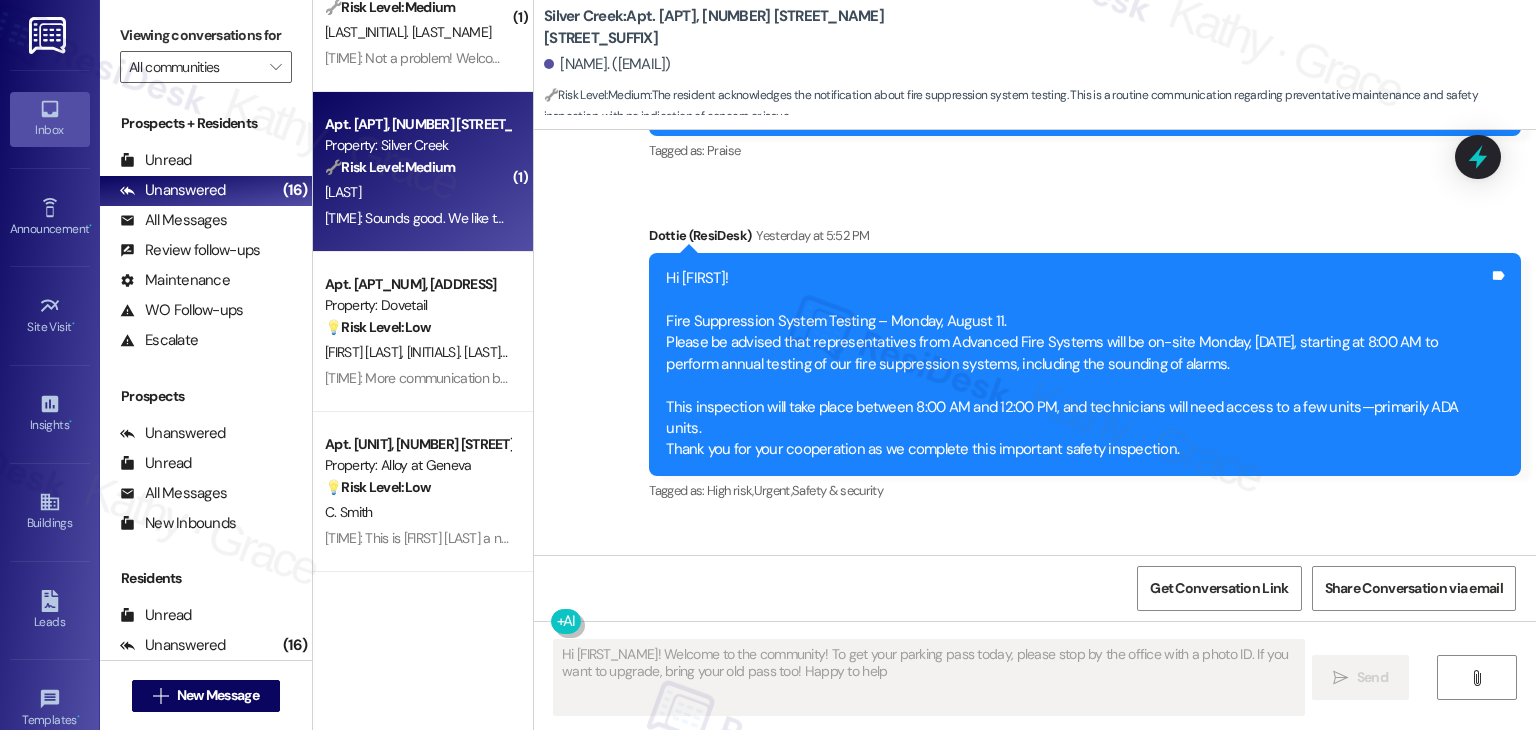 type on "Hi [FIRST_NAME]! Welcome to the community! To get your parking pass today, please stop by the office with a photo ID. If you want to upgrade, bring your old pass too! Happy to help!" 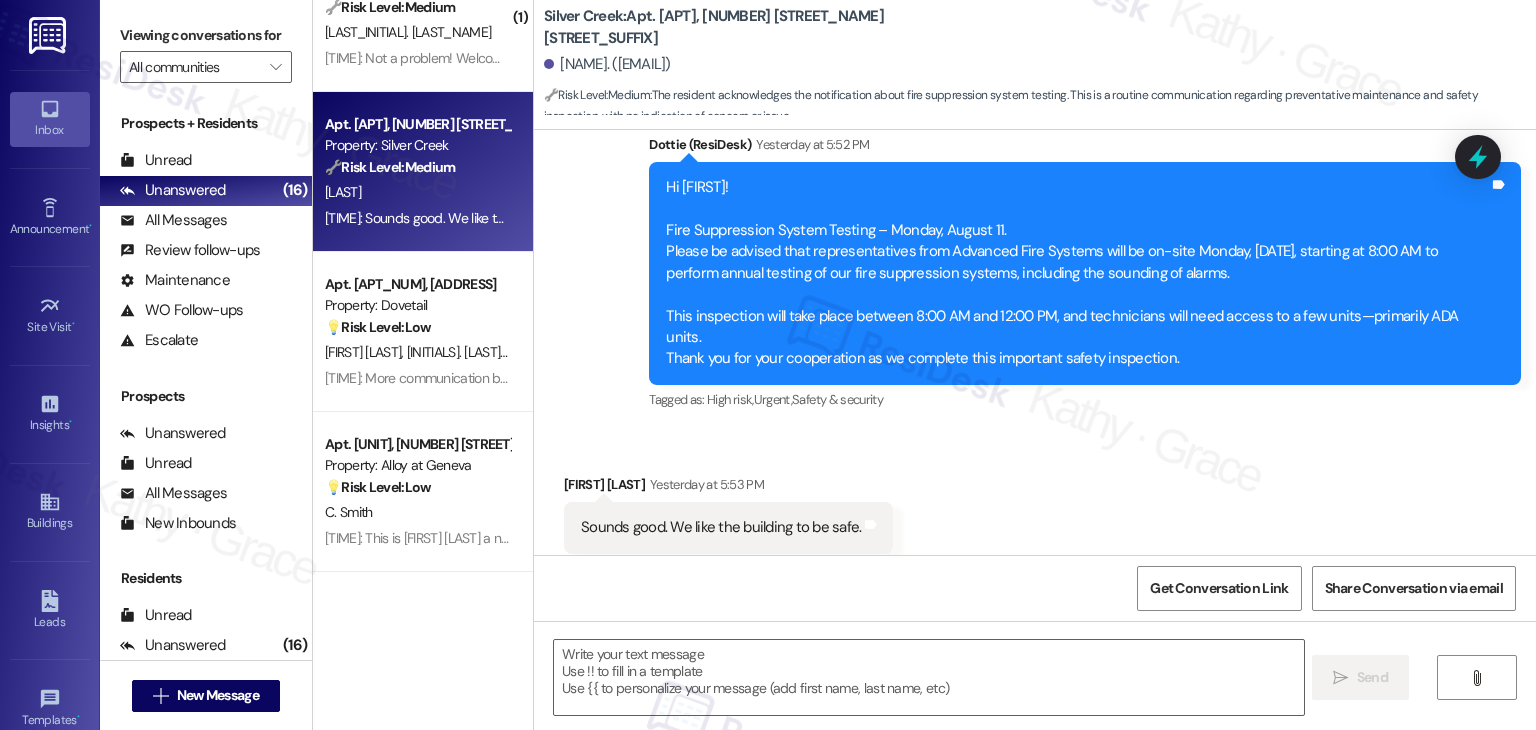 scroll, scrollTop: 599, scrollLeft: 0, axis: vertical 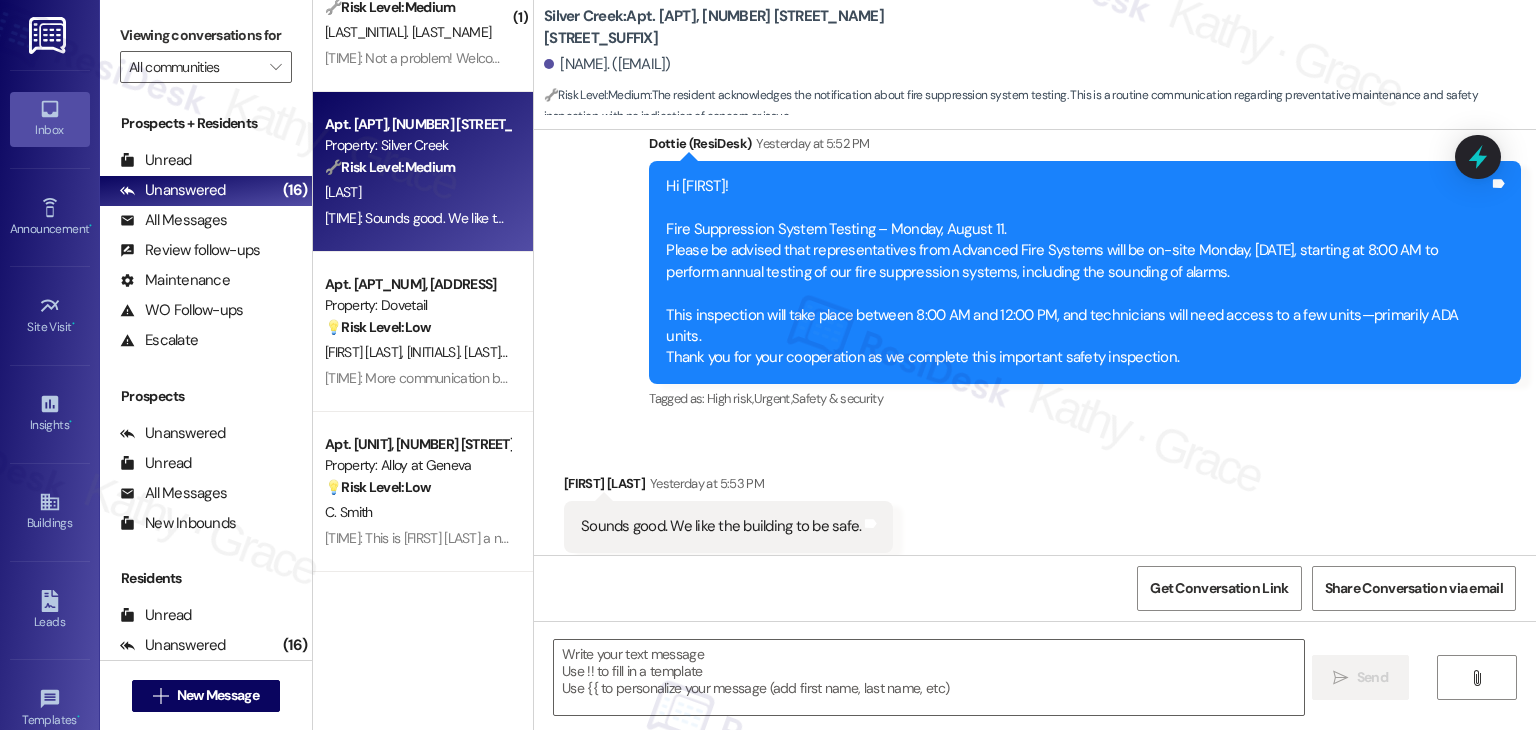 click on "Received via SMS [NAME] [TIME] Sounds good.  We like the building to be safe.  Tags and notes Tagged as:   Safety & security ,  Click to highlight conversations about Safety & security Positive response Click to highlight conversations about Positive response" at bounding box center (1035, 512) 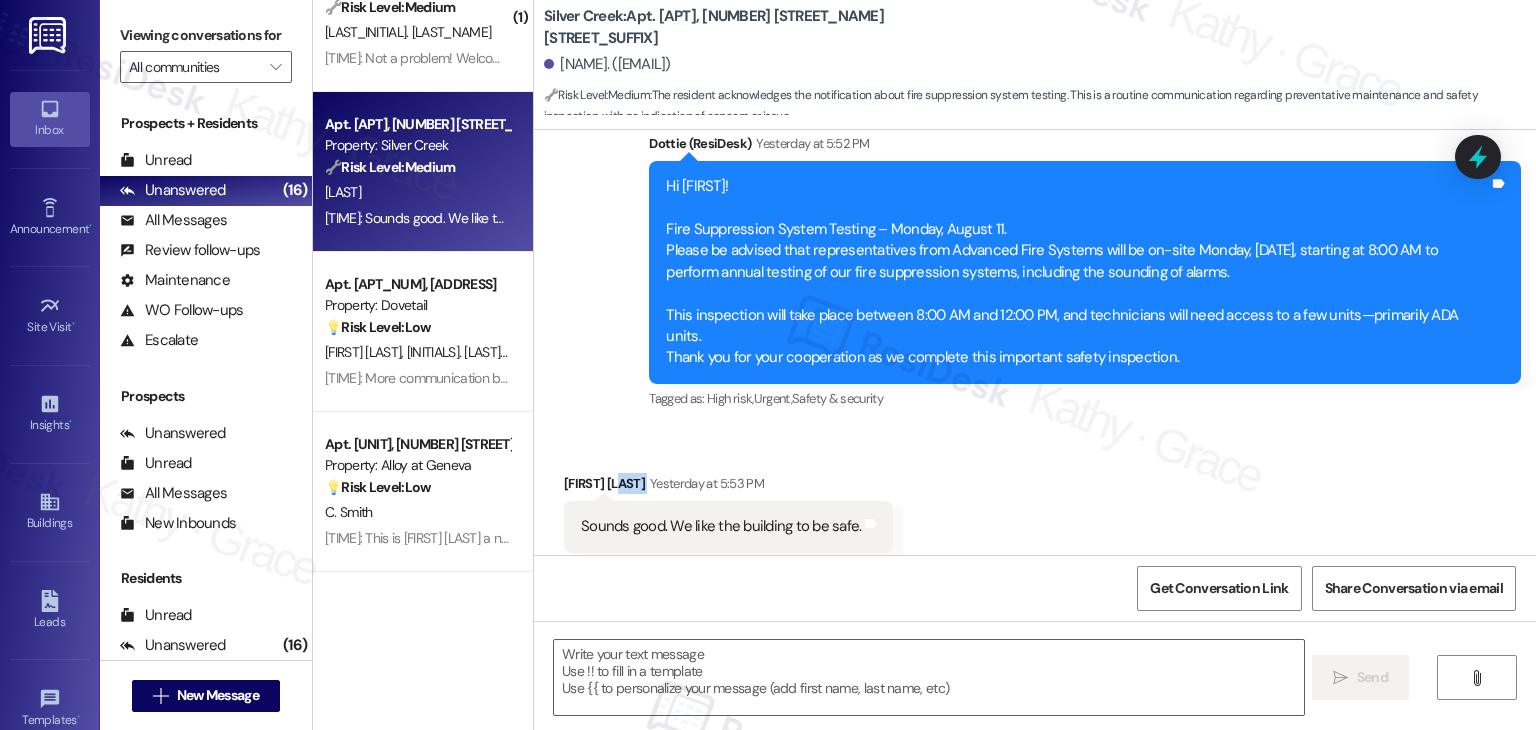 click on "Received via SMS [NAME] [TIME] Sounds good.  We like the building to be safe.  Tags and notes Tagged as:   Safety & security ,  Click to highlight conversations about Safety & security Positive response Click to highlight conversations about Positive response" at bounding box center [1035, 512] 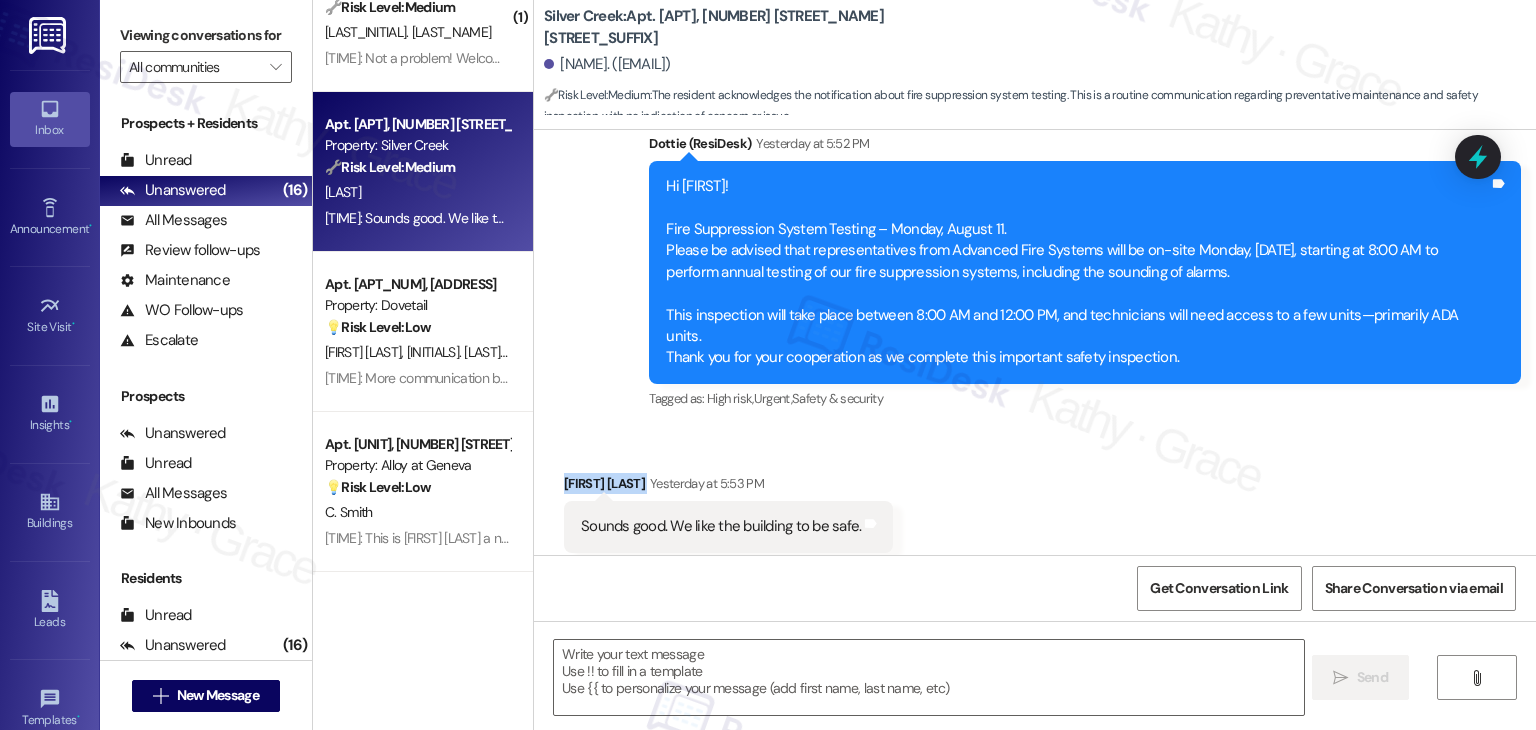 click on "Received via SMS [NAME] [TIME] Sounds good.  We like the building to be safe.  Tags and notes Tagged as:   Safety & security ,  Click to highlight conversations about Safety & security Positive response Click to highlight conversations about Positive response" at bounding box center [1035, 512] 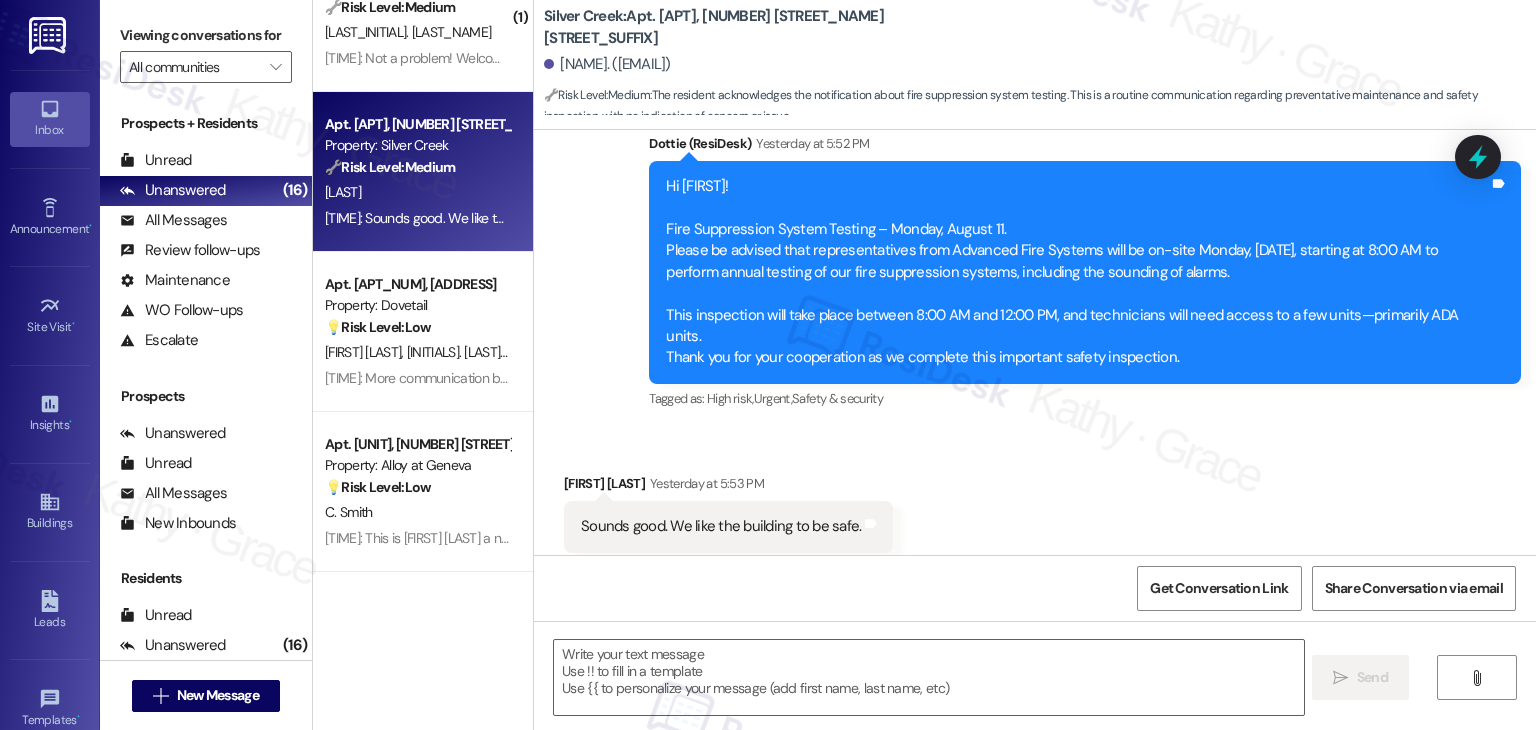 click on "Received via SMS [NAME] [TIME] Sounds good.  We like the building to be safe.  Tags and notes Tagged as:   Safety & security ,  Click to highlight conversations about Safety & security Positive response Click to highlight conversations about Positive response" at bounding box center (1035, 512) 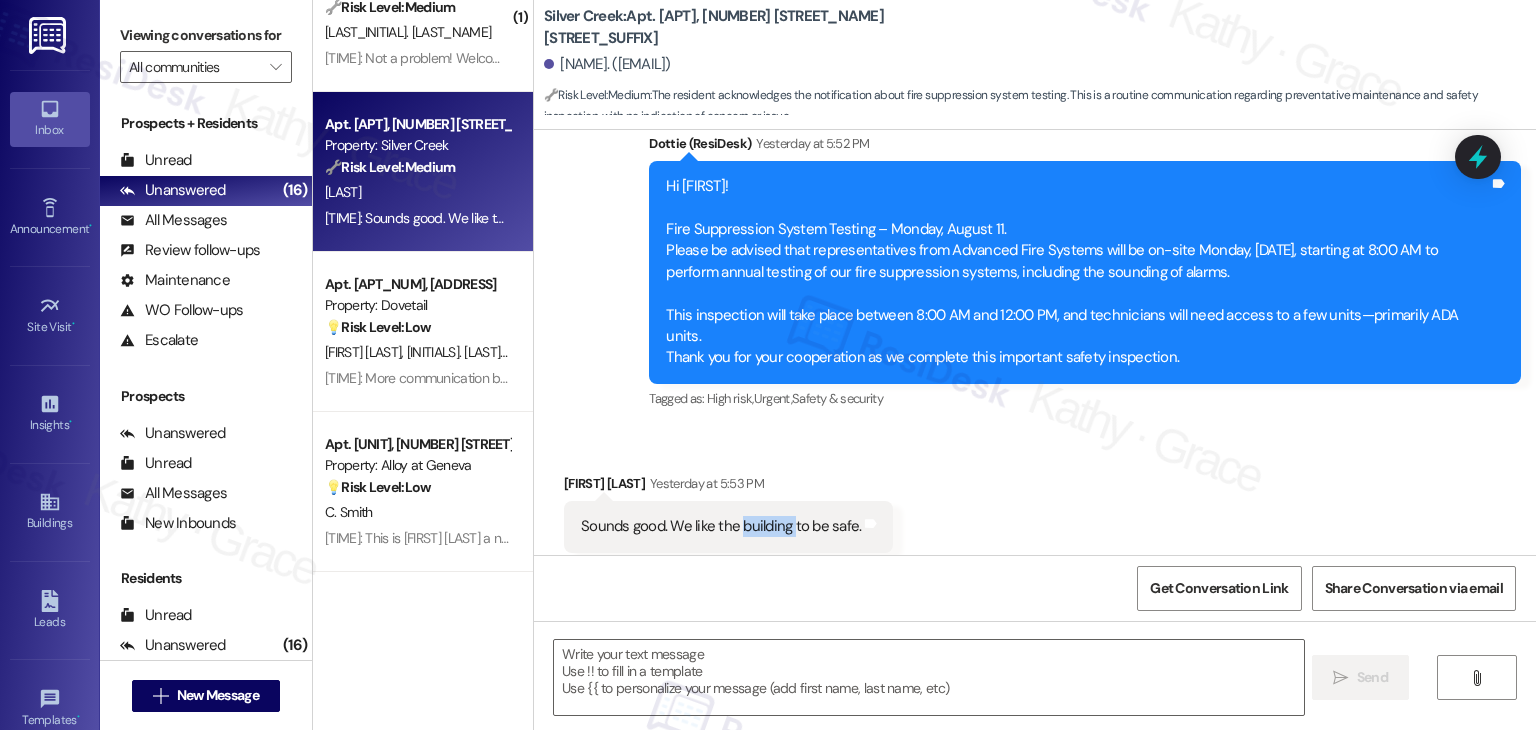 click on "Sounds good. We like the building to be safe. Tags and notes" at bounding box center (728, 526) 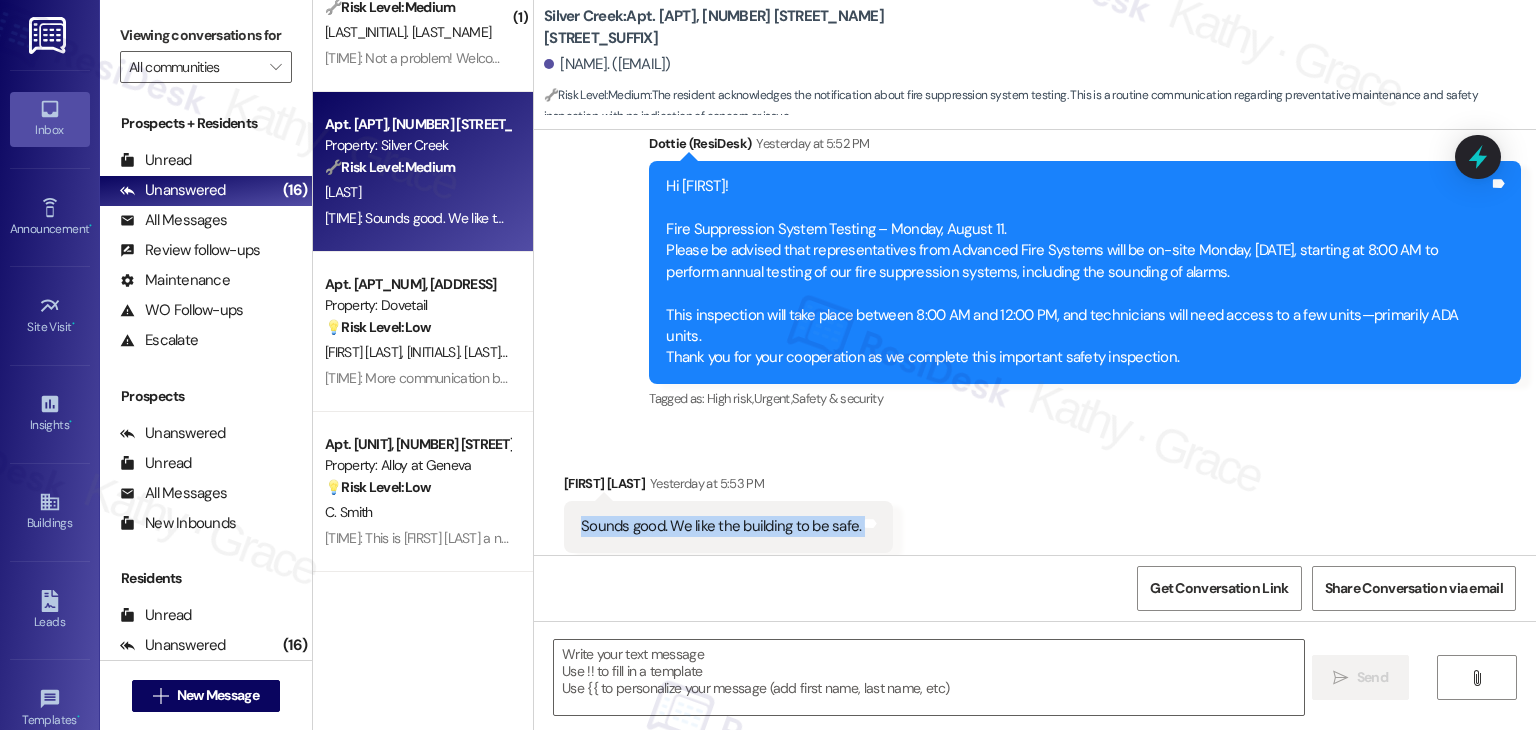 click on "Sounds good. We like the building to be safe. Tags and notes" at bounding box center [728, 526] 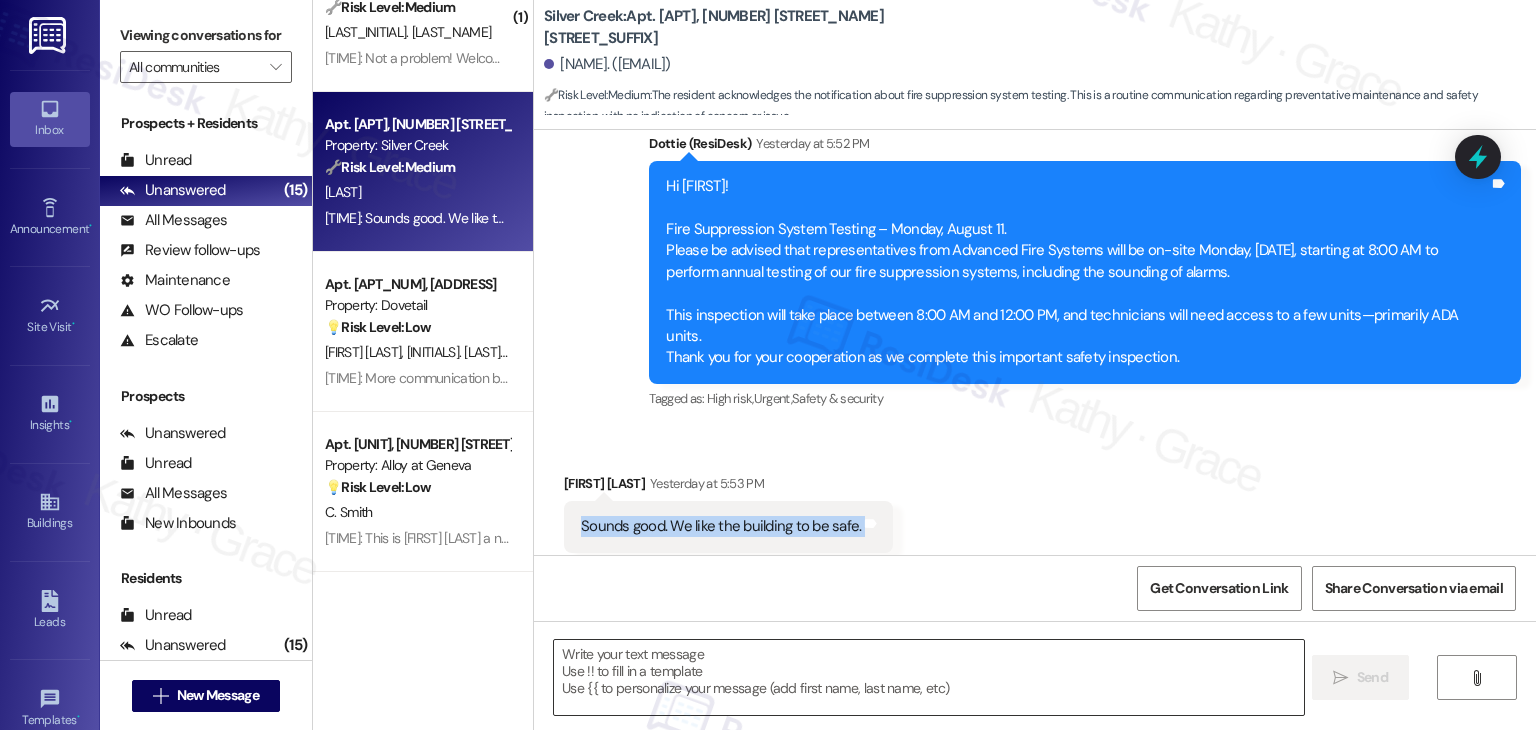 click at bounding box center (928, 677) 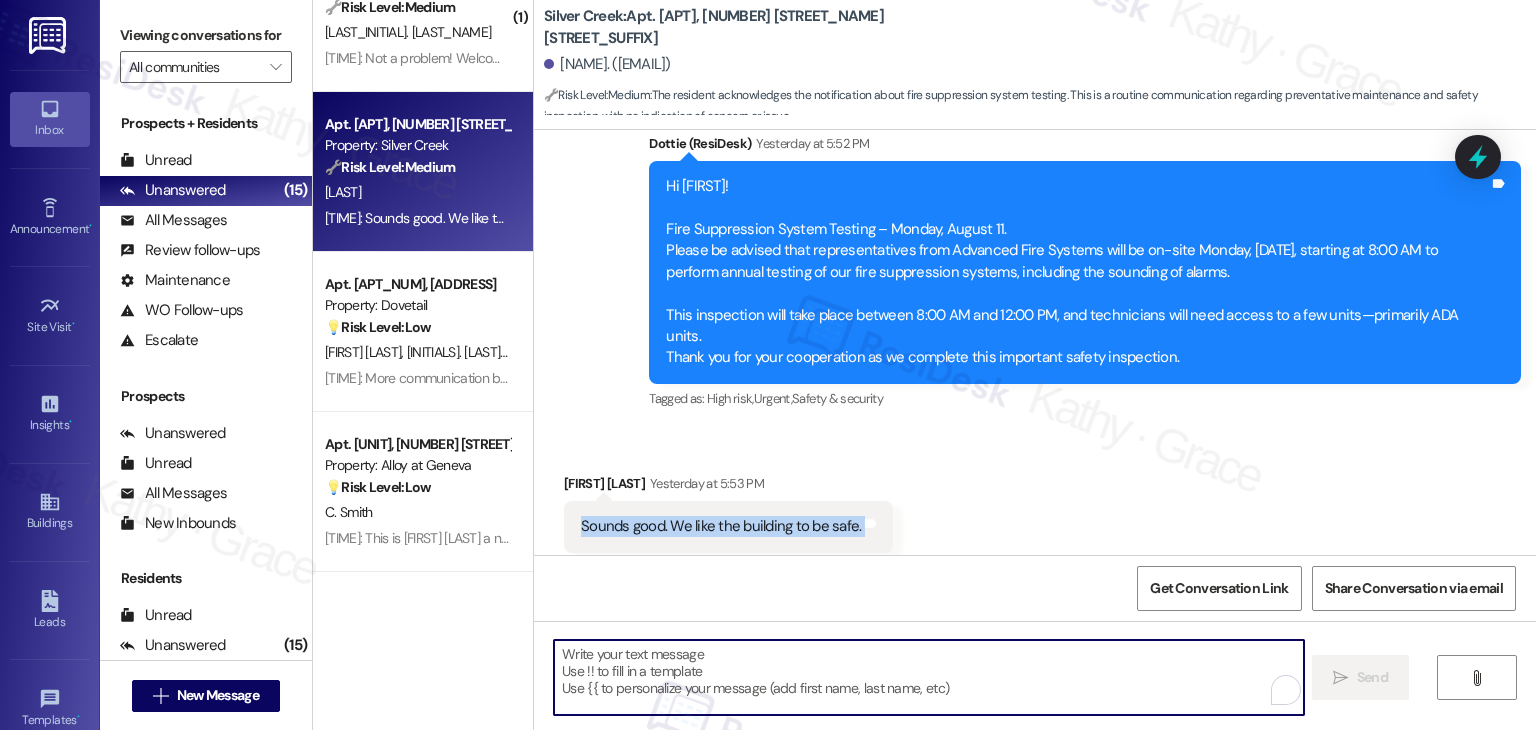 paste on "Thanks, [FIRST_NAME]! We appreciate your support. Keeping the building safe for everyone is always a top priority. Let us know if you ever have any questions!" 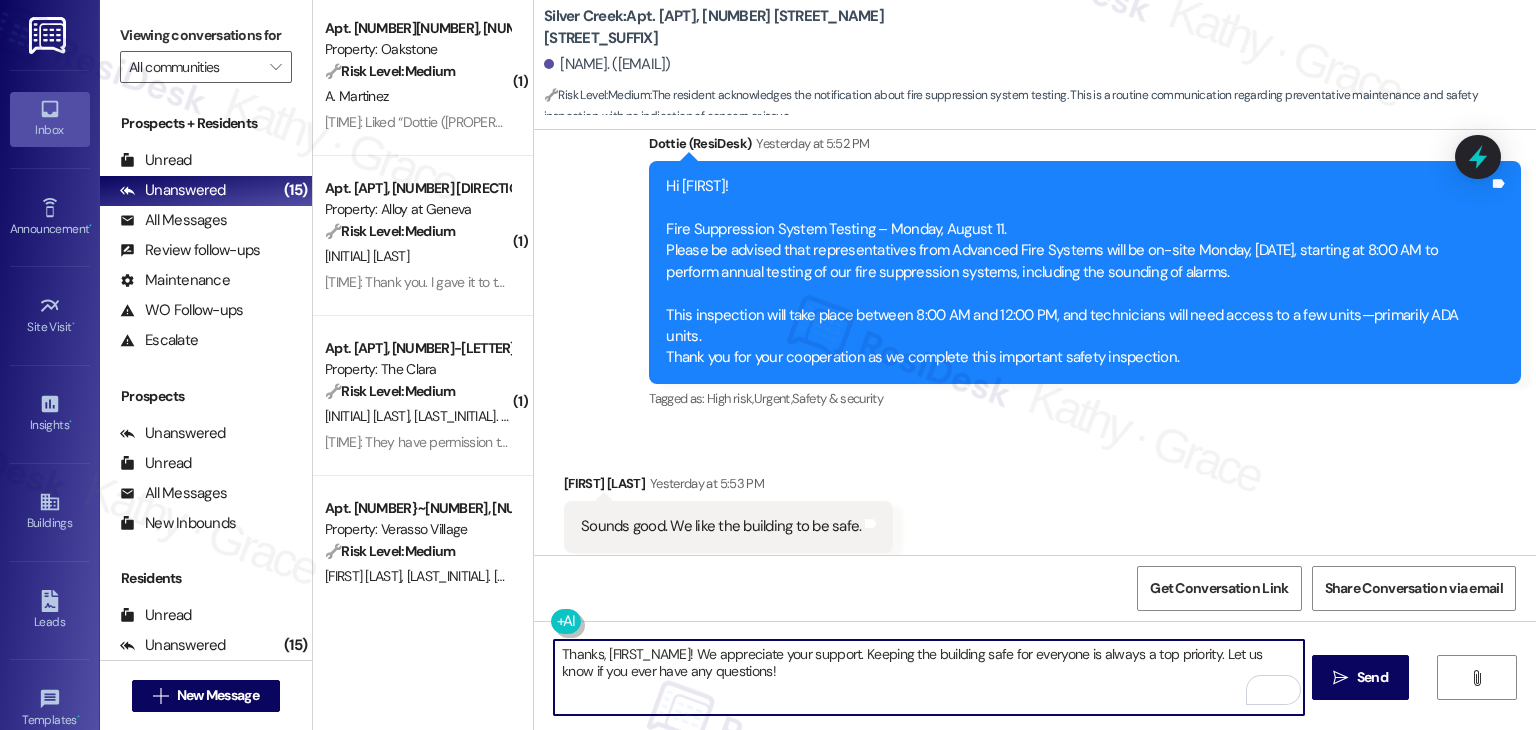 scroll, scrollTop: 0, scrollLeft: 0, axis: both 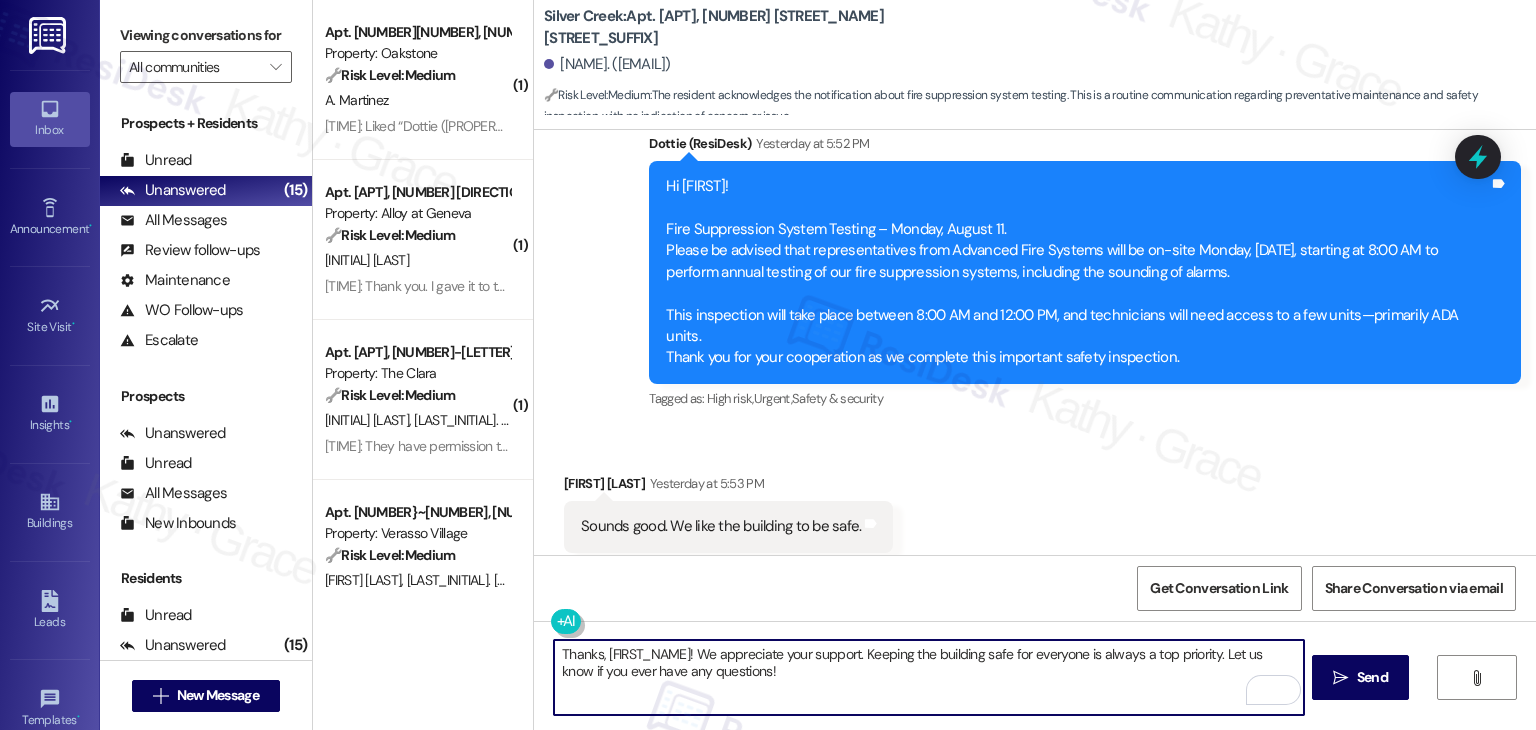 type on "Thanks, [FIRST_NAME]! We appreciate your support. Keeping the building safe for everyone is always a top priority. Let us know if you ever have any questions!" 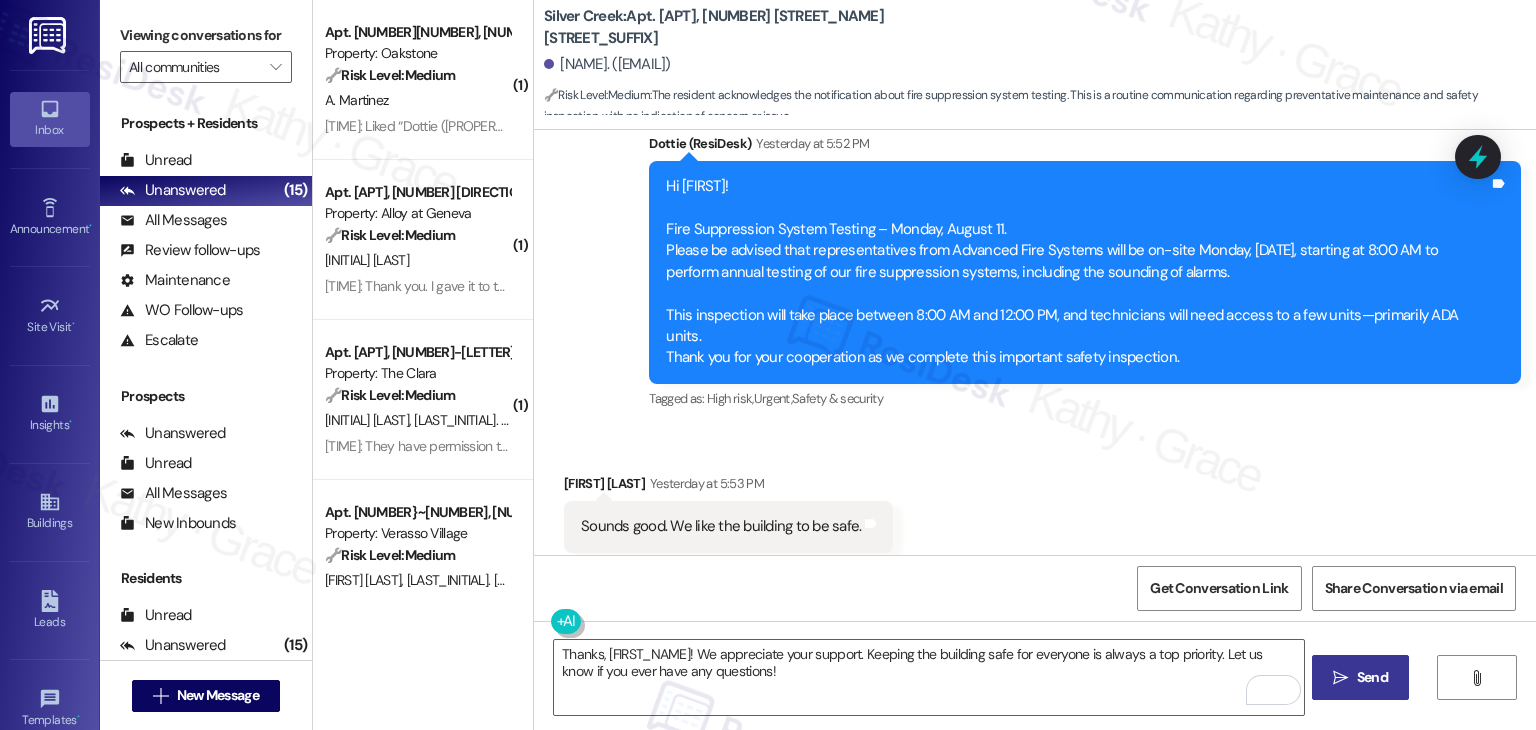 click on " Send" at bounding box center [1360, 677] 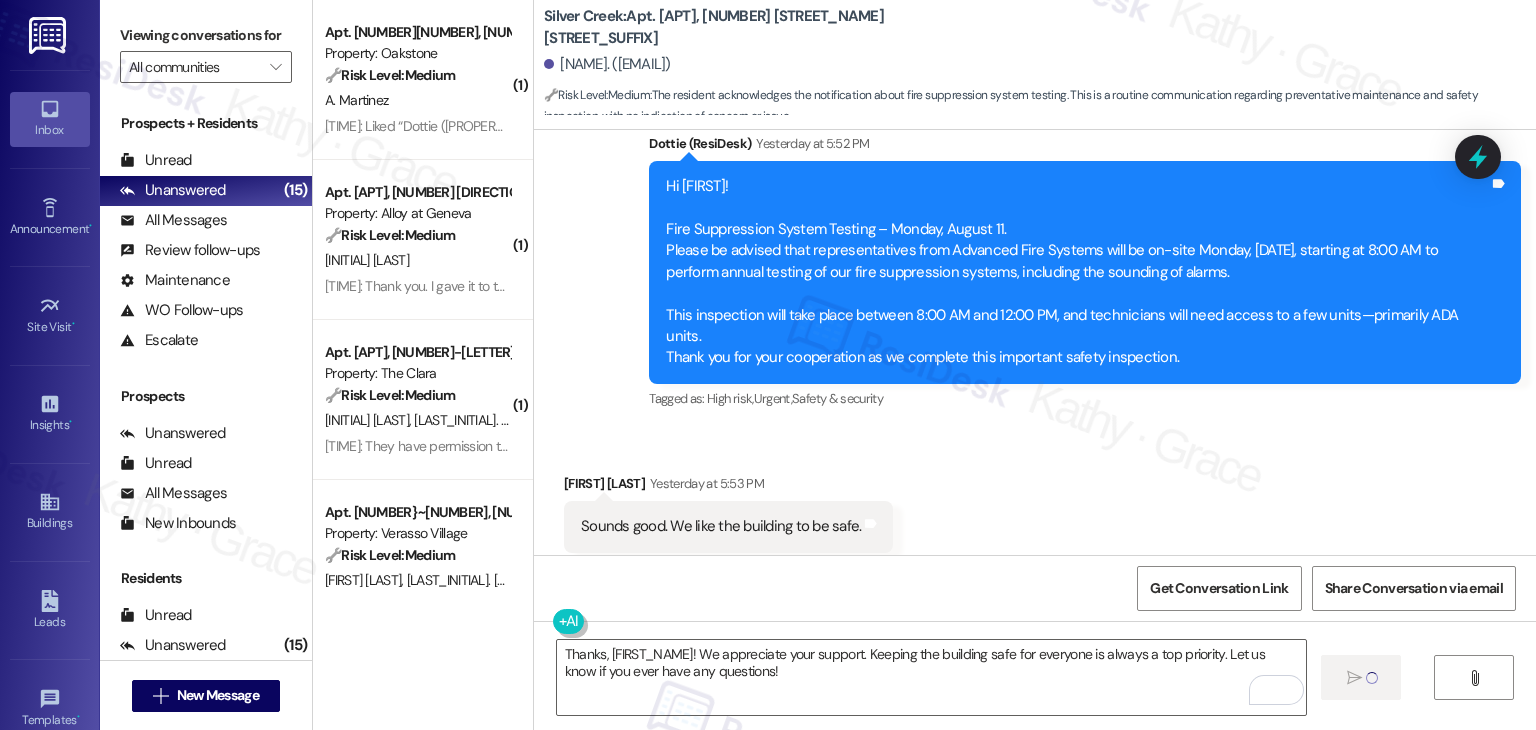 type 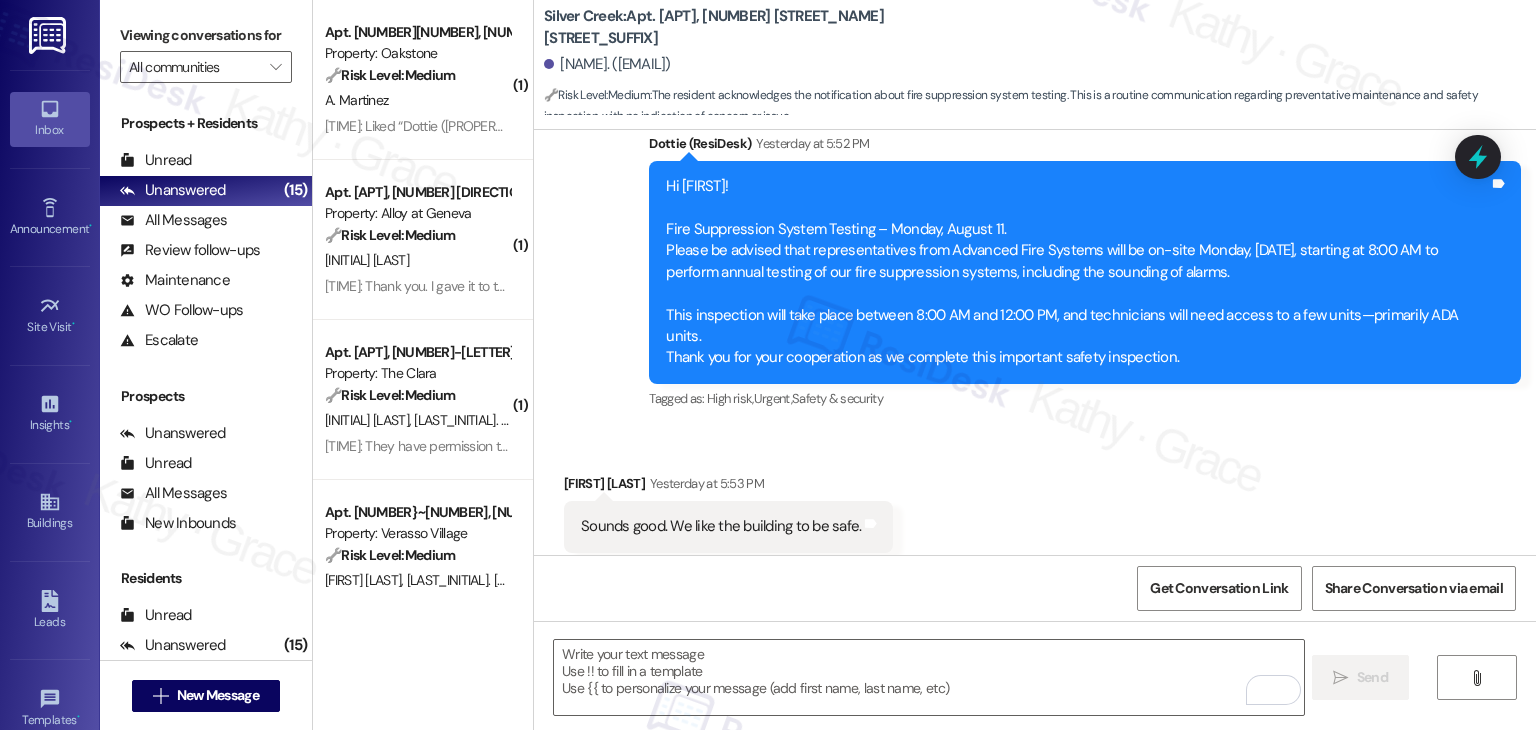 scroll, scrollTop: 598, scrollLeft: 0, axis: vertical 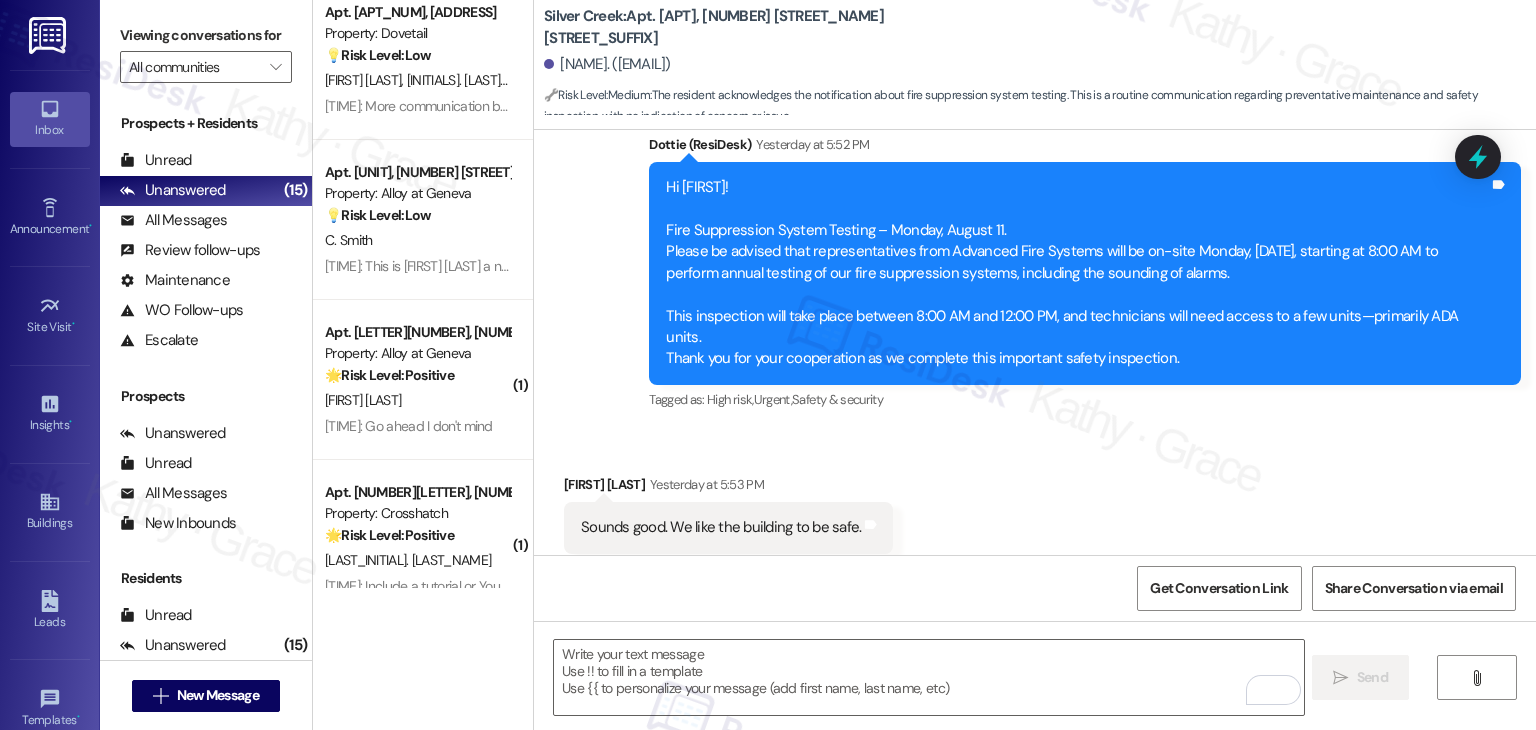 click on "Received via SMS [NAME] [TIME] Sounds good.  We like the building to be safe.  Tags and notes Tagged as:   Safety & security ,  Click to highlight conversations about Safety & security Positive response Click to highlight conversations about Positive response" at bounding box center [1035, 513] 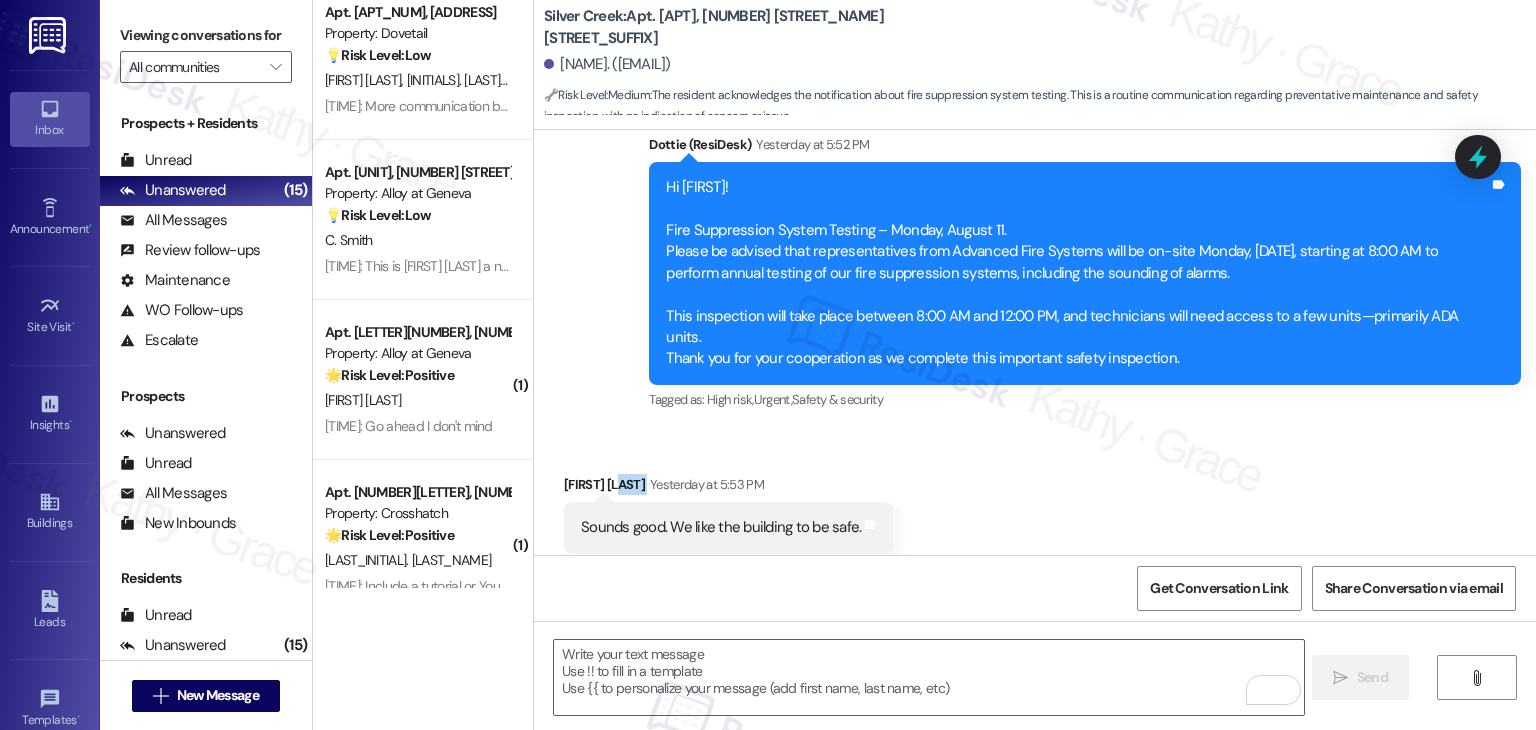 click on "Received via SMS [NAME] [TIME] Sounds good.  We like the building to be safe.  Tags and notes Tagged as:   Safety & security ,  Click to highlight conversations about Safety & security Positive response Click to highlight conversations about Positive response" at bounding box center [1035, 513] 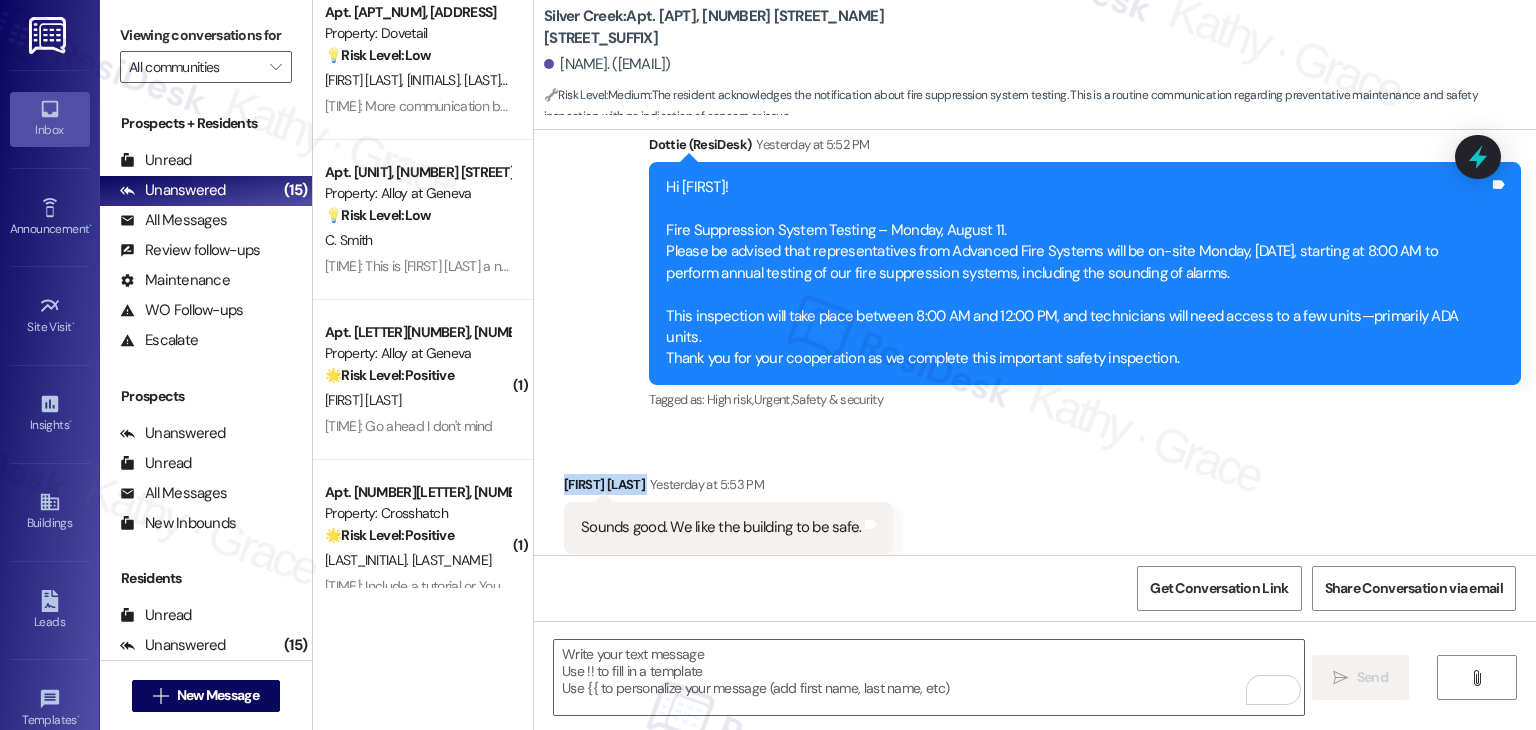 click on "Received via SMS [NAME] [TIME] Sounds good.  We like the building to be safe.  Tags and notes Tagged as:   Safety & security ,  Click to highlight conversations about Safety & security Positive response Click to highlight conversations about Positive response" at bounding box center [1035, 513] 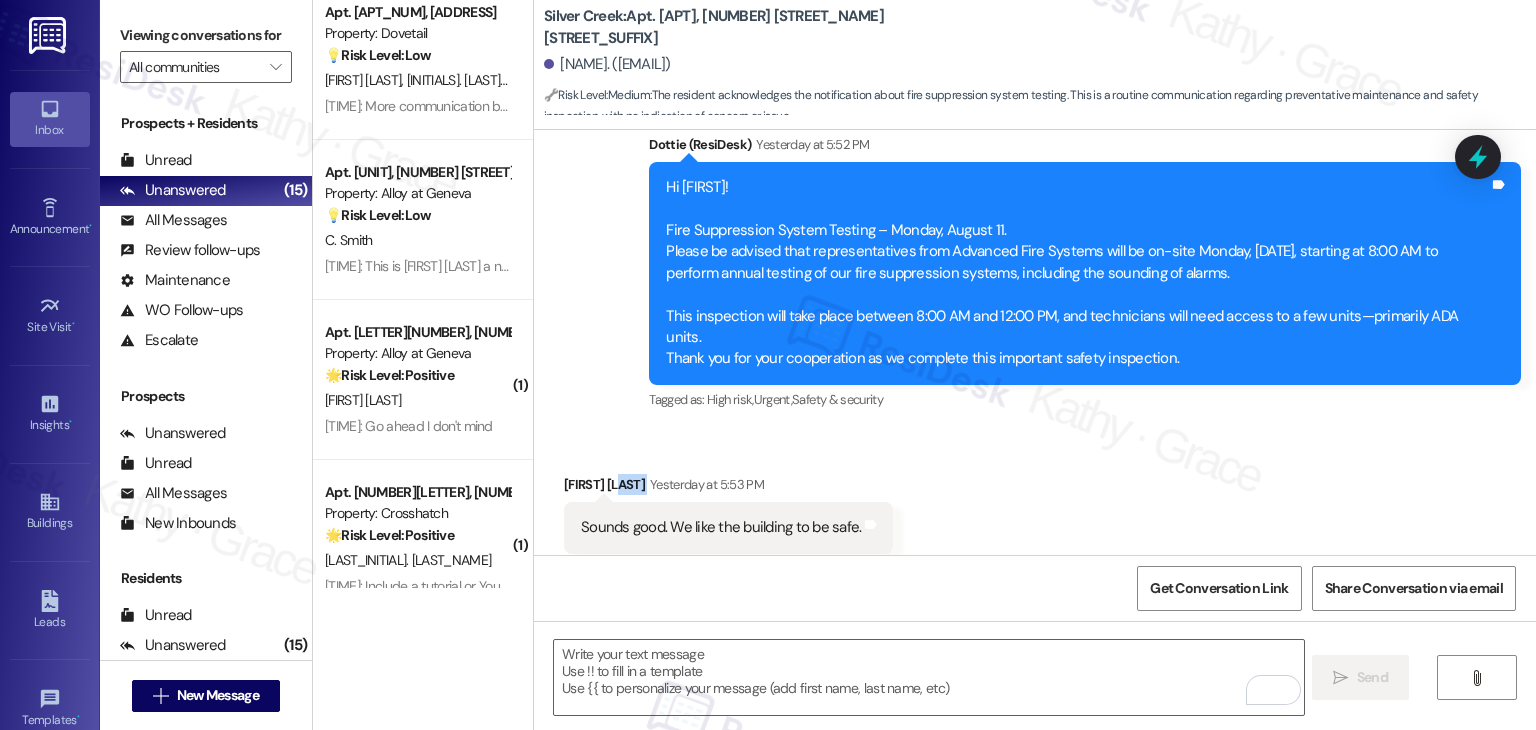click on "Received via SMS [NAME] [TIME] Sounds good.  We like the building to be safe.  Tags and notes Tagged as:   Safety & security ,  Click to highlight conversations about Safety & security Positive response Click to highlight conversations about Positive response" at bounding box center (1035, 513) 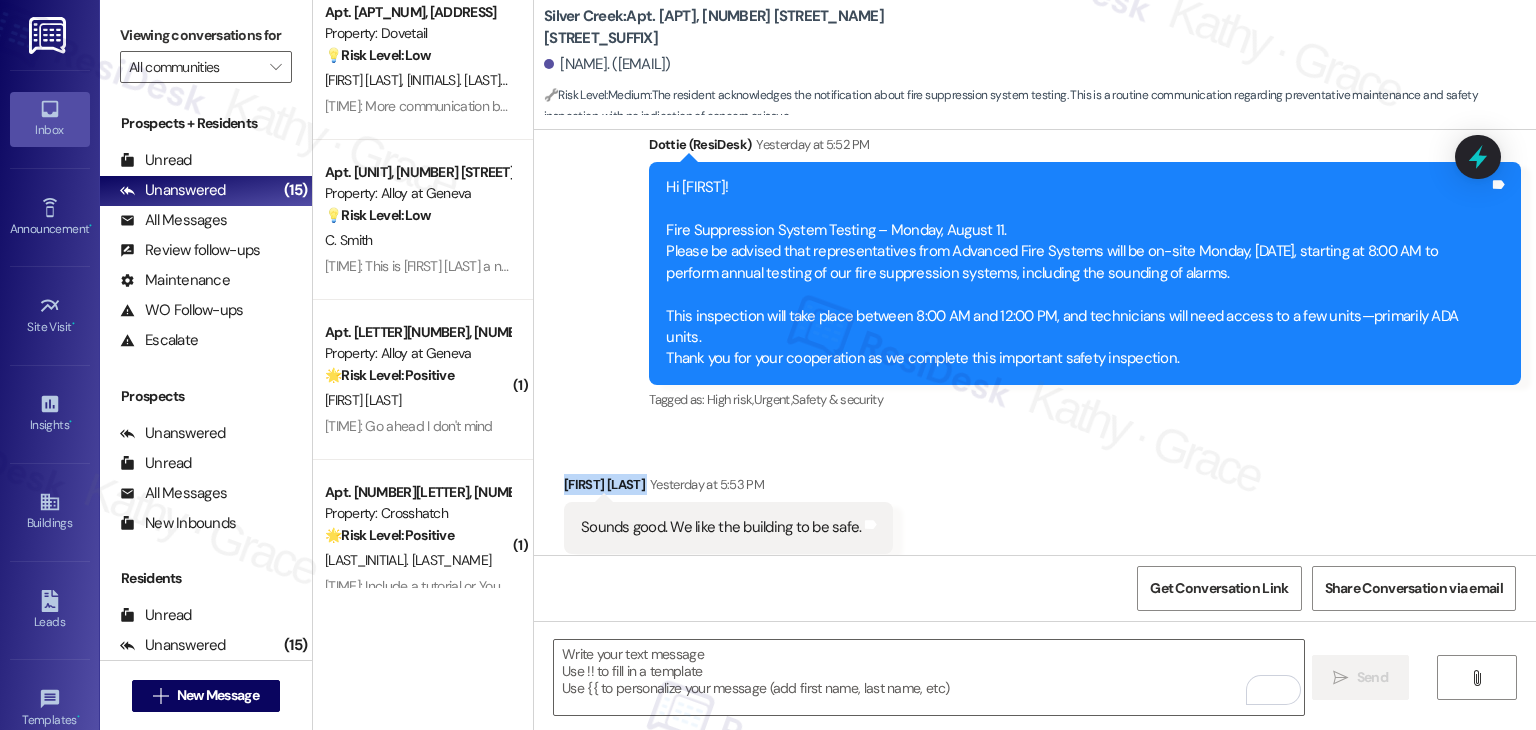 click on "Received via SMS [NAME] [TIME] Sounds good.  We like the building to be safe.  Tags and notes Tagged as:   Safety & security ,  Click to highlight conversations about Safety & security Positive response Click to highlight conversations about Positive response" at bounding box center (1035, 513) 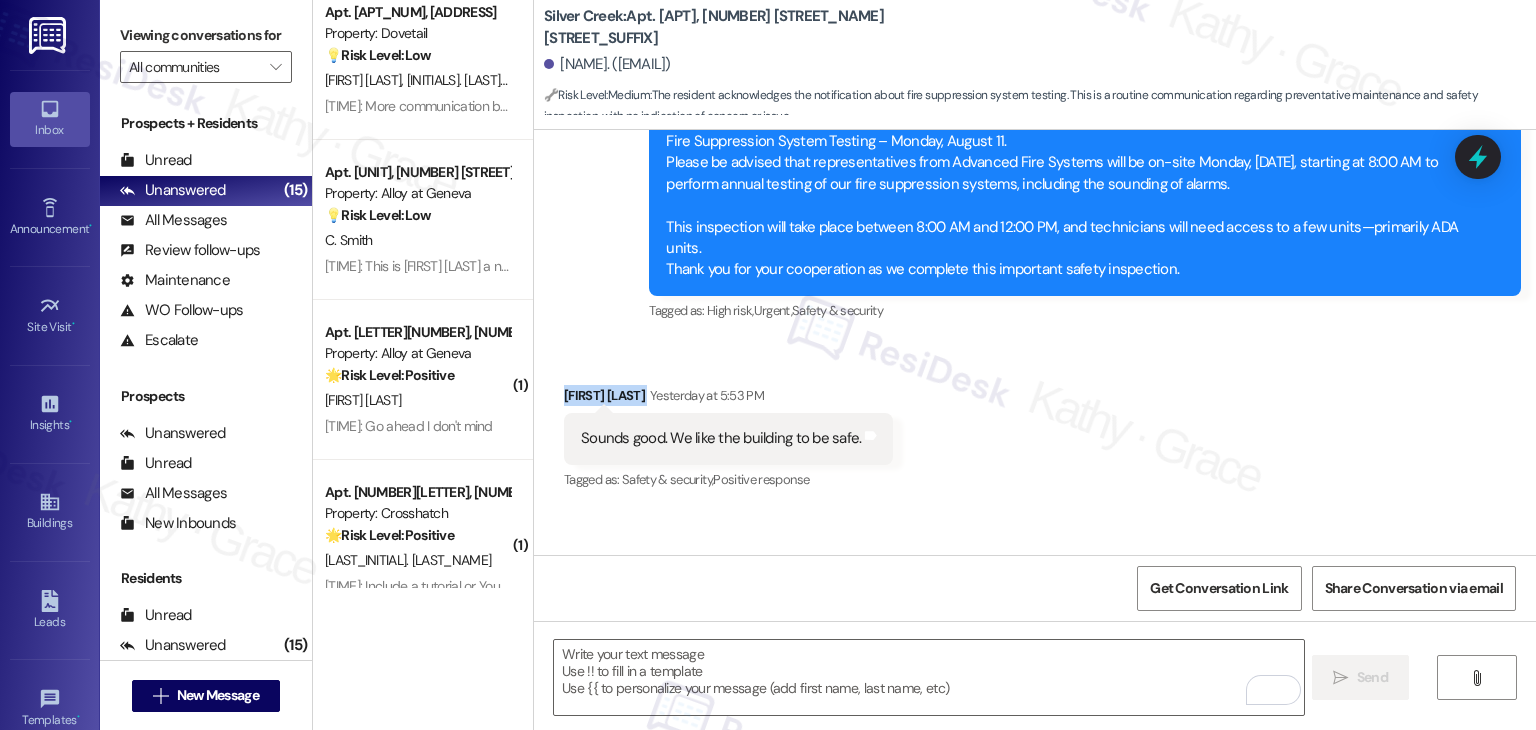 scroll, scrollTop: 760, scrollLeft: 0, axis: vertical 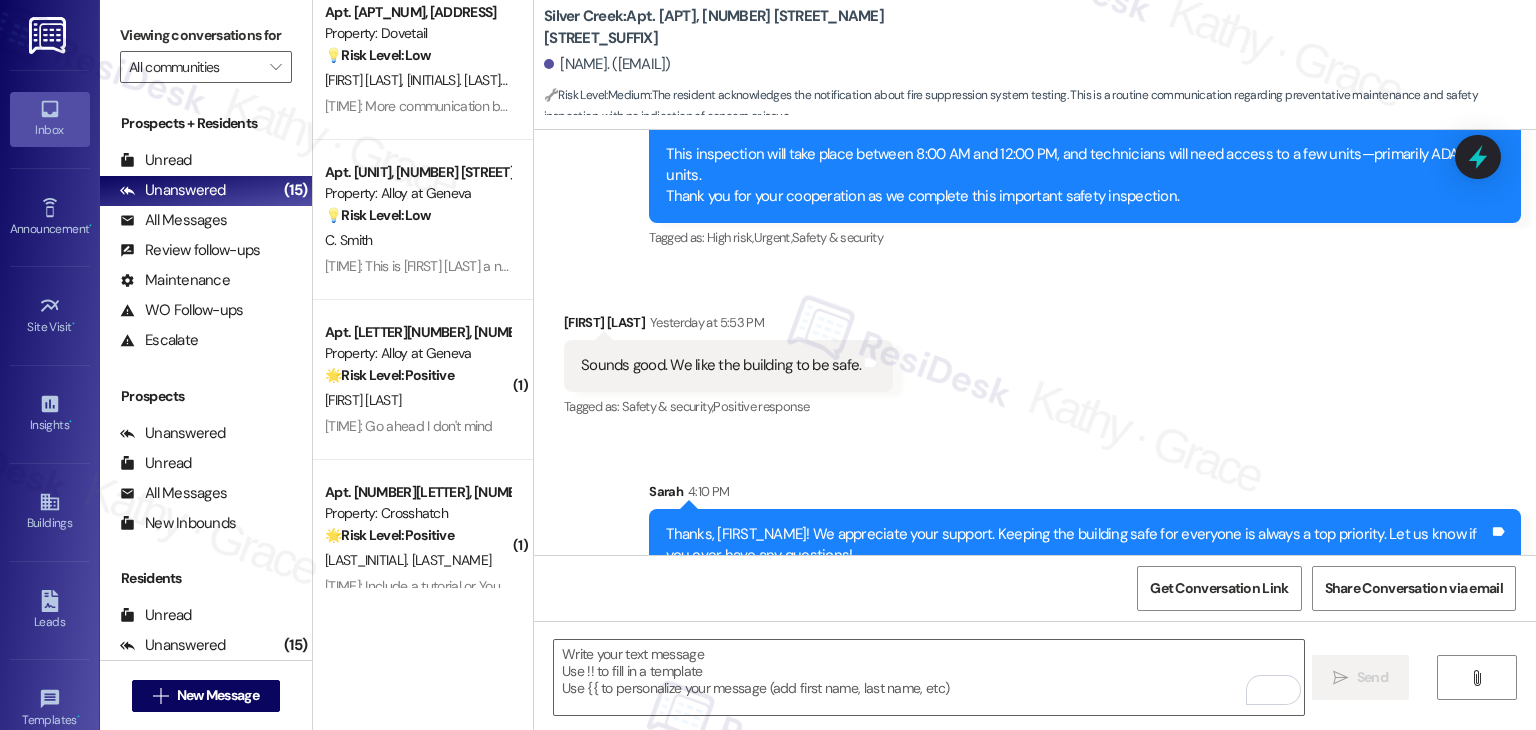 click on "Sent via SMS [FIRST] [TIME] Thanks, Faye! We appreciate your support. Keeping the building safe for everyone is always a top priority. Let us know if you ever have any questions! Tags and notes" at bounding box center (1035, 516) 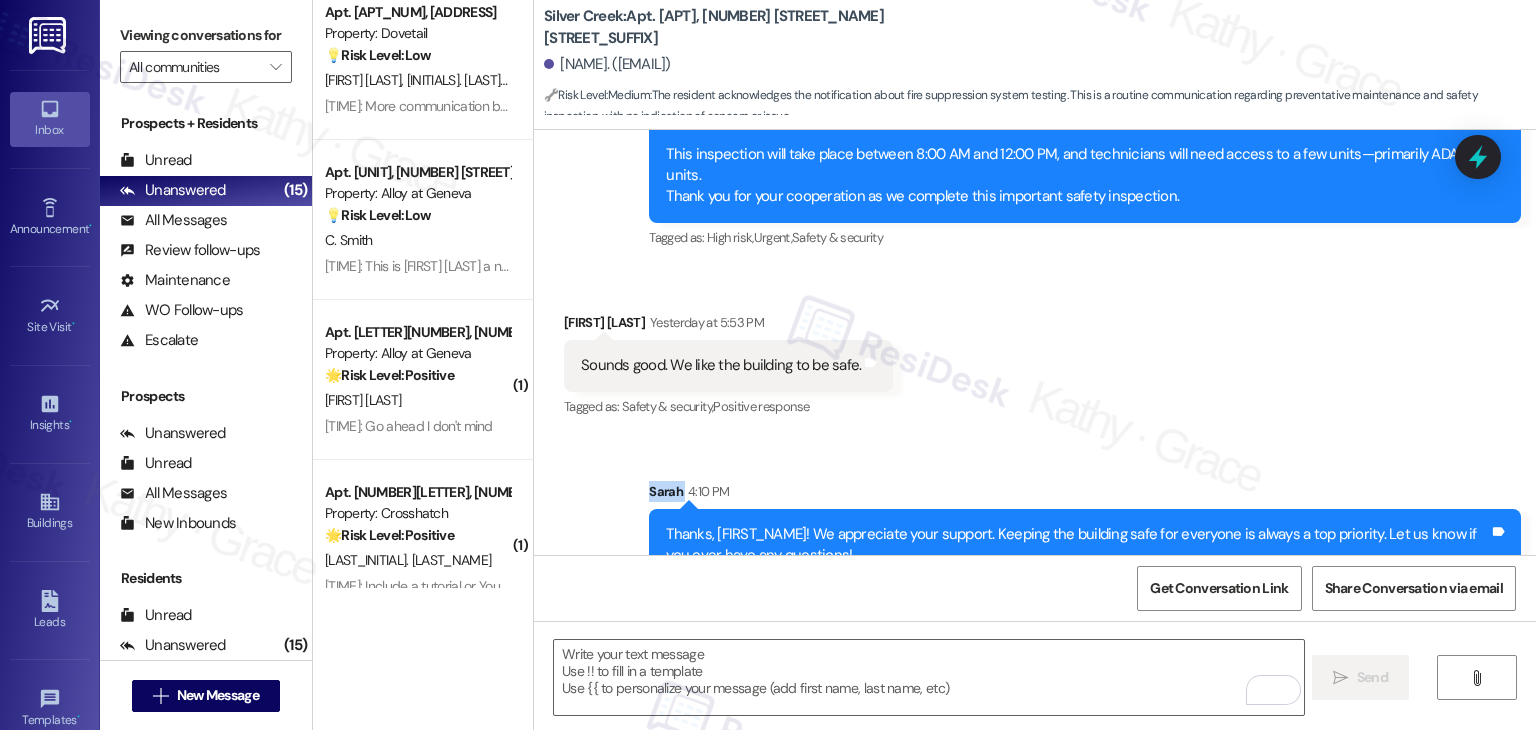 click on "Sent via SMS [FIRST] [TIME] Thanks, Faye! We appreciate your support. Keeping the building safe for everyone is always a top priority. Let us know if you ever have any questions! Tags and notes" at bounding box center (1035, 516) 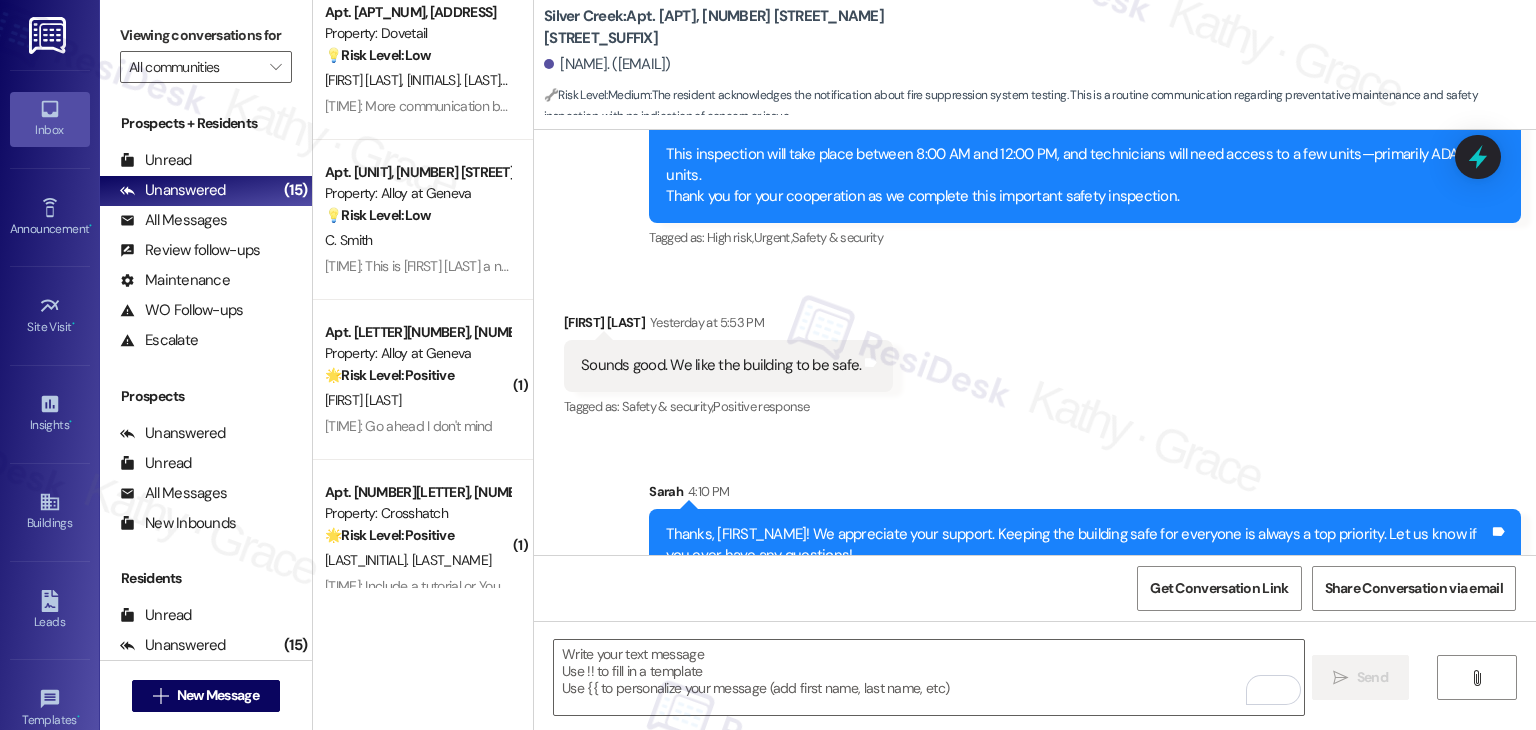 click on "Received via SMS [NAME] [TIME] Sounds good.  We like the building to be safe.  Tags and notes Tagged as:   Safety & security ,  Click to highlight conversations about Safety & security Positive response Click to highlight conversations about Positive response" at bounding box center (1035, 351) 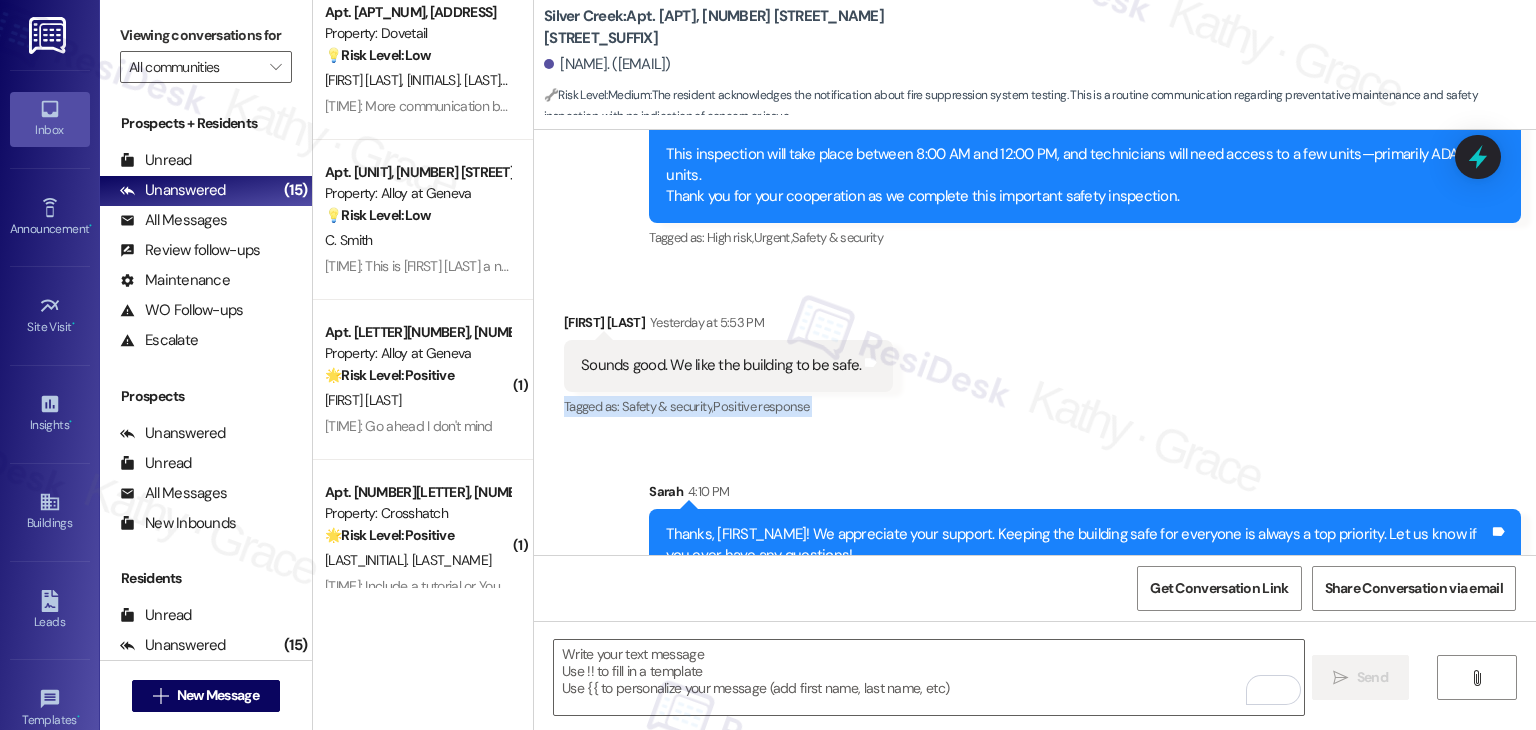 click on "Received via SMS [NAME] [TIME] Sounds good.  We like the building to be safe.  Tags and notes Tagged as:   Safety & security ,  Click to highlight conversations about Safety & security Positive response Click to highlight conversations about Positive response" at bounding box center [1035, 351] 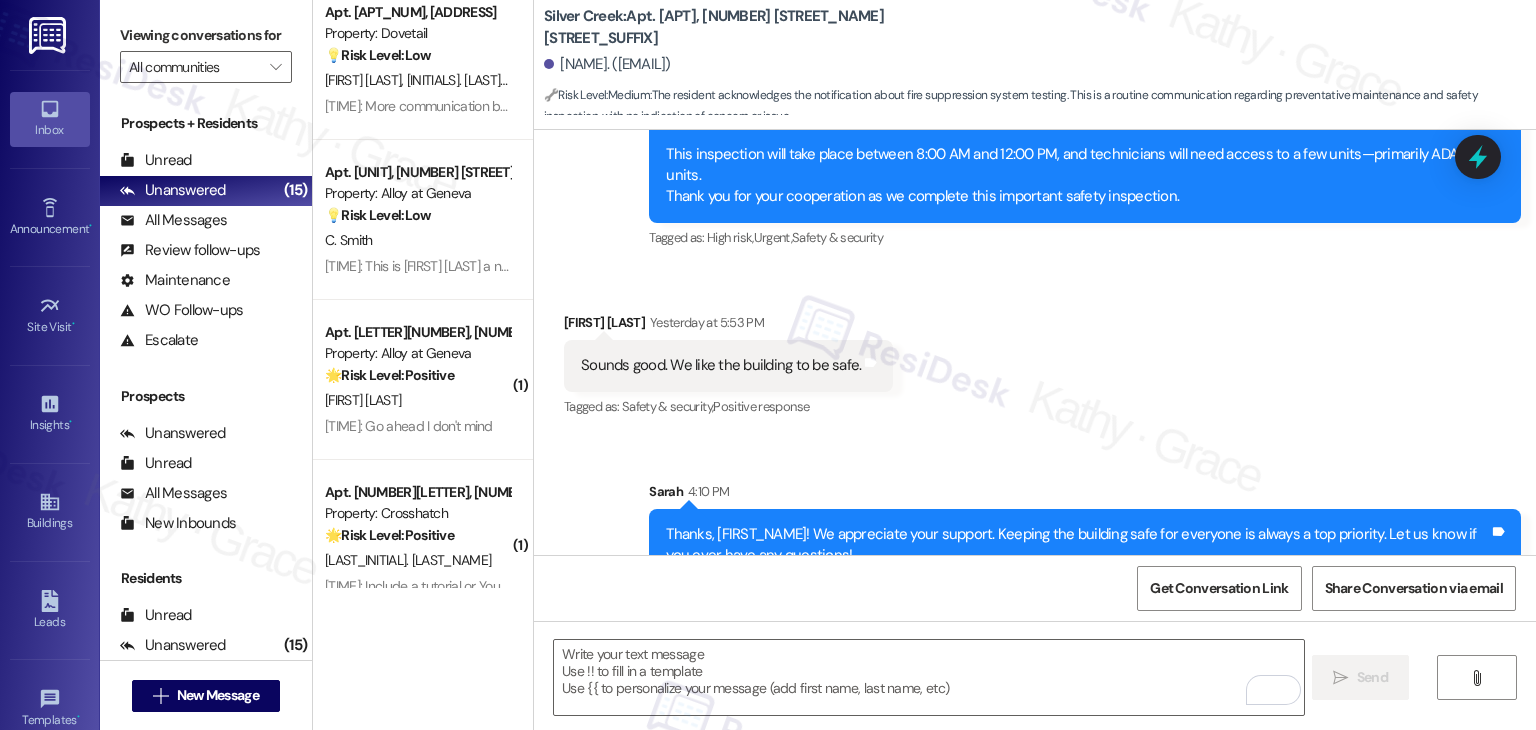 click on "Received via SMS [NAME] [TIME] Sounds good.  We like the building to be safe.  Tags and notes Tagged as:   Safety & security ,  Click to highlight conversations about Safety & security Positive response Click to highlight conversations about Positive response" at bounding box center [1035, 351] 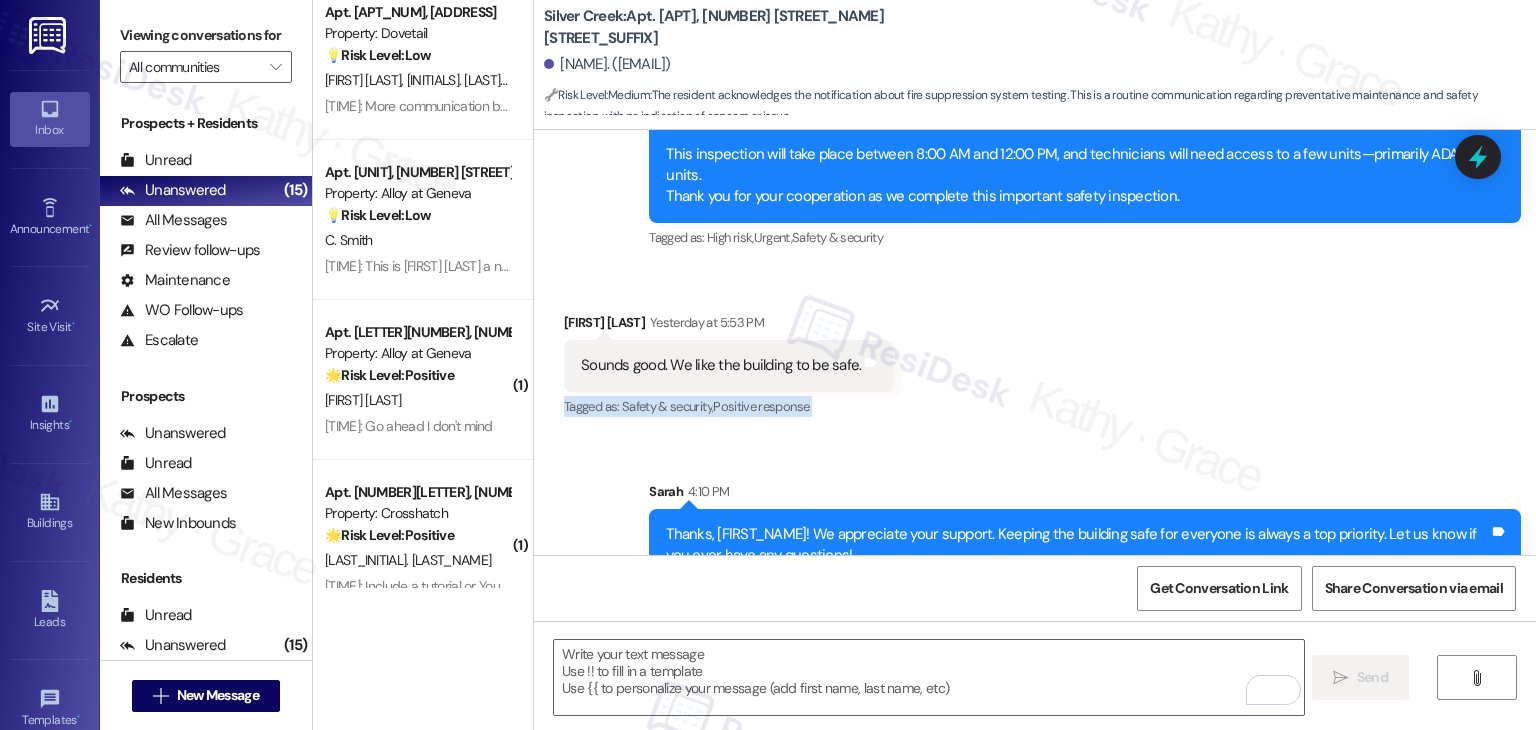 click on "Received via SMS [NAME] [TIME] Sounds good.  We like the building to be safe.  Tags and notes Tagged as:   Safety & security ,  Click to highlight conversations about Safety & security Positive response Click to highlight conversations about Positive response" at bounding box center (1035, 351) 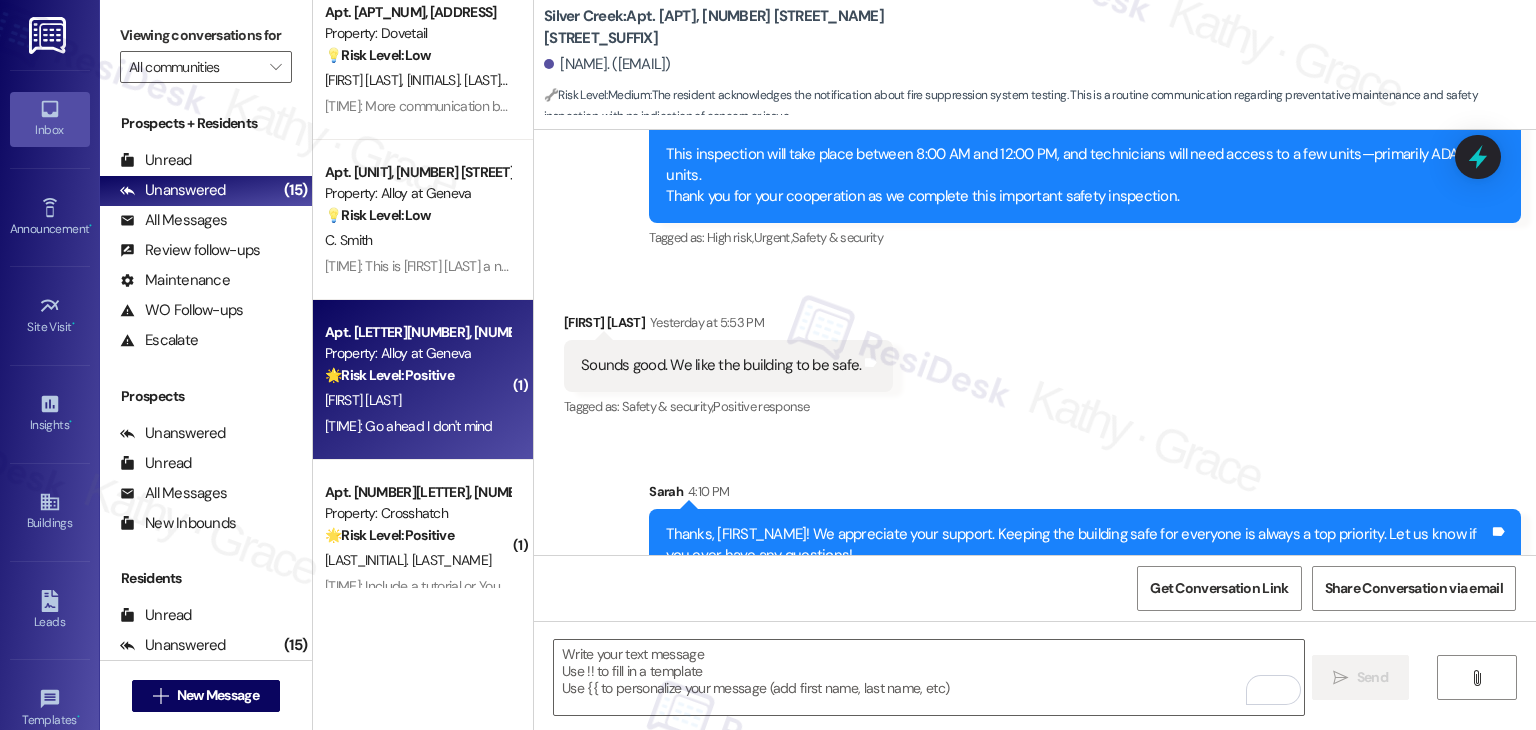 click on "1:30 PM: Go ahead I don't mind 1:30 PM: Go ahead I don't mind" at bounding box center [417, 426] 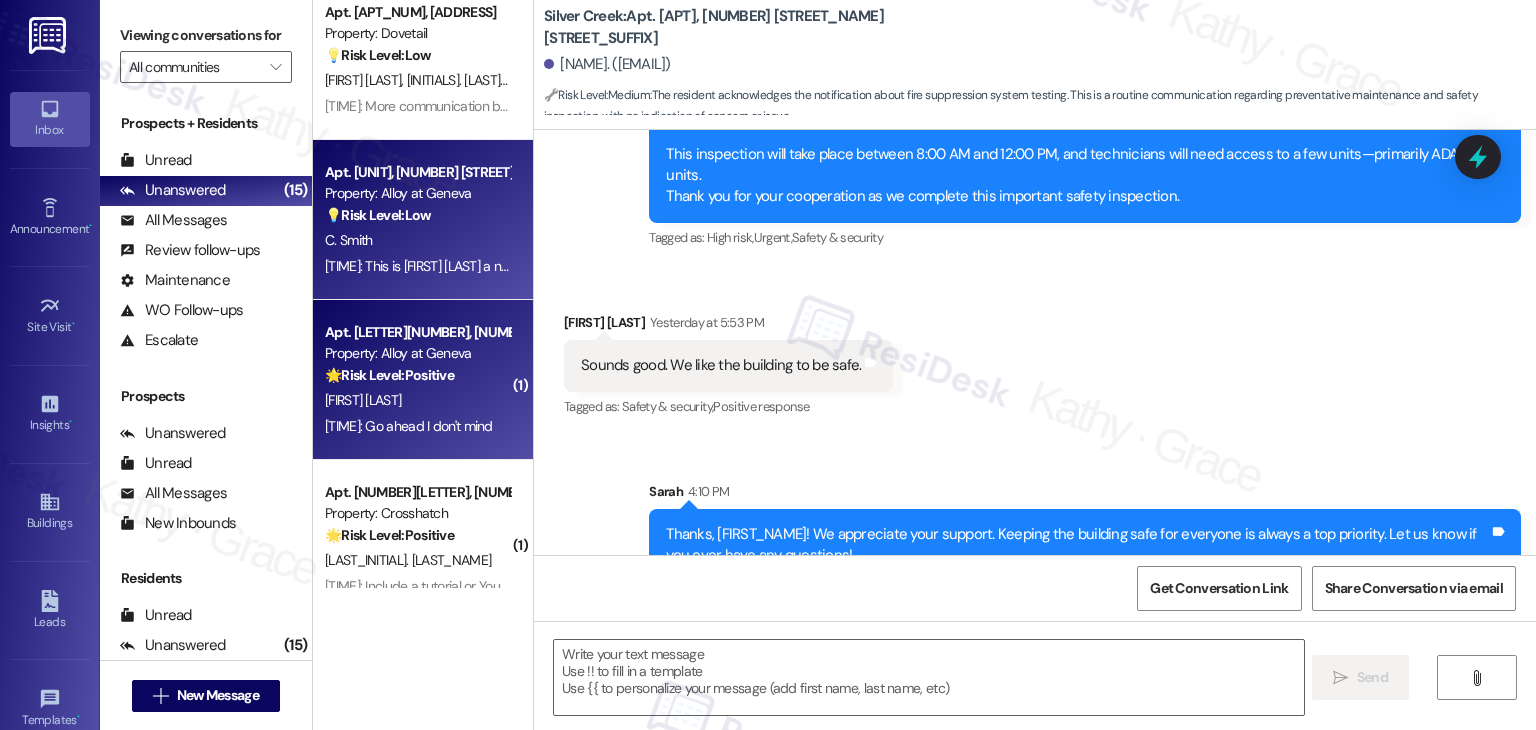 click on "Apt. [APT], [NUMBER] [DIRECTION] [NUMBER] [DIRECTION] [STREET_NAME] [STREET_SUFFIX] Property: [PROPERTY_NAME] 🔧 Risk Level: Medium The resident is reporting a possible issue with a truck spraying something in the field. While the resident expresses concern about safety, there is no indication of immediate danger or a specific lease violation. The shoulder issue appears to be a personal injury and not related to property conditions. [INITIALS]. [LAST_NAME] [TIME]: 🥀 [TIME]: 🥀 ( 1 ) Apt. [APT], [NUMBER] [STREET_NAME] [STREET_SUFFIX] Property: [PROPERTY_NAME] 🔧 Risk Level: Medium The resident is responding positively to a notice about fire suppression system testing. This is a routine communication regarding preventative maintenance and asset preservation. [INITIALS]. [LAST_NAME] [DATE]: Not a problem! Welcome to do your inspection! [DATE]: Not a problem! Welcome to do your inspection! Apt. [APT], [NUMBER] [DIRECTION] [STREET_NAME] [STREET_SUFFIX] Property: [PROPERTY_NAME] 💡 Risk Level: Low [INITIALS]. [LAST_NAME] [INITIALS]. [LAST_NAME] [INITIALS]. [LAST_NAME] [INITIALS]. [LAST_NAME] [TIME]: More communication between us and the property managers. 💡 Low" at bounding box center (423, -100) 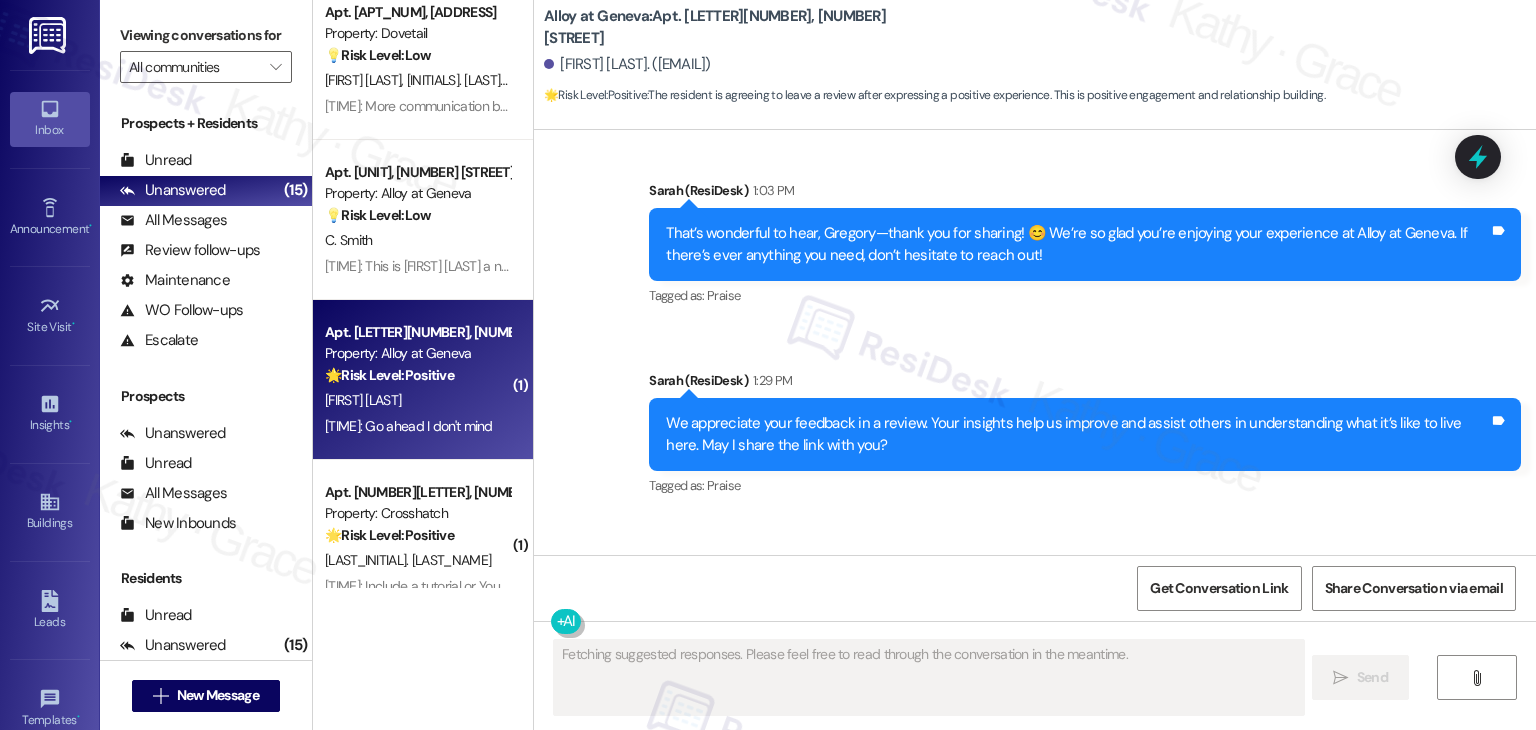 scroll, scrollTop: 8388, scrollLeft: 0, axis: vertical 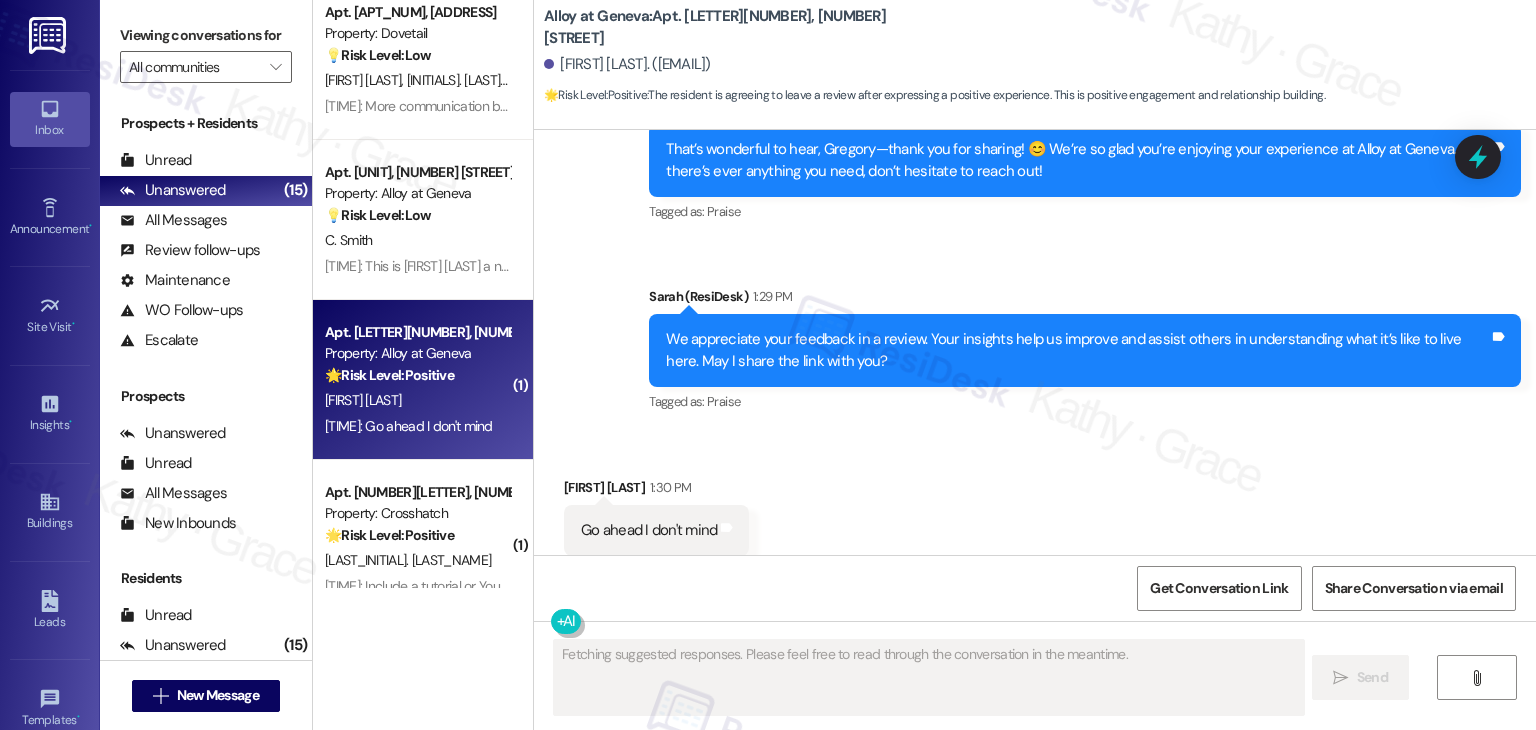 click on "[TIME]: Очень понравилось «Dottie ([PROPERTY]) Hi [NAME], thanks fo…»" at bounding box center (1035, 516) 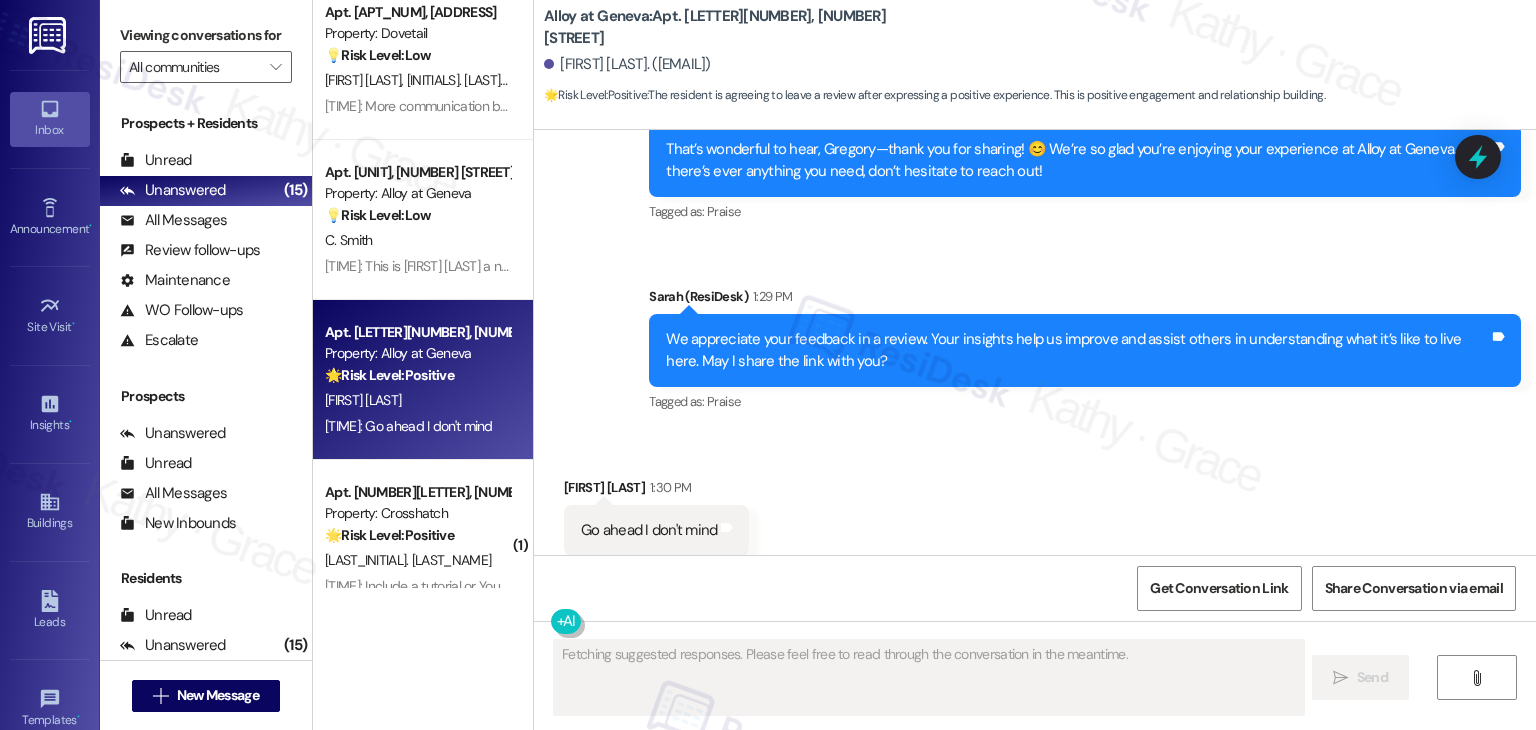click on "We appreciate your feedback in a review. Your insights help us improve and assist others in understanding what it’s like to live here. May I share the link with you?" at bounding box center (1077, 350) 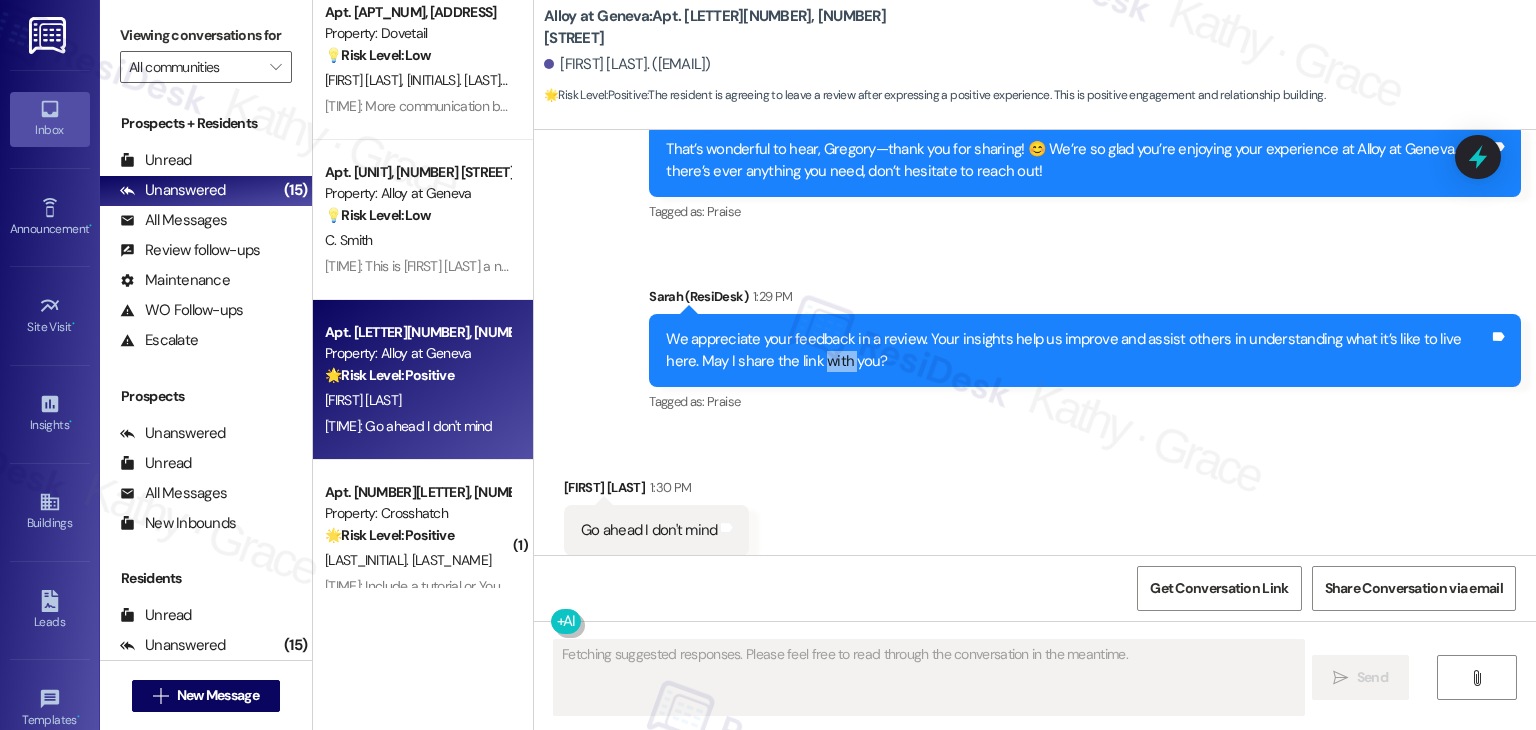 click on "We appreciate your feedback in a review. Your insights help us improve and assist others in understanding what it’s like to live here. May I share the link with you?" at bounding box center [1077, 350] 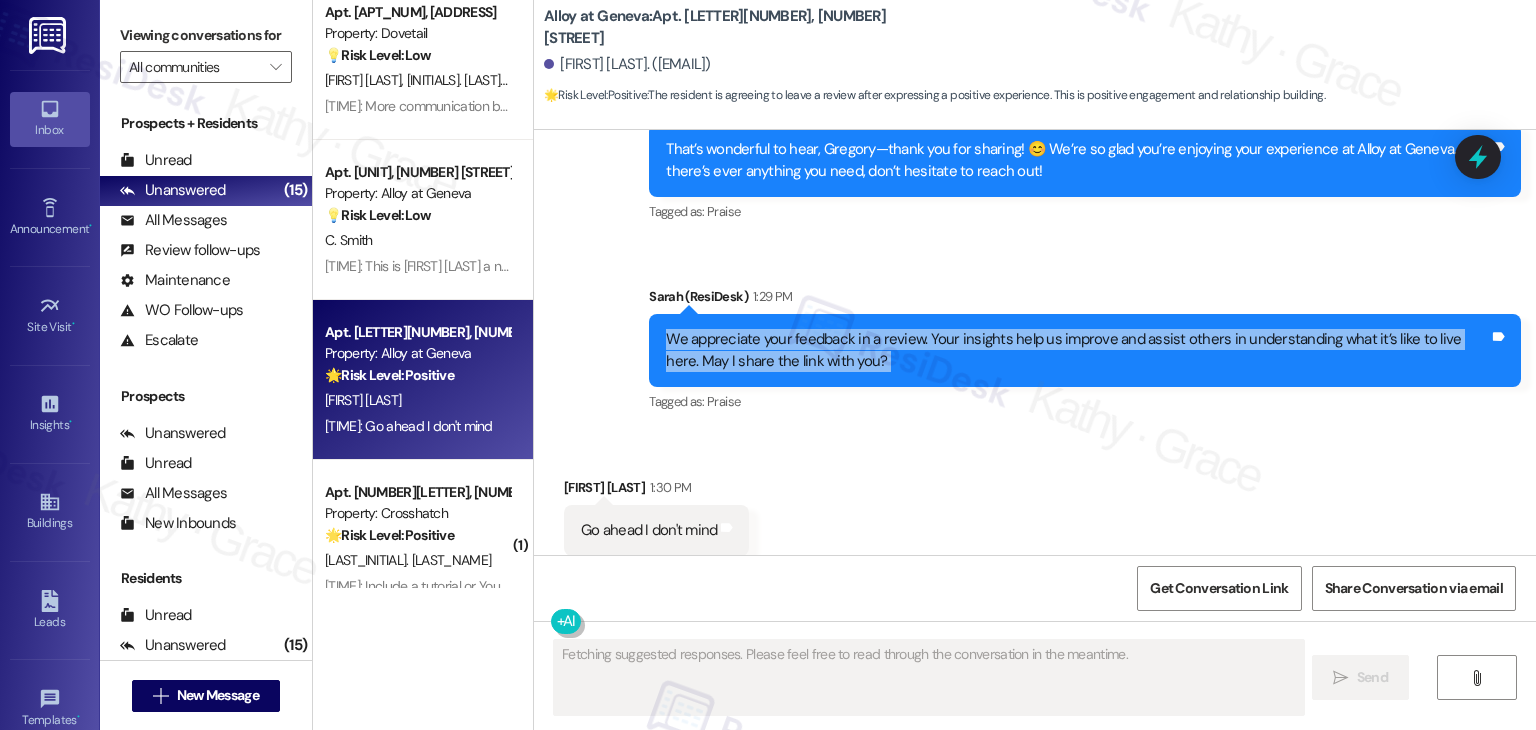 click on "We appreciate your feedback in a review. Your insights help us improve and assist others in understanding what it’s like to live here. May I share the link with you?" at bounding box center (1077, 350) 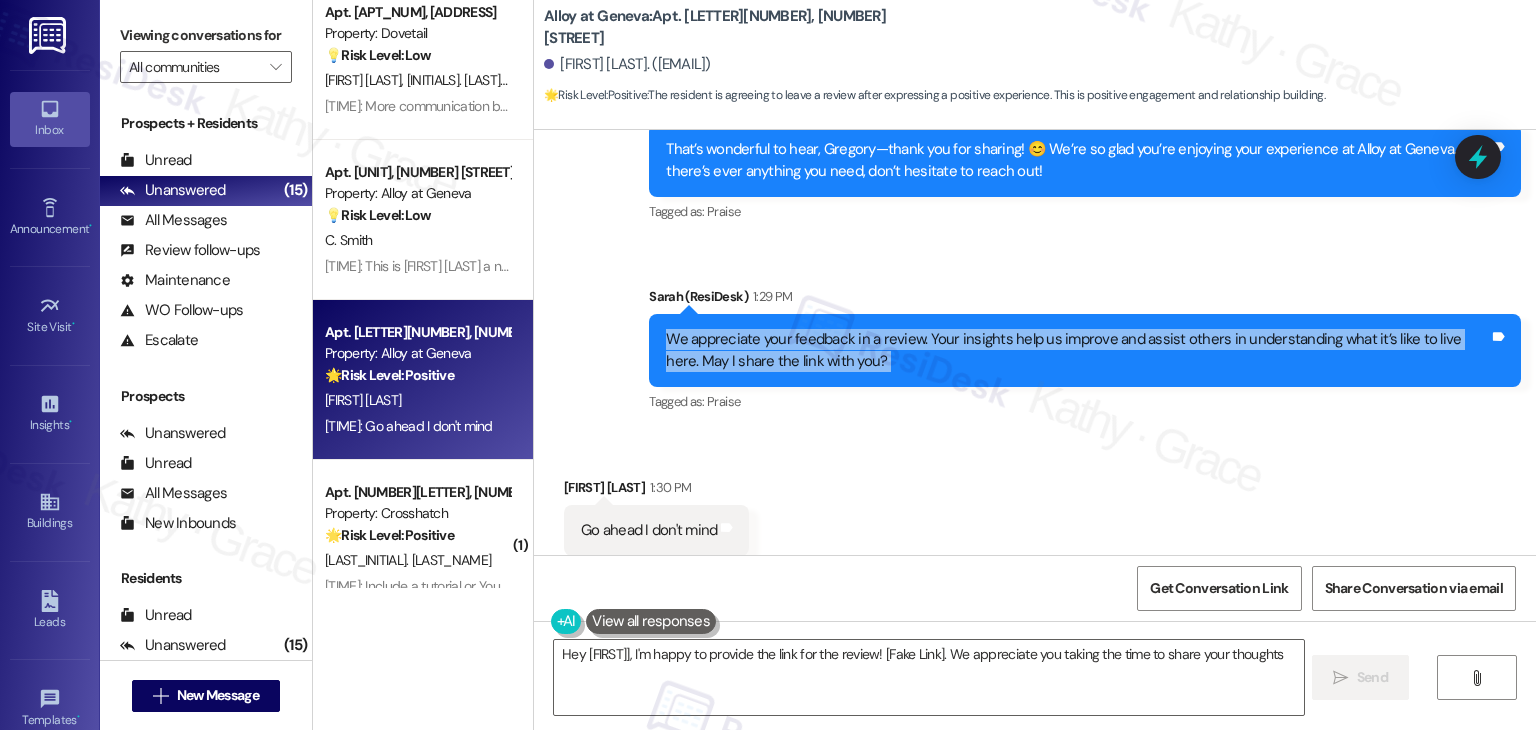 type on "Hey {{first_name}}, I'm happy to provide the link for the review! [Fake Link]. We appreciate you taking the time to share your thoughts!" 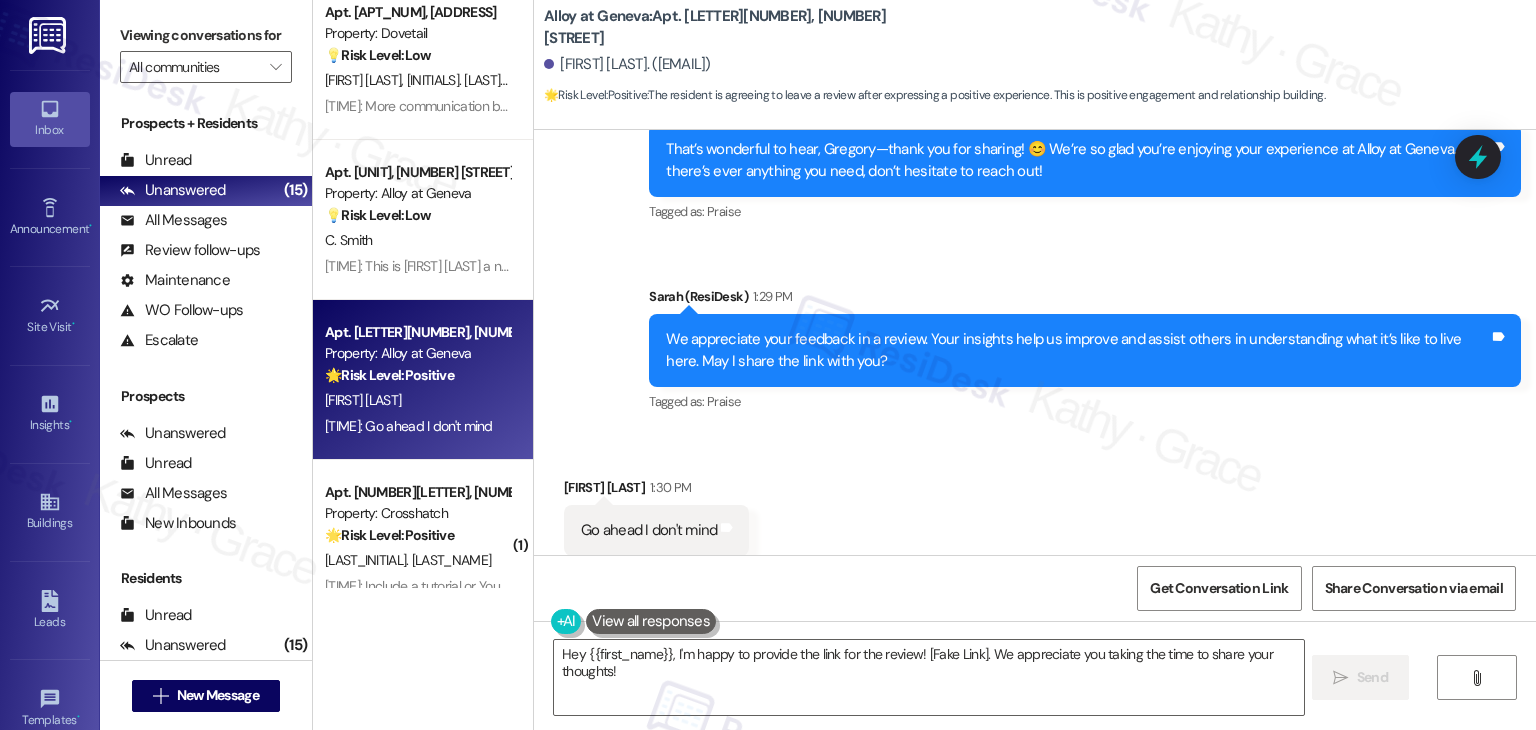 click on "[TIME]: Очень понравилось «Dottie ([PROPERTY]) Hi [NAME], thanks fo…»" at bounding box center [1035, 516] 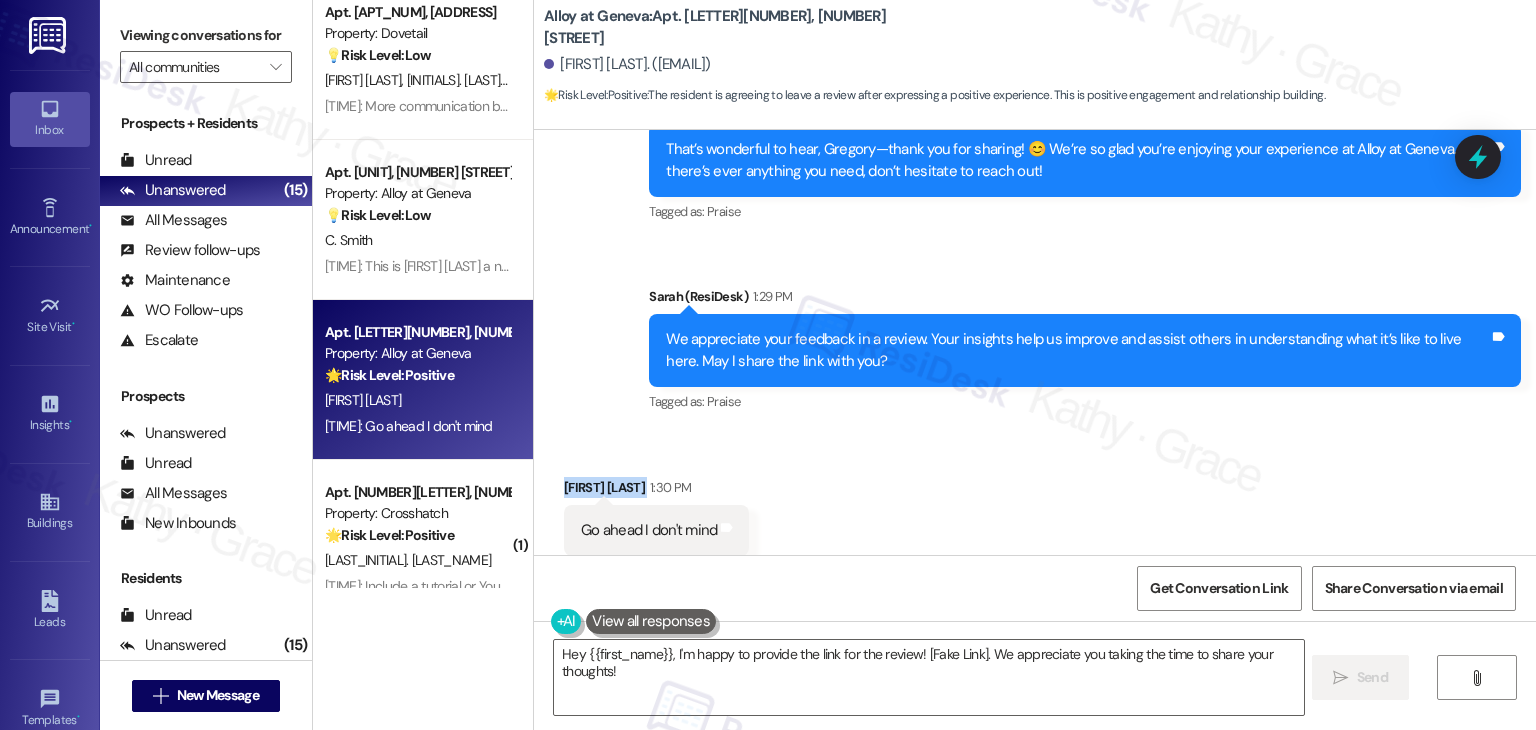 click on "[TIME]: Очень понравилось «Dottie ([PROPERTY]) Hi [NAME], thanks fo…»" at bounding box center (1035, 516) 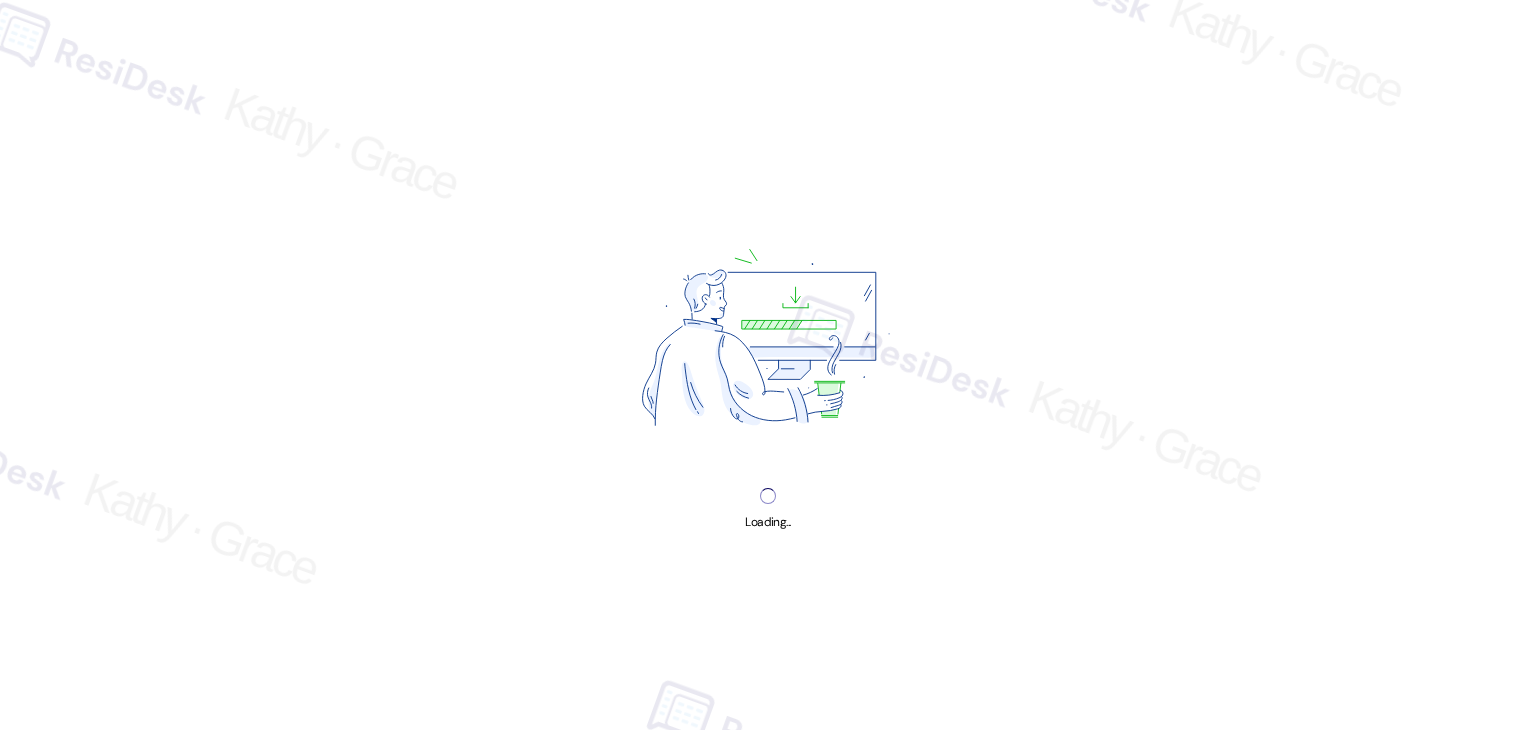scroll, scrollTop: 0, scrollLeft: 0, axis: both 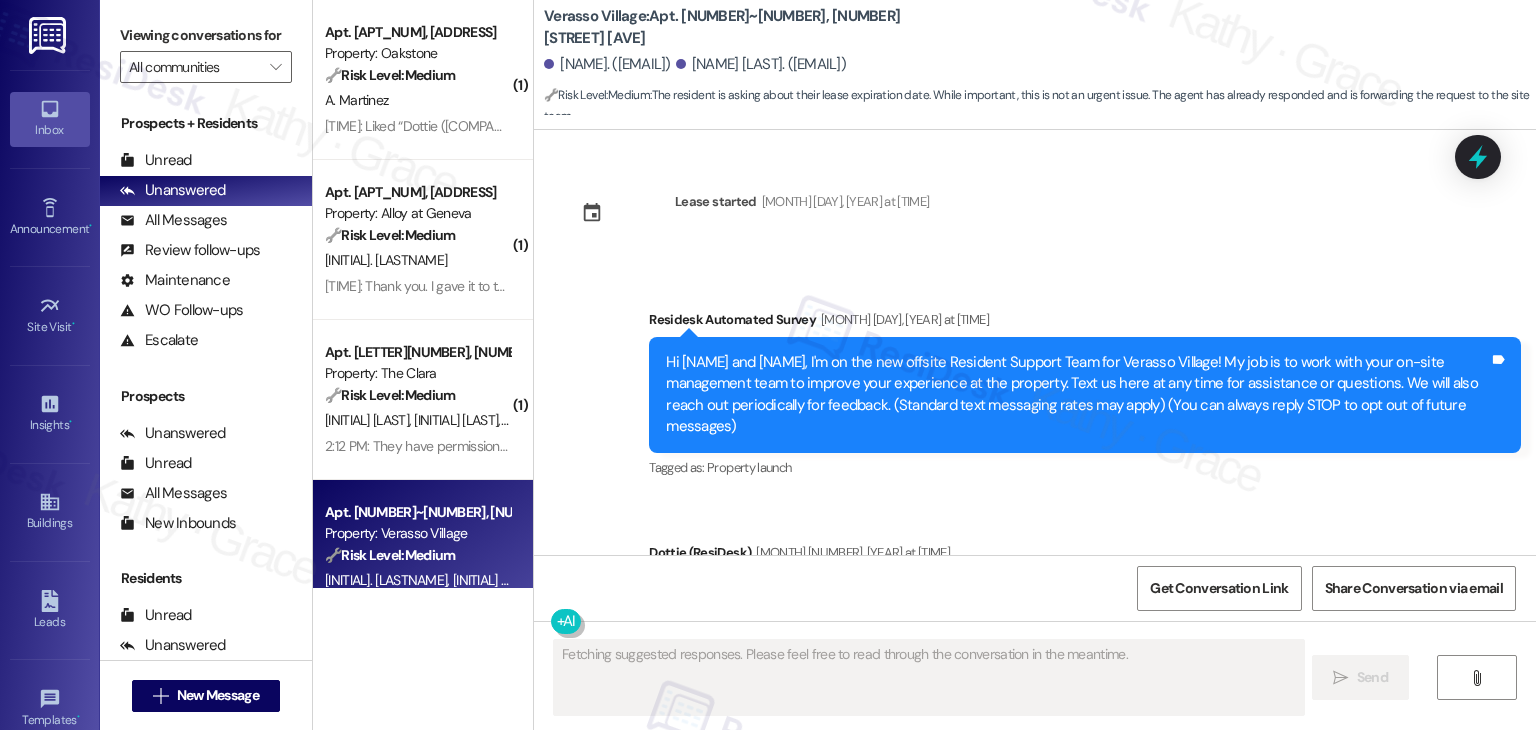 type on "Fetching suggested responses. Please feel free to read through the conversation in the meantime." 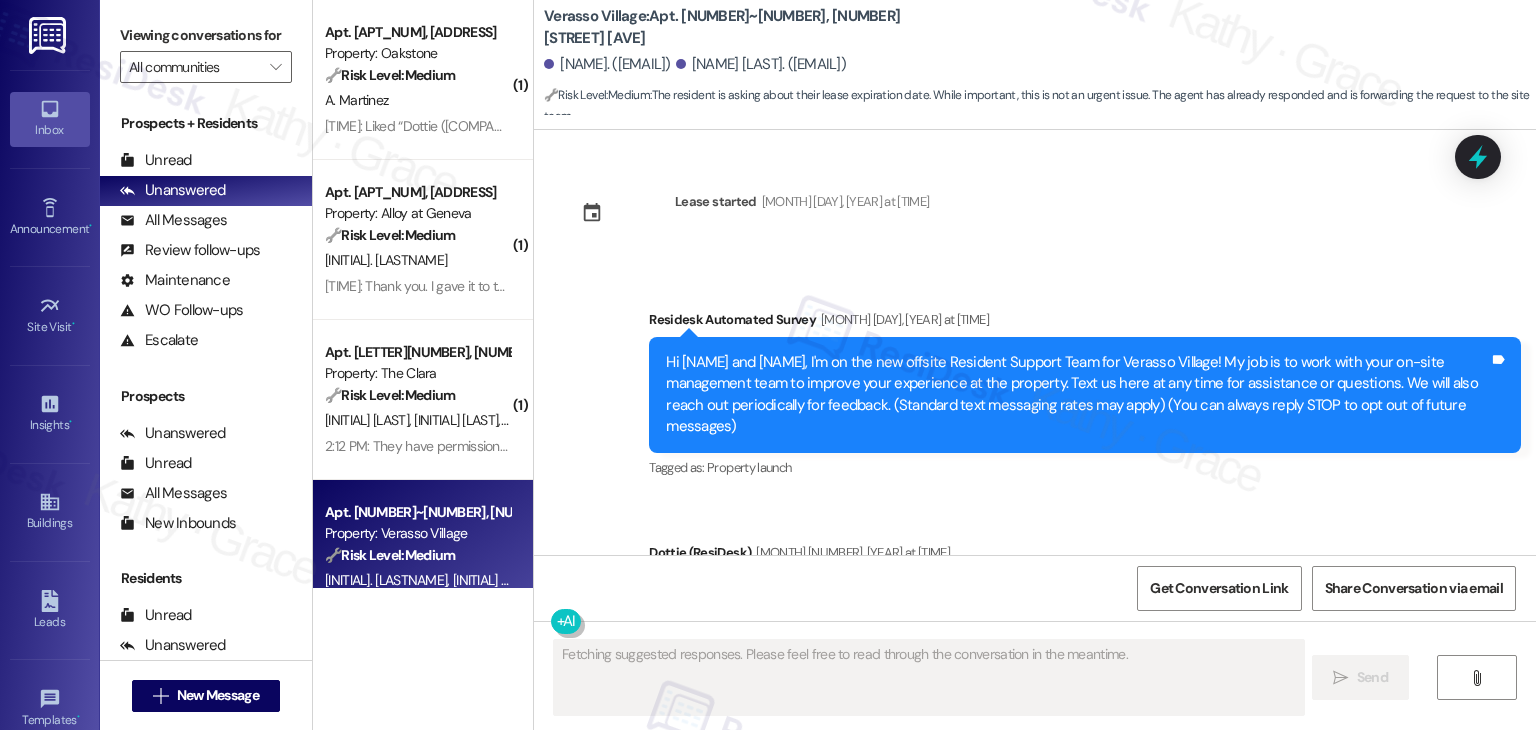scroll, scrollTop: 12672, scrollLeft: 0, axis: vertical 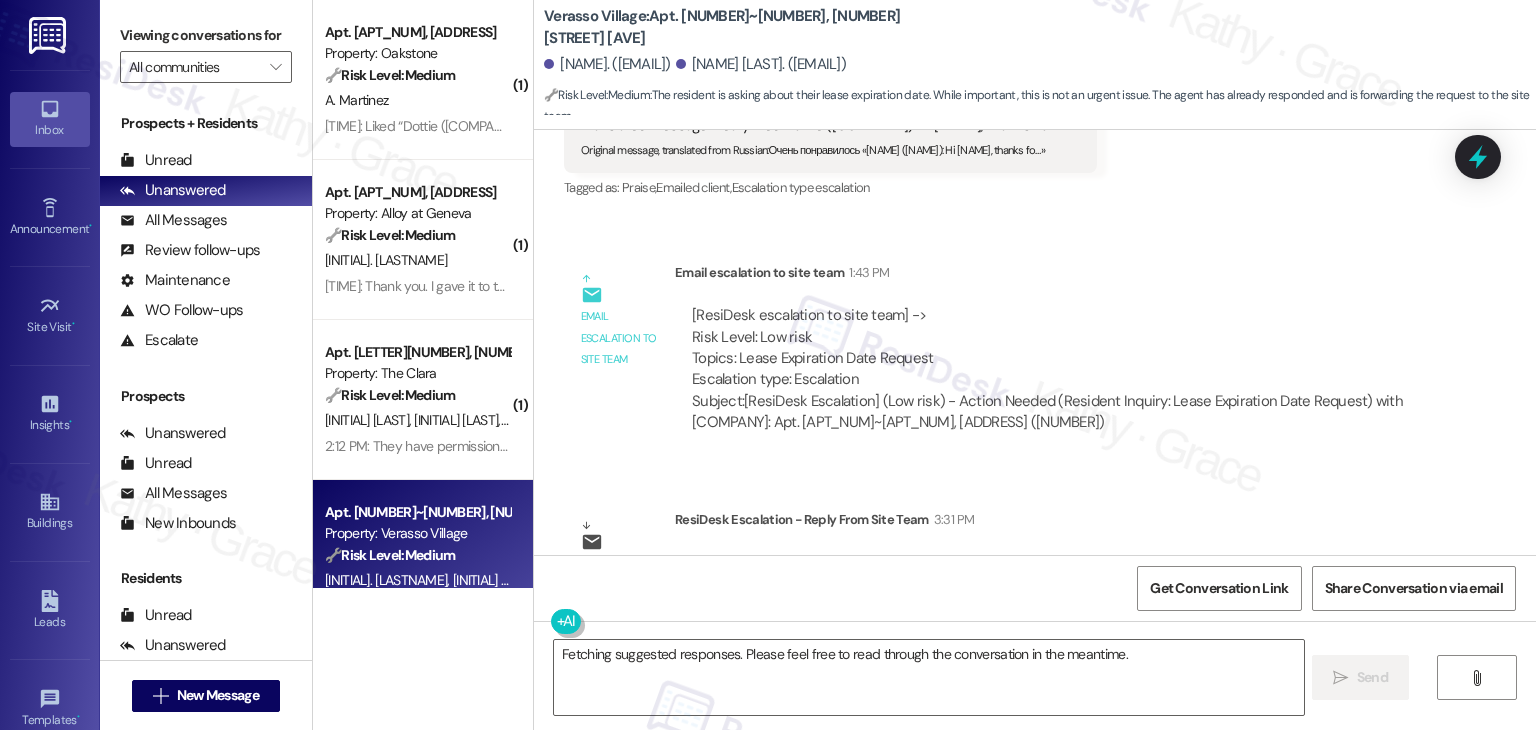 click on "Sviatoslav Bataron. (bataron1bataron@gmail.com)" at bounding box center [607, 64] 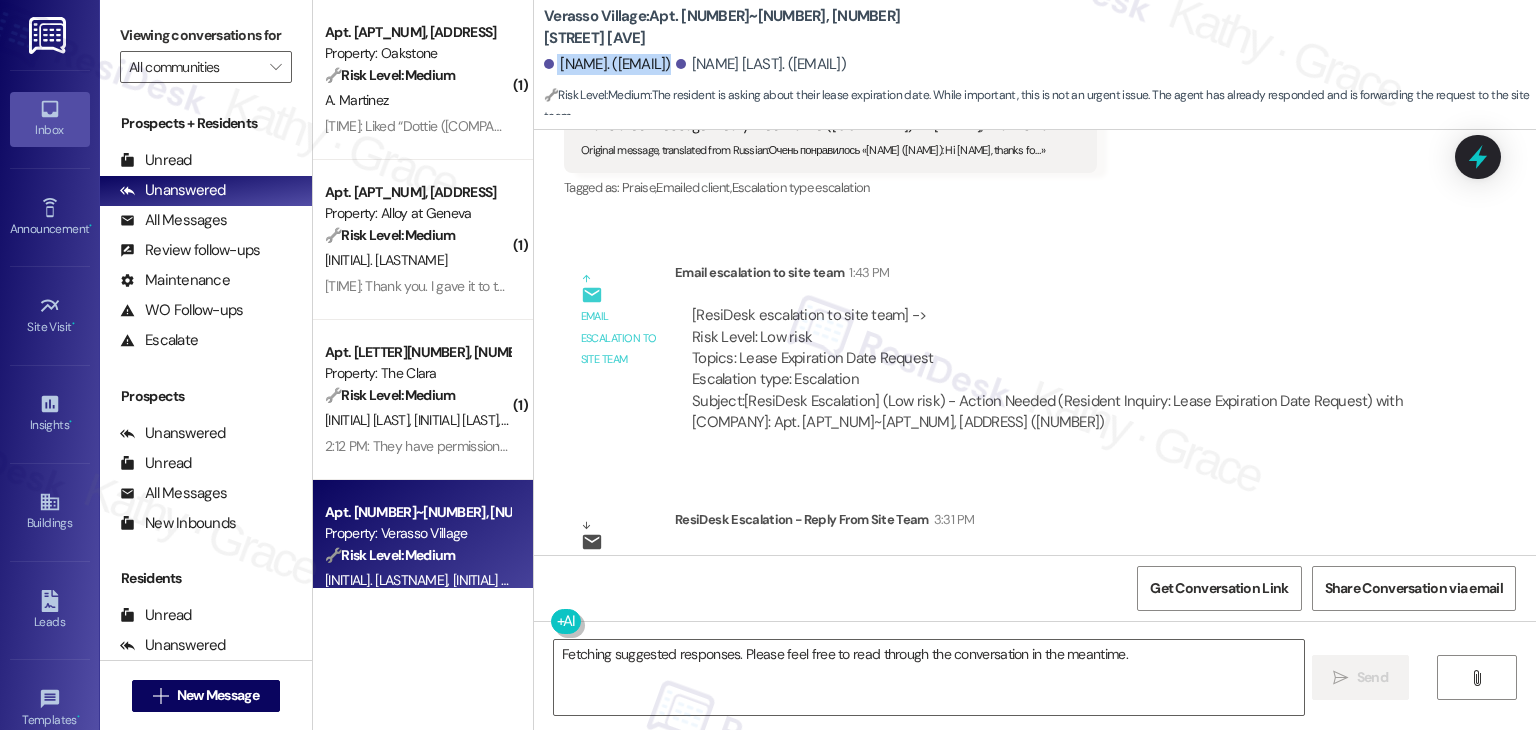 click on "Sviatoslav Bataron. (bataron1bataron@gmail.com)" at bounding box center (607, 64) 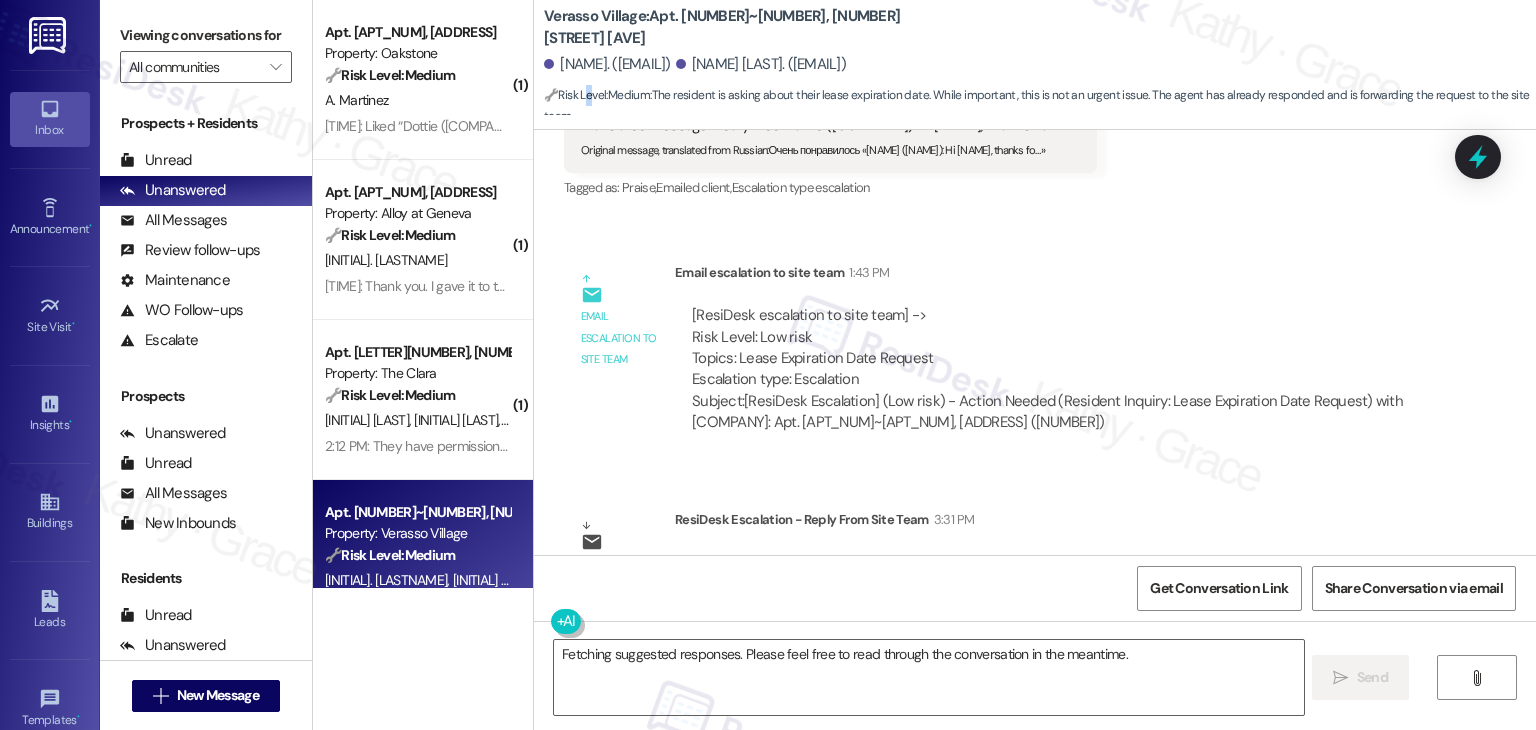 click on "Verasso Village:  Apt. 29~C102, 2885 N Records Ave       Sviatoslav Bataron. (bataron1bataron@gmail.com)     Serhii Burdeinyi. (xsxs949@gmail.com)   🔧  Risk Level:  Medium :  The resident is asking about their lease expiration date. While important, this is not an urgent issue. The agent has already responded and is forwarding the request to the site team." at bounding box center [1035, 65] 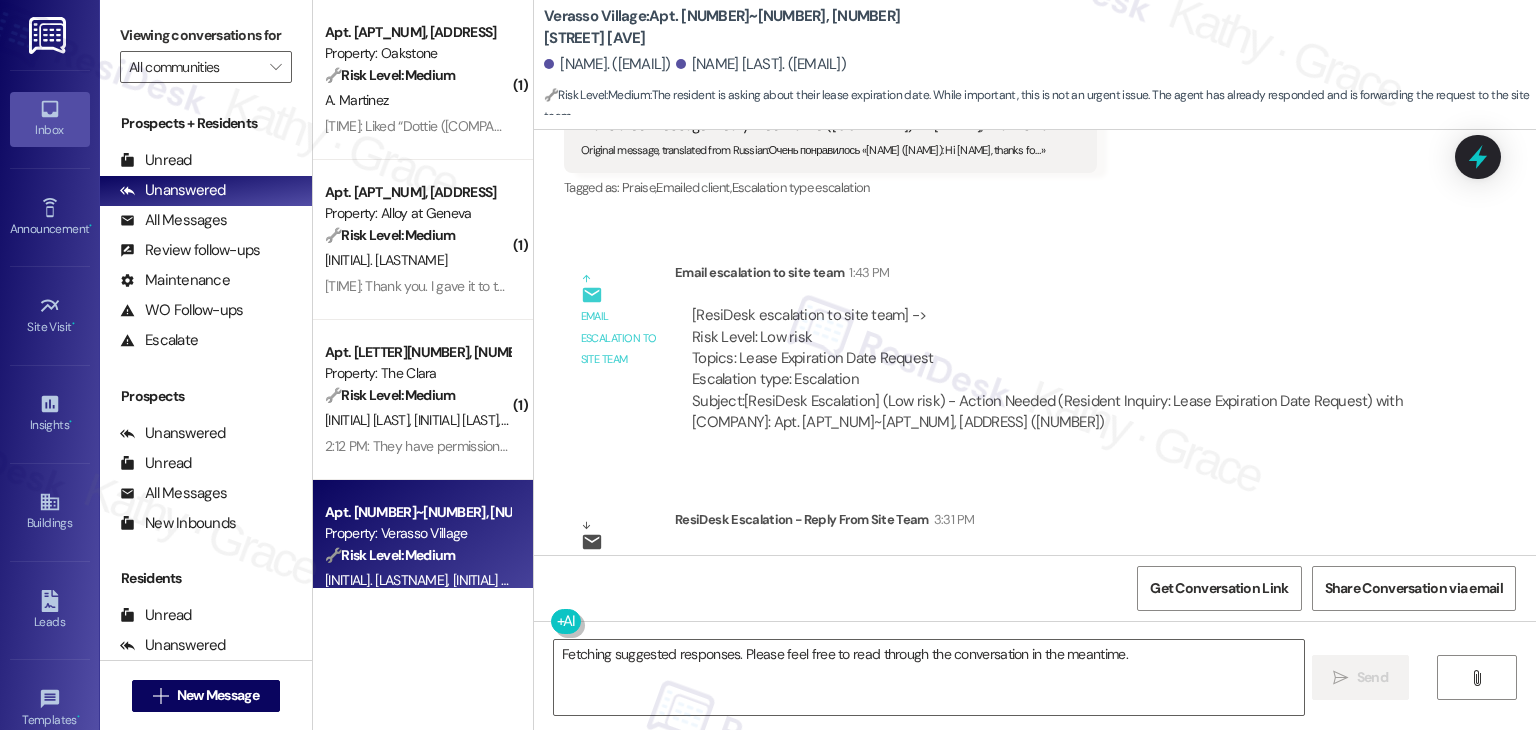 click on "Sviatoslav Bataron. (bataron1bataron@gmail.com)" at bounding box center (607, 64) 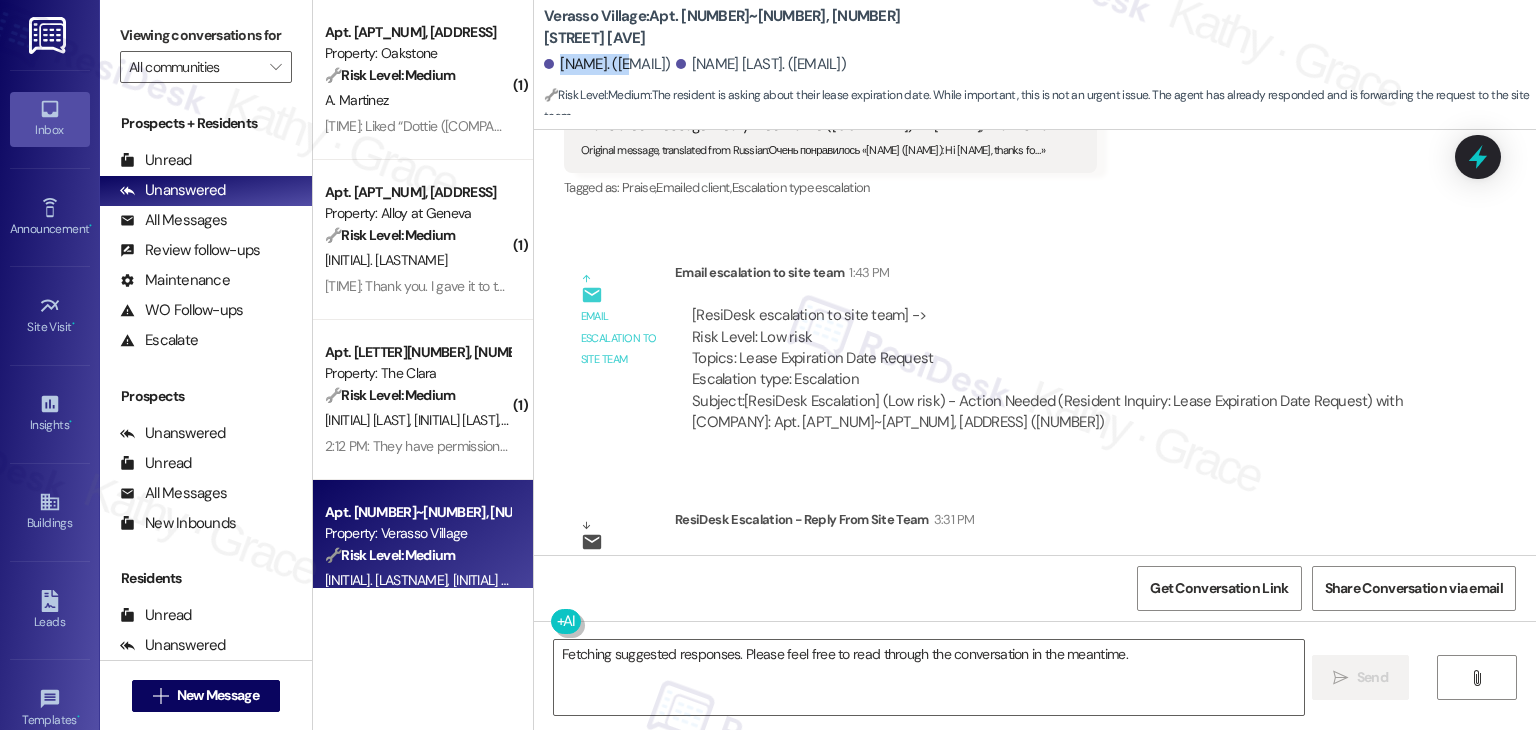 click on "Sviatoslav Bataron. (bataron1bataron@gmail.com)" at bounding box center (607, 64) 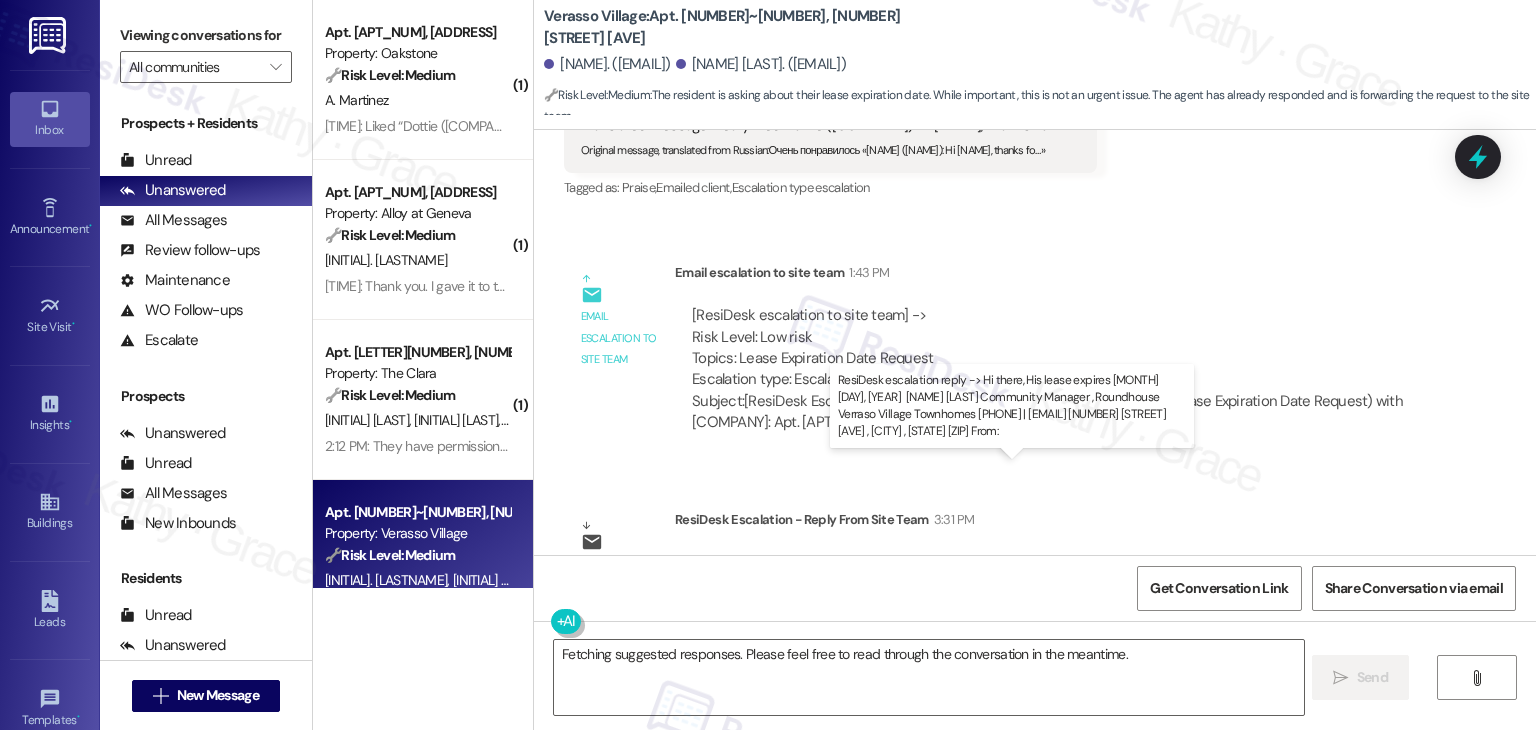 drag, startPoint x: 758, startPoint y: 493, endPoint x: 953, endPoint y: 494, distance: 195.00256 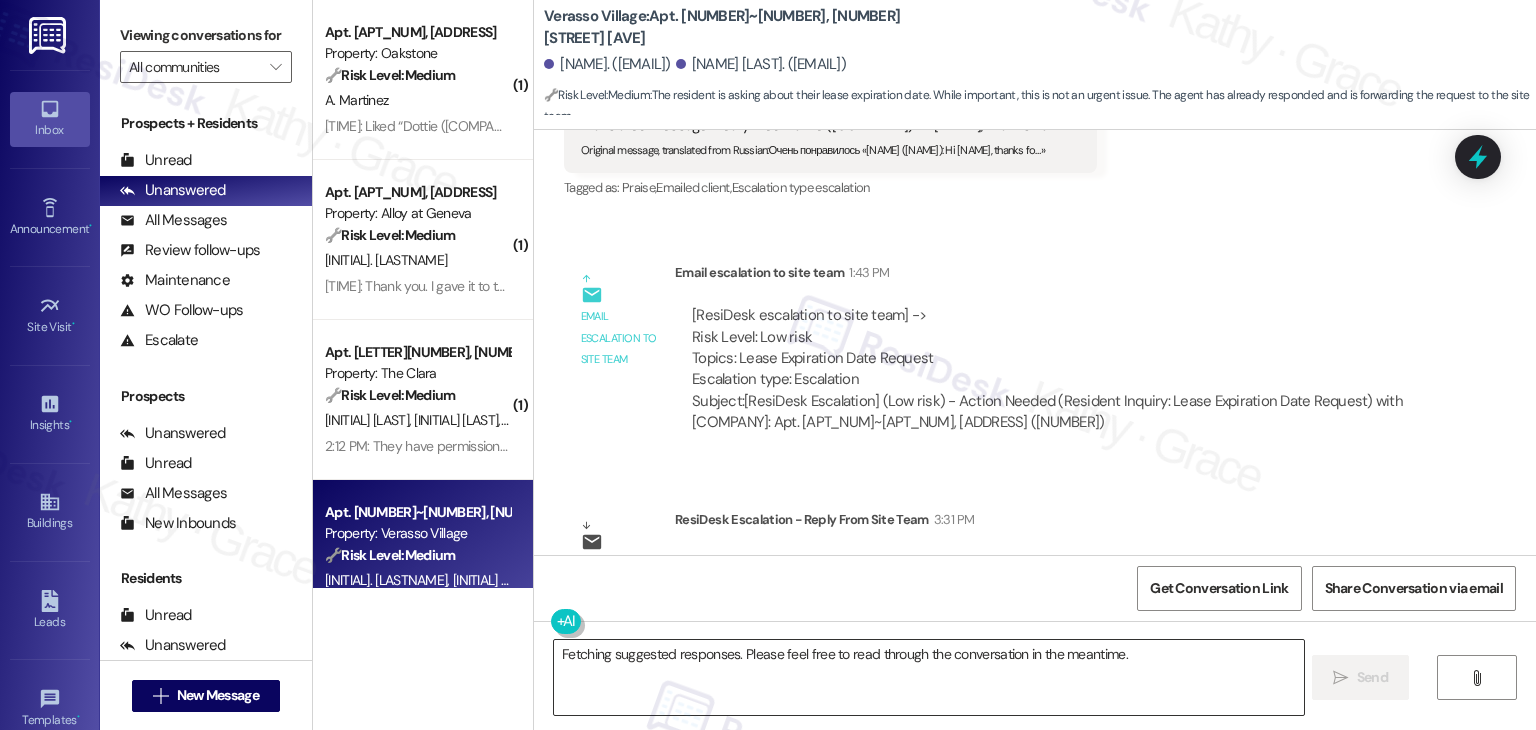 click on "Fetching suggested responses. Please feel free to read through the conversation in the meantime." at bounding box center [928, 677] 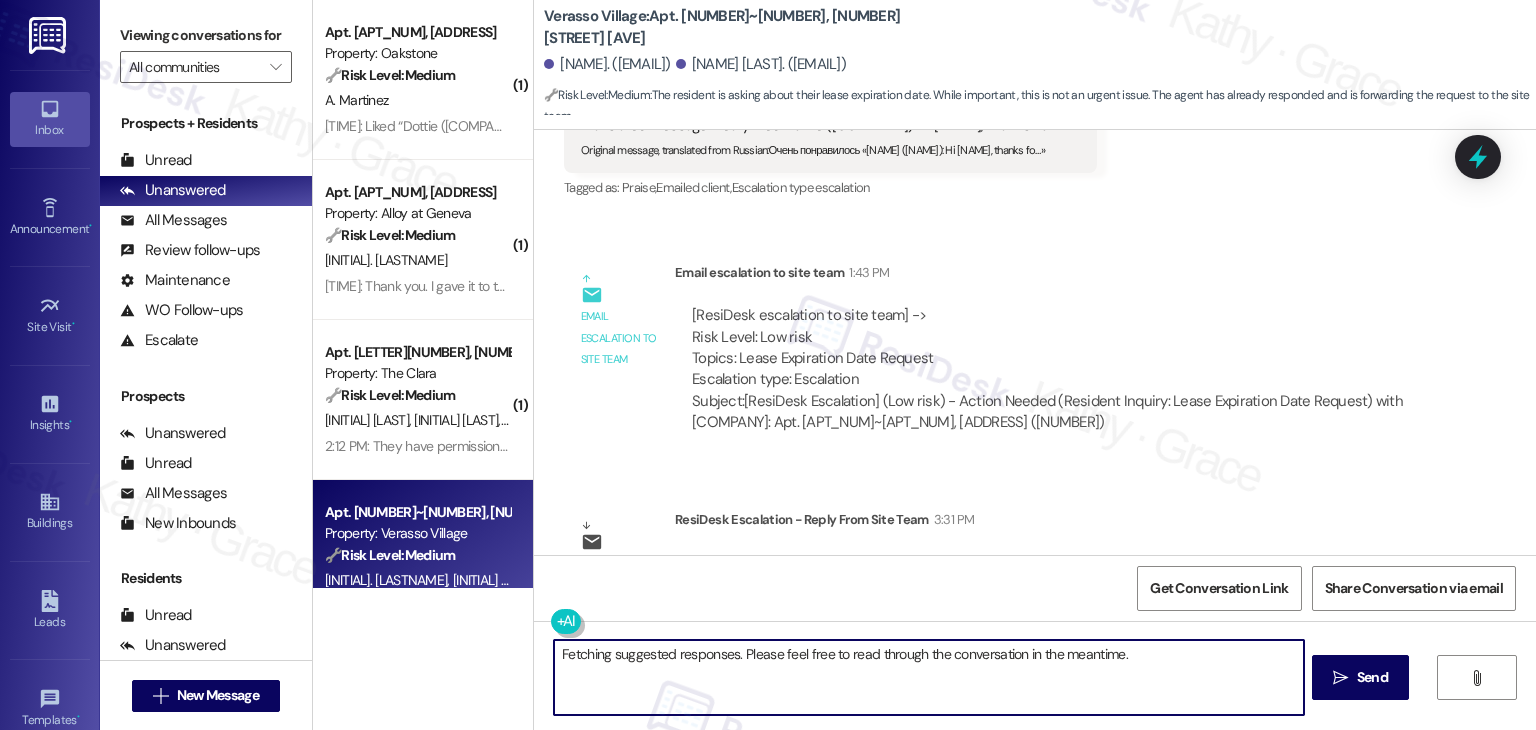 click on "Fetching suggested responses. Please feel free to read through the conversation in the meantime." at bounding box center (928, 677) 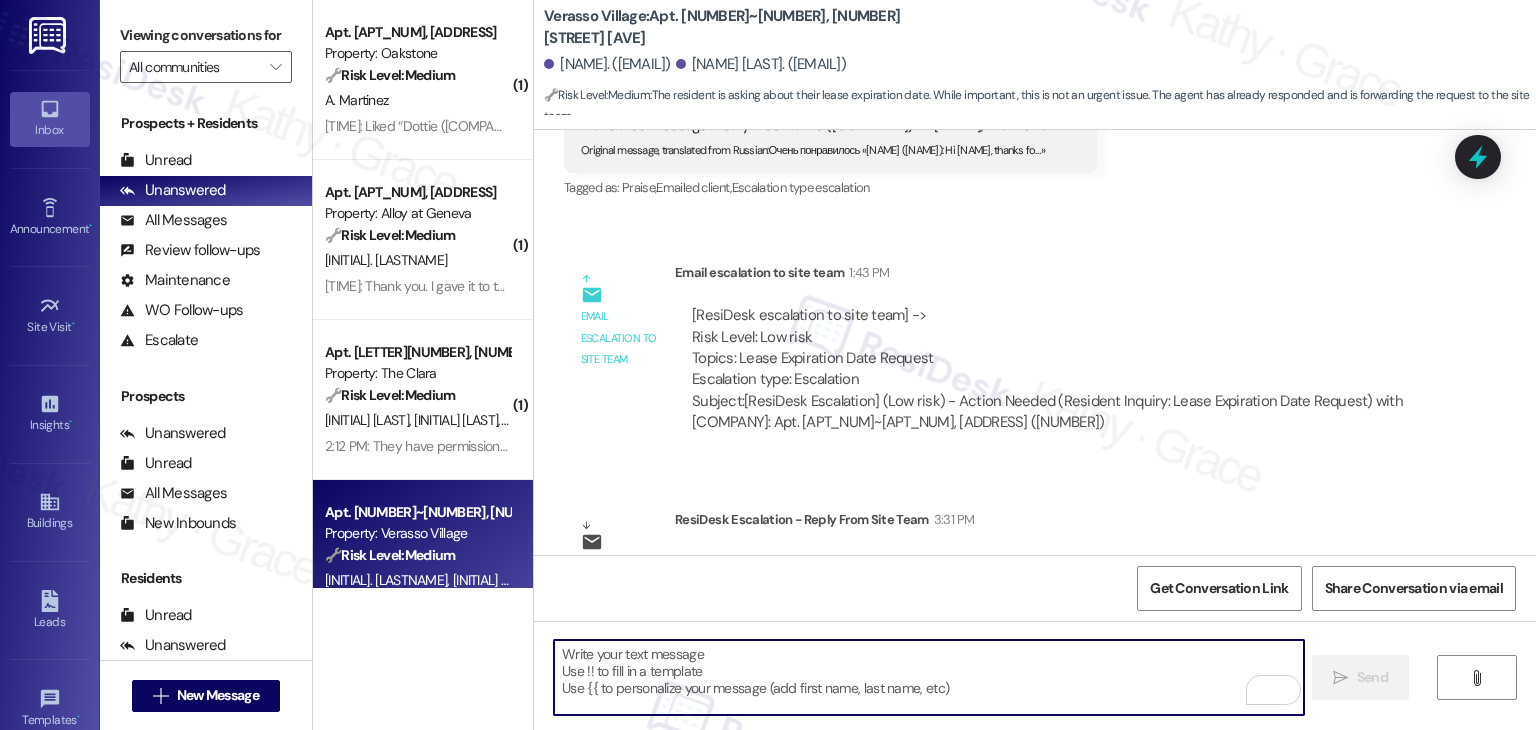 type on "v" 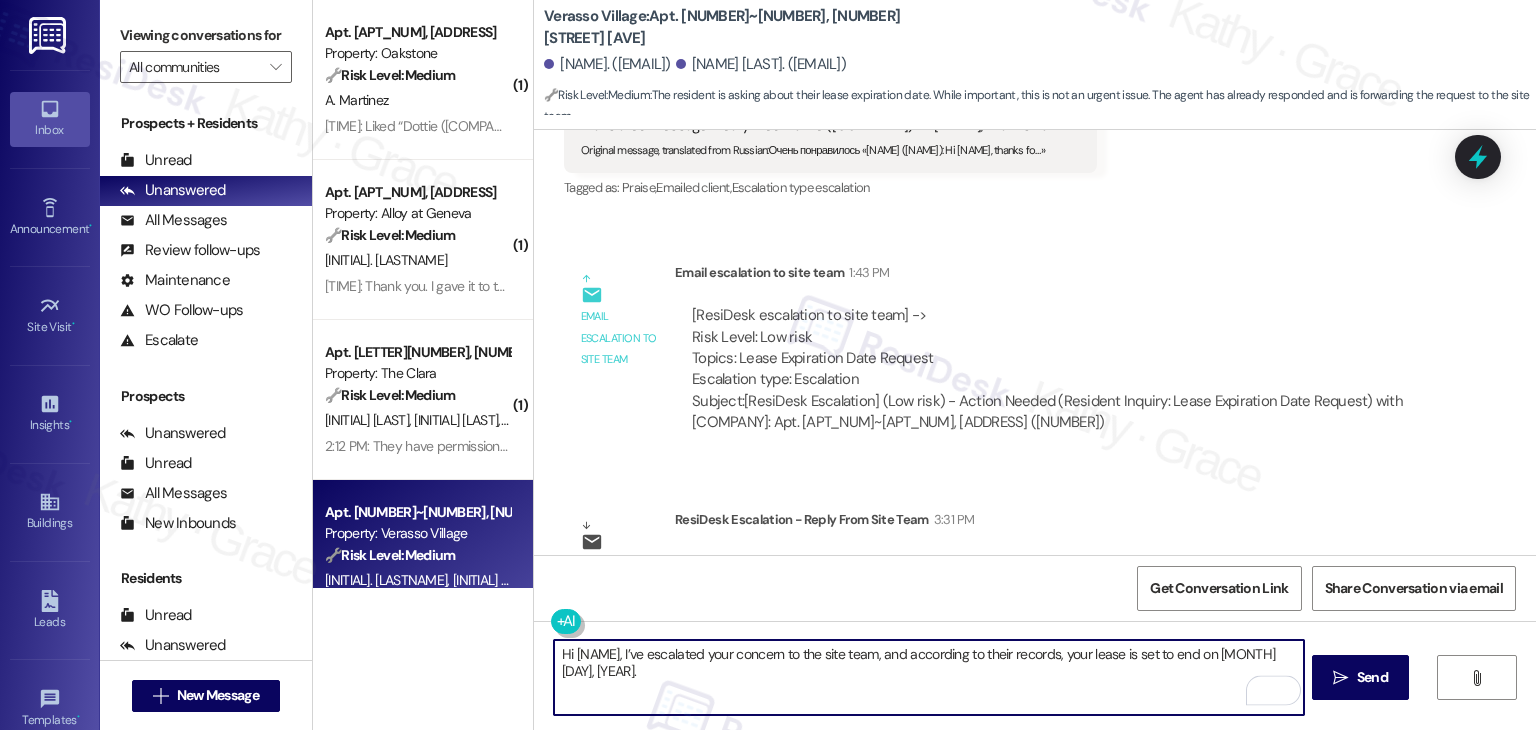 click on "Sviatoslav Bataron. (bataron1bataron@gmail.com)" at bounding box center (607, 64) 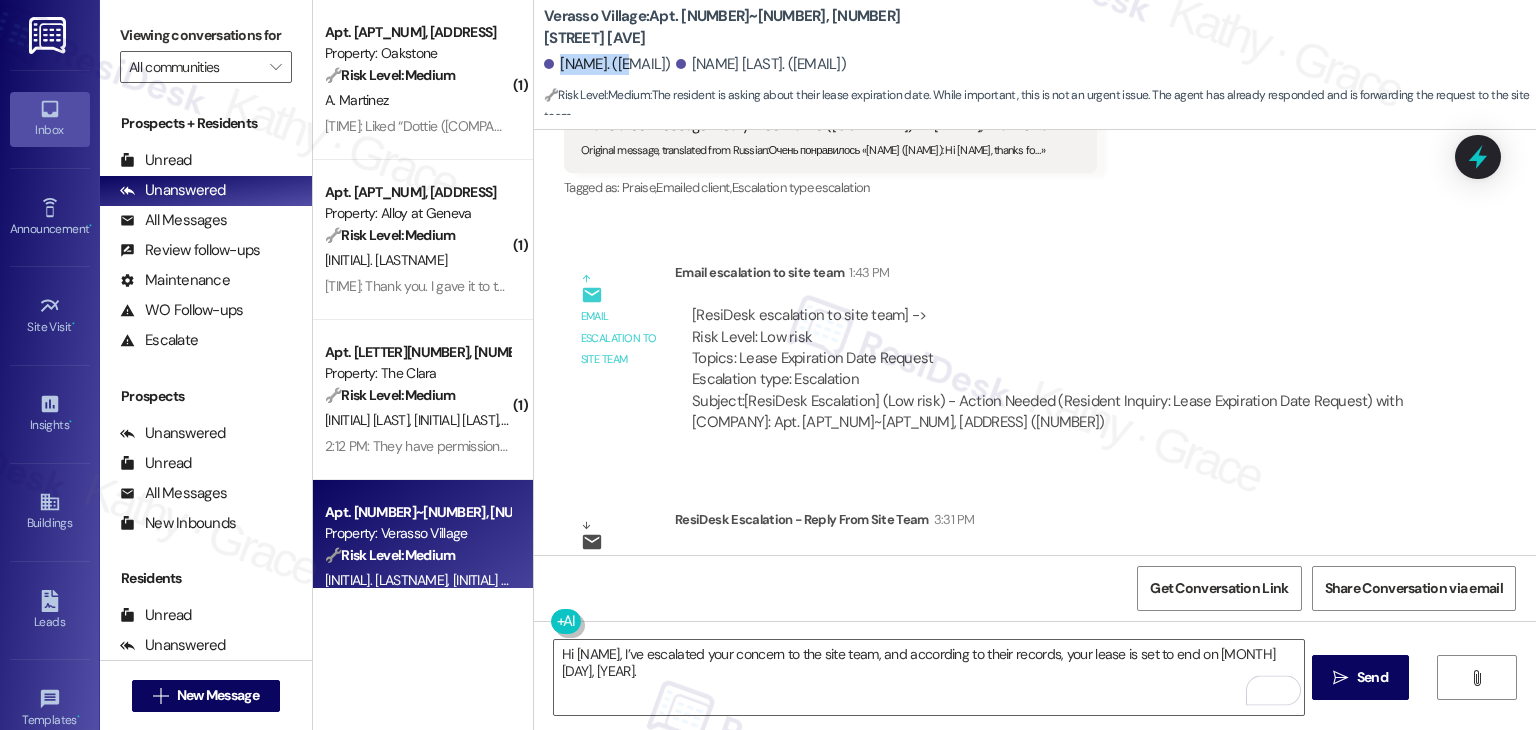click on "Sviatoslav Bataron. (bataron1bataron@gmail.com)" at bounding box center (607, 64) 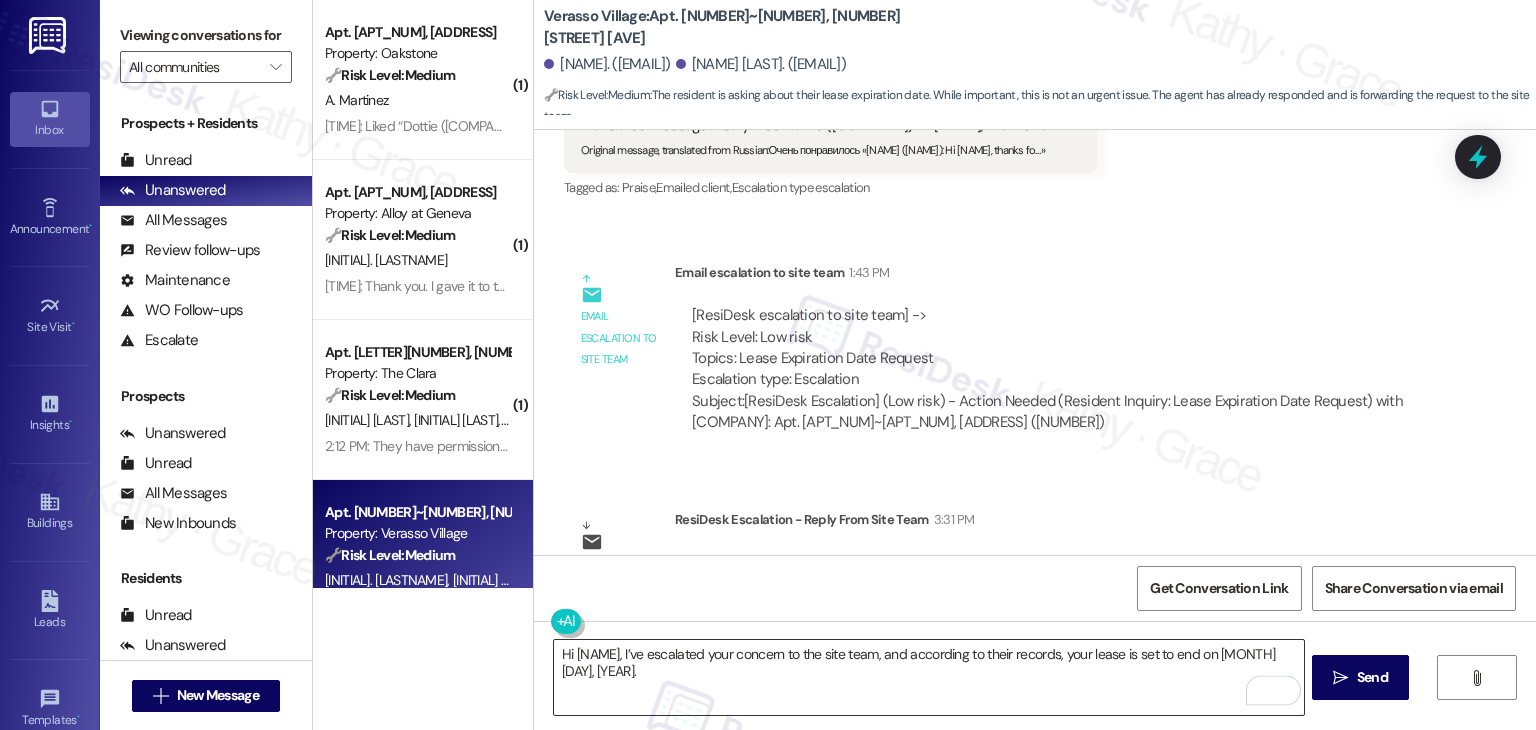 click on "Hi John, I’ve escalated your concern to the site team, and according to their records, your lease is set to end on October 5th, 2025." at bounding box center (928, 677) 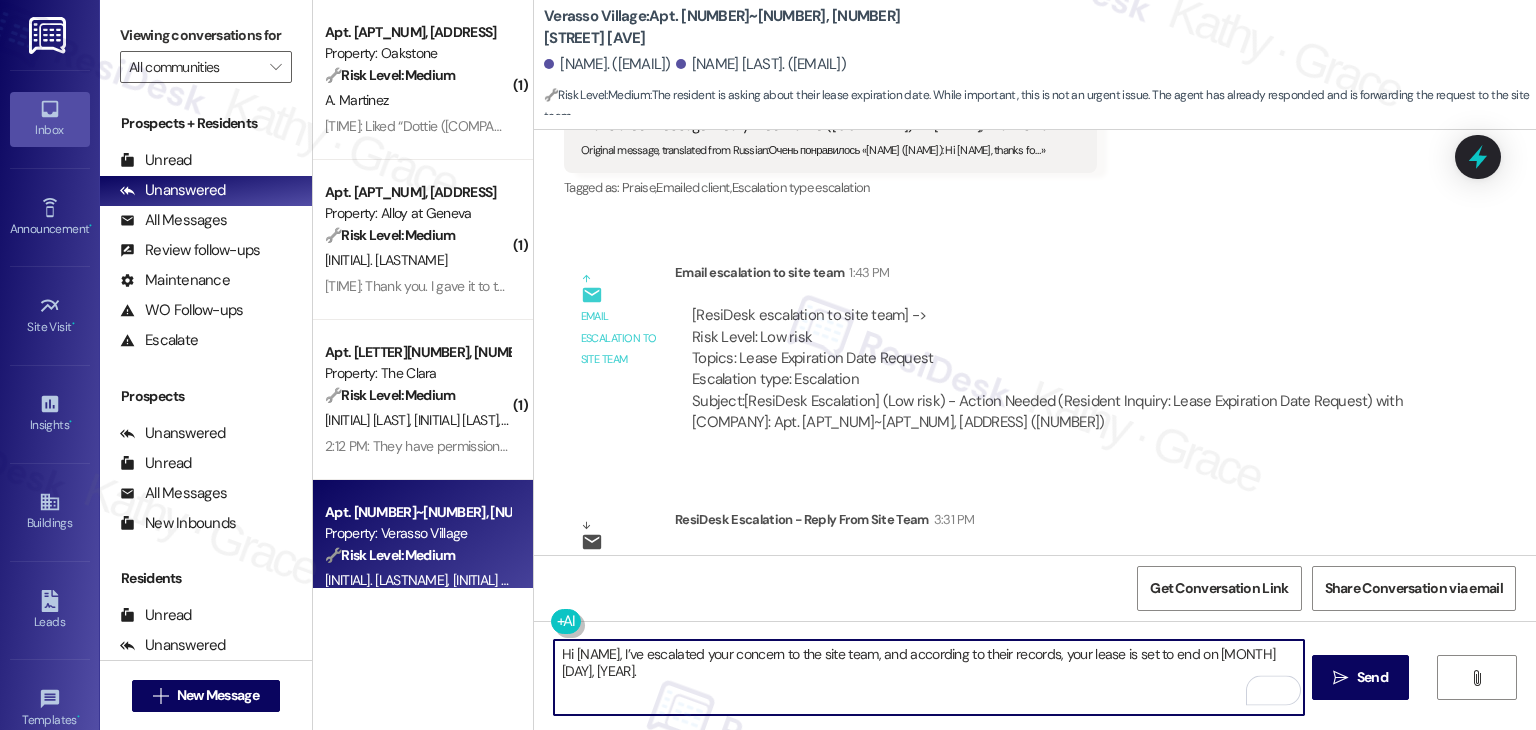 click on "Hi John, I’ve escalated your concern to the site team, and according to their records, your lease is set to end on October 5th, 2025." at bounding box center [928, 677] 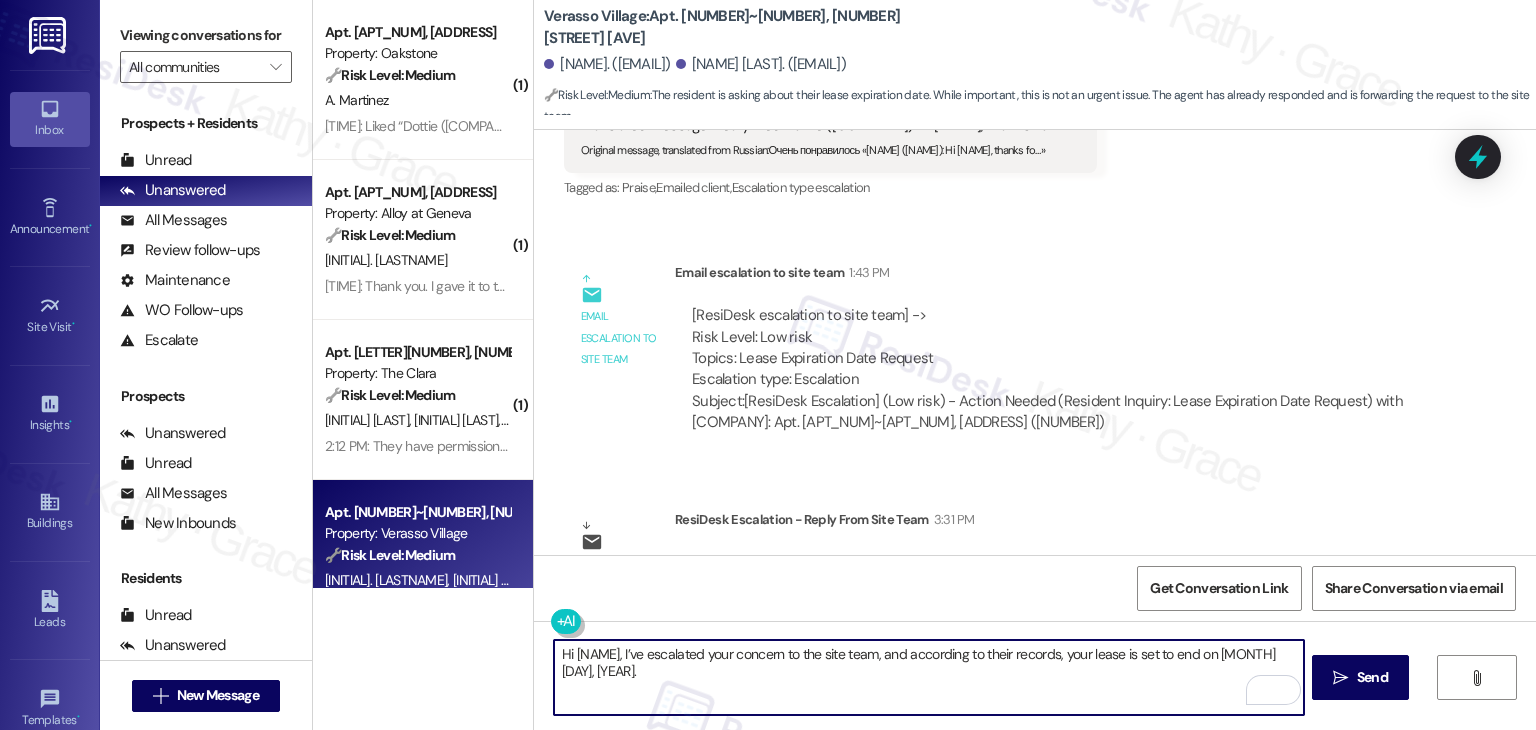 paste on "Sviatoslav" 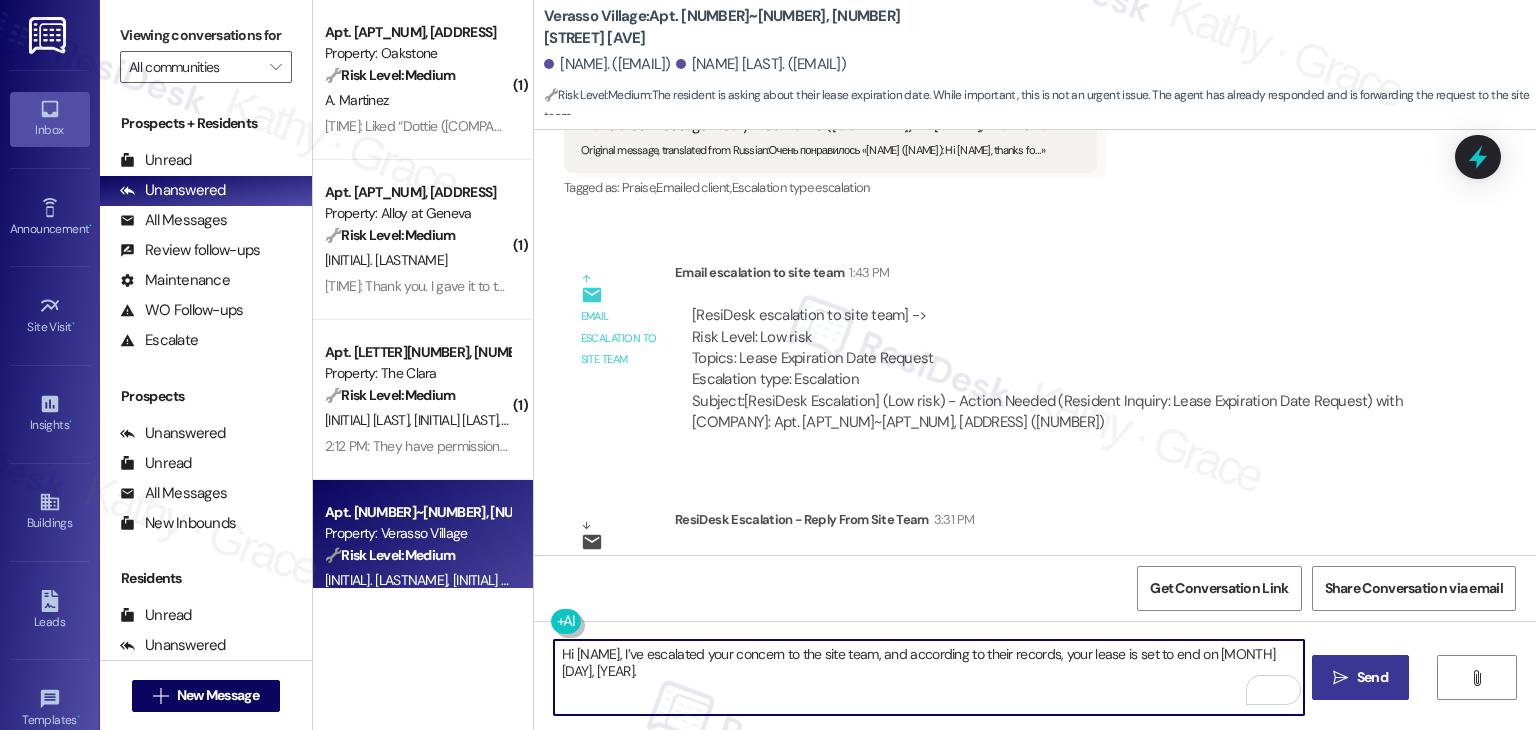 type on "Hi Sviatoslav, I’ve escalated your concern to the site team, and according to their records, your lease is set to end on October 5th, 2025." 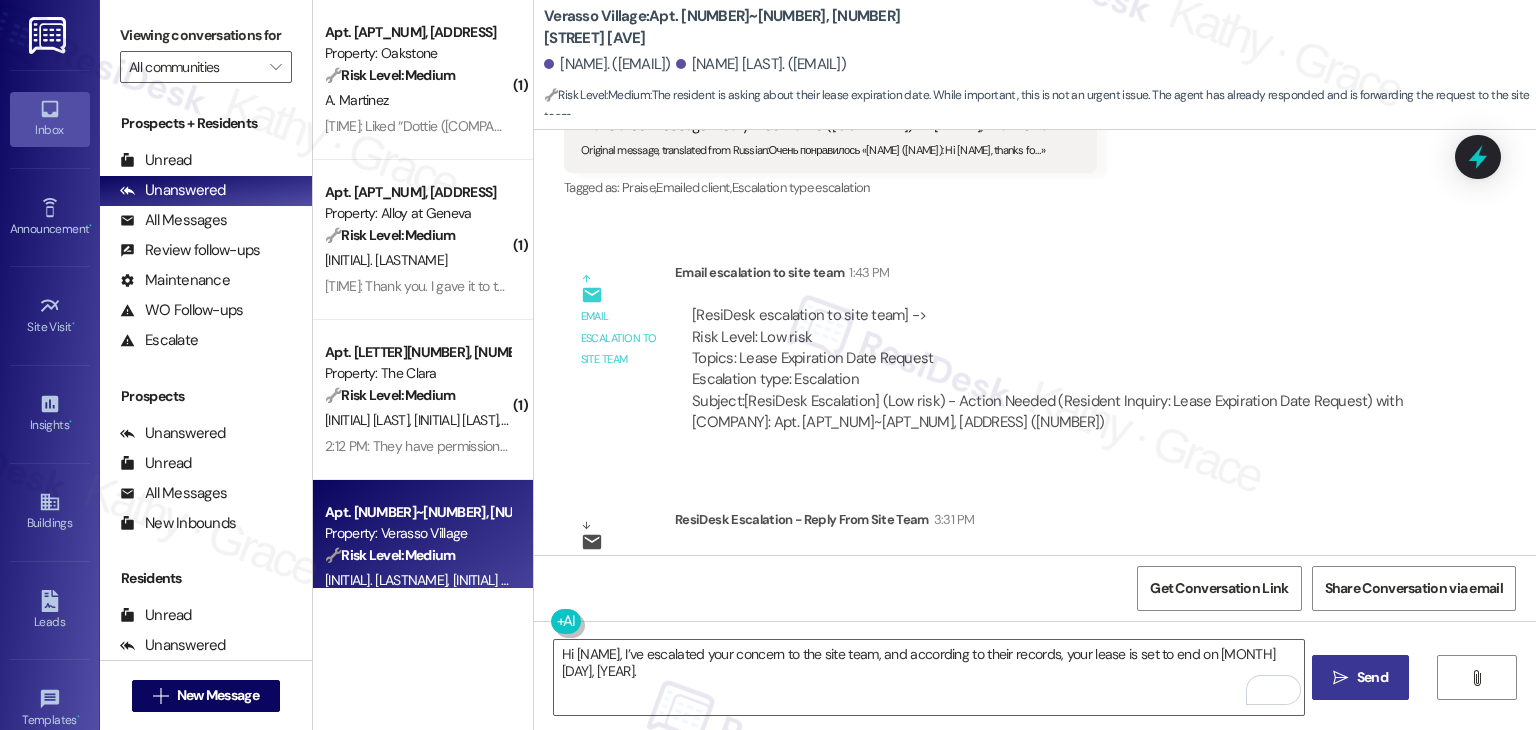 click on "Send" at bounding box center (1372, 677) 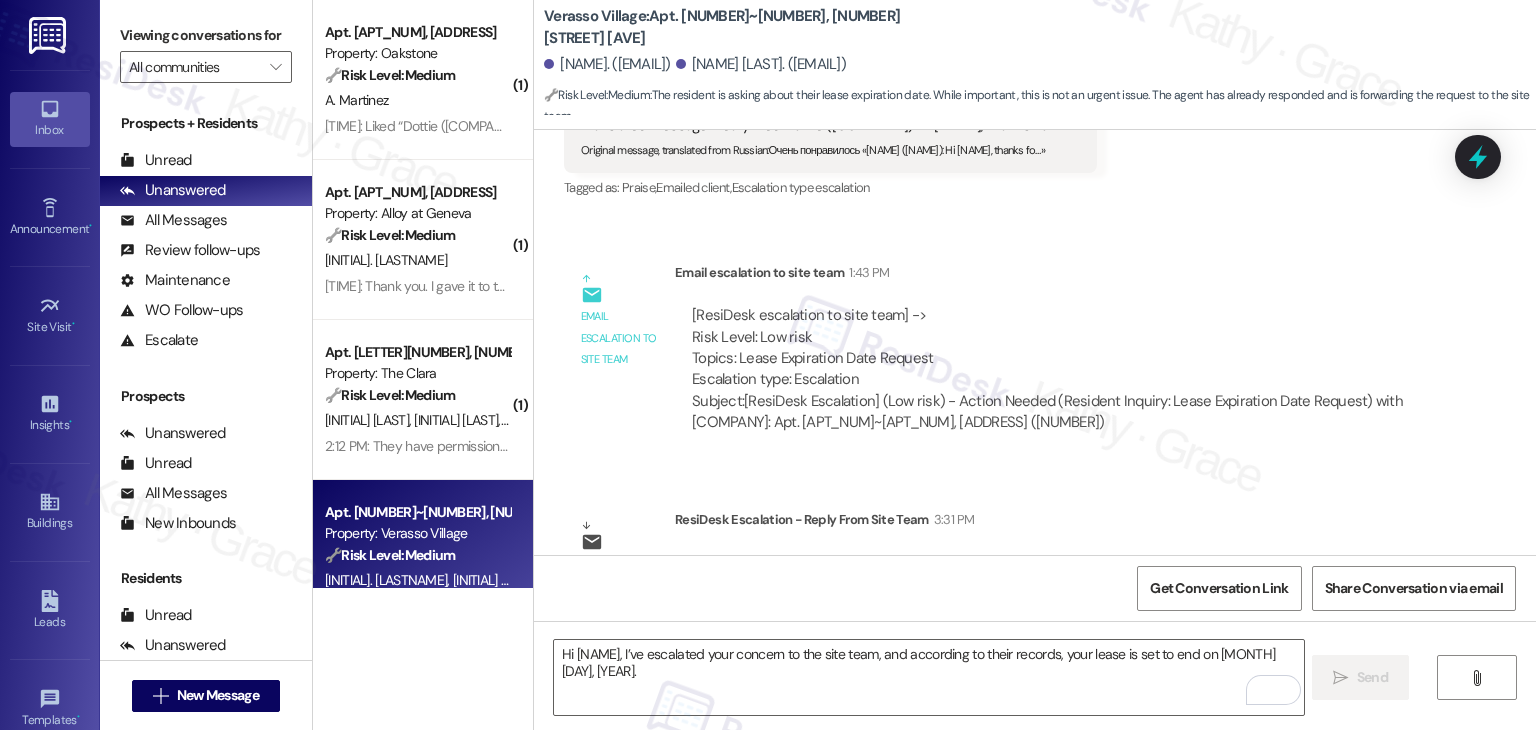 type 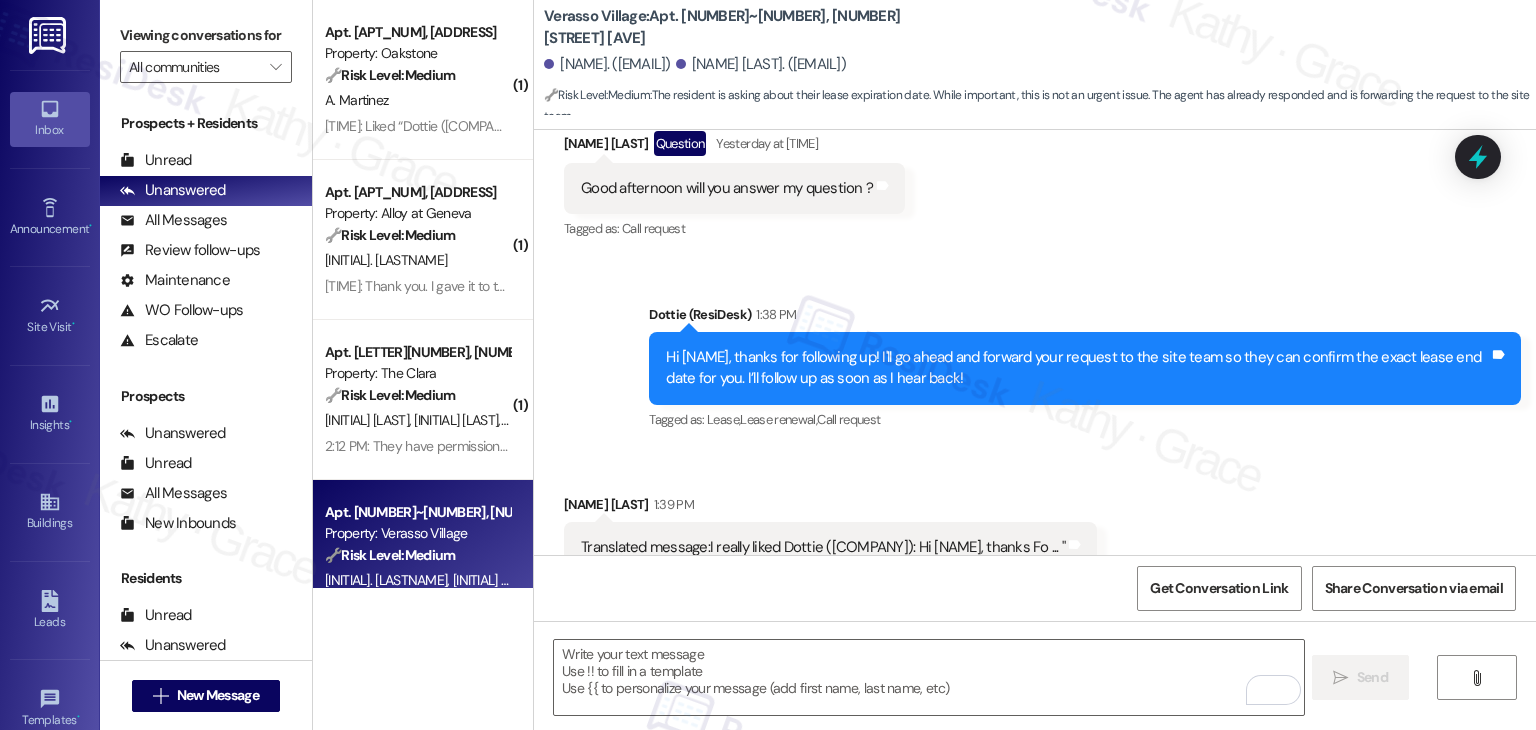 scroll, scrollTop: 12243, scrollLeft: 0, axis: vertical 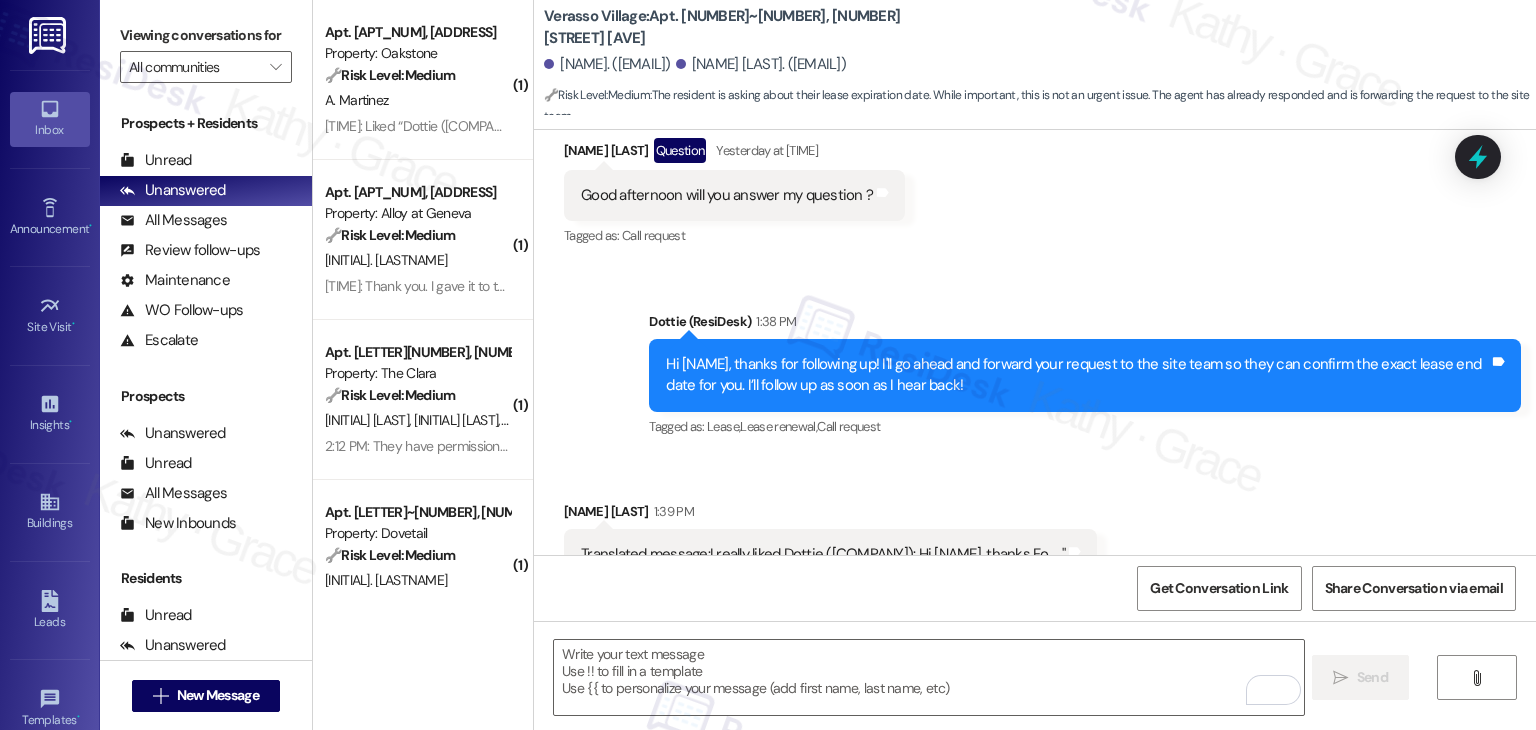 drag, startPoint x: 772, startPoint y: 562, endPoint x: 844, endPoint y: 505, distance: 91.83137 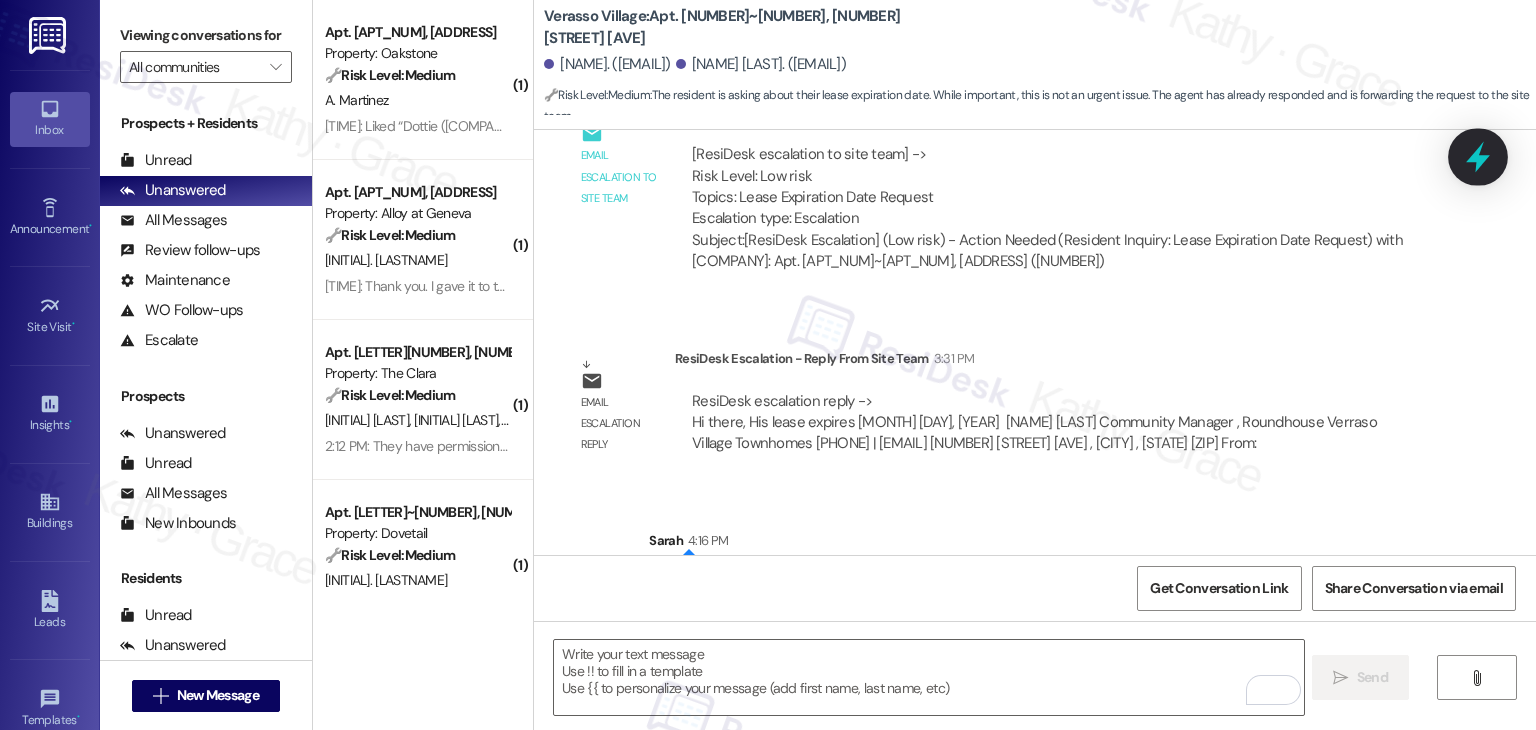click 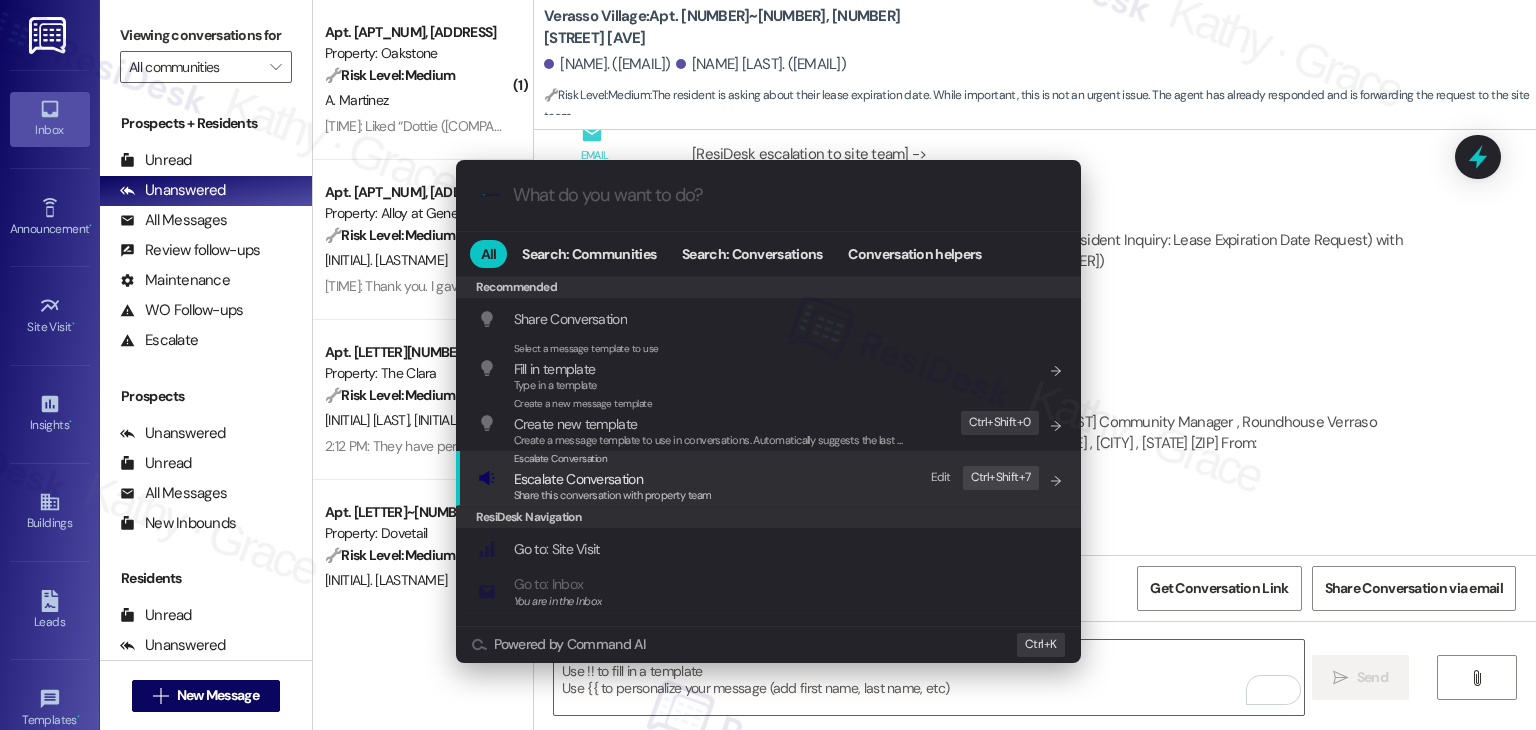 click on "Share this conversation with property team" at bounding box center (613, 495) 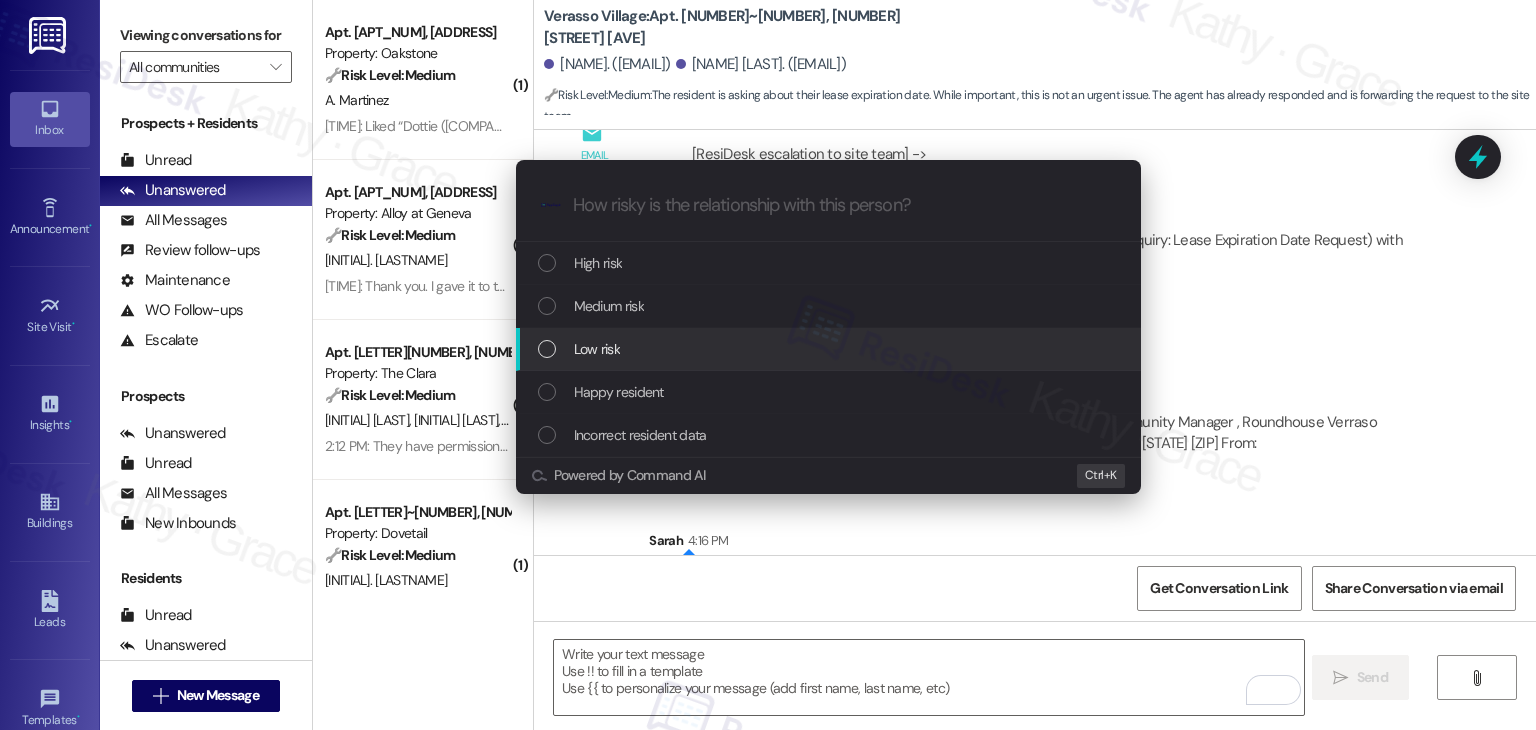 click on "Escalate Conversation How risky is the relationship with this person? Topics (e.g. broken fridge, delayed service) Any messages to highlight in the email? .cls-1{fill:#0a055f;}.cls-2{fill:#0cc4c4;} resideskLogoBlueOrange High risk Medium risk Low risk Happy resident Incorrect resident data Powered by Command AI Ctrl+ K" at bounding box center [768, 365] 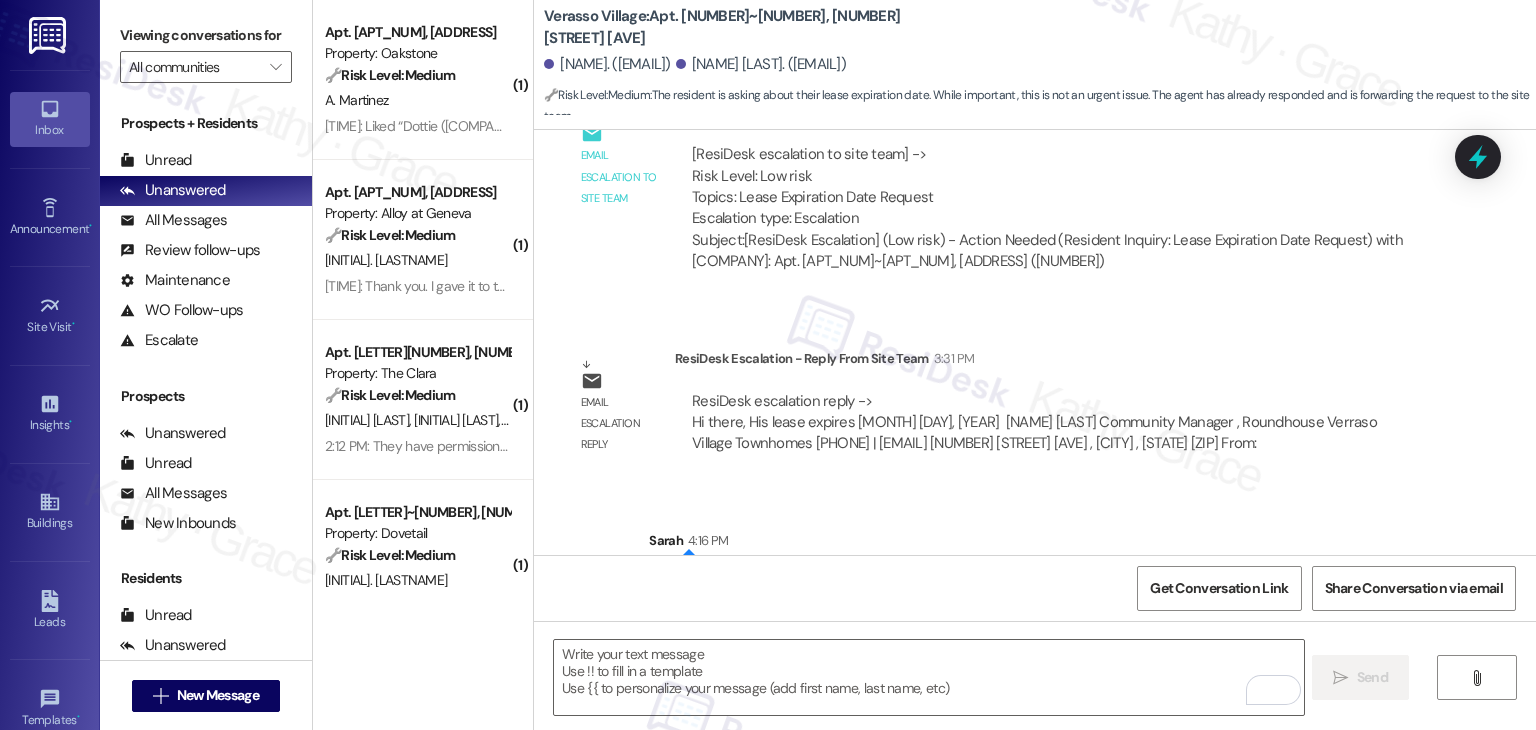 click on "ResiDesk Escalation - Reply From Site Team 3:31 PM" at bounding box center [1055, 362] 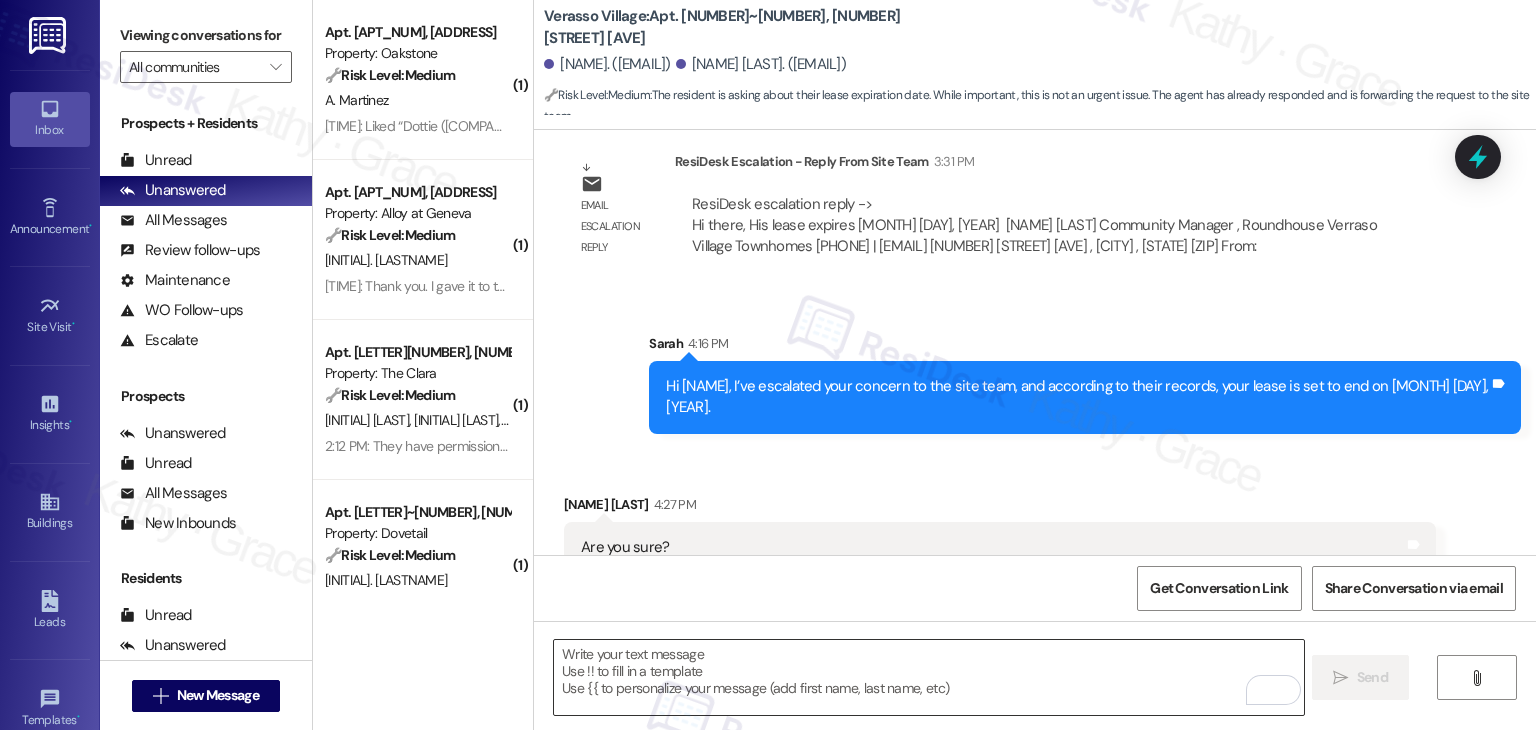 scroll, scrollTop: 13079, scrollLeft: 0, axis: vertical 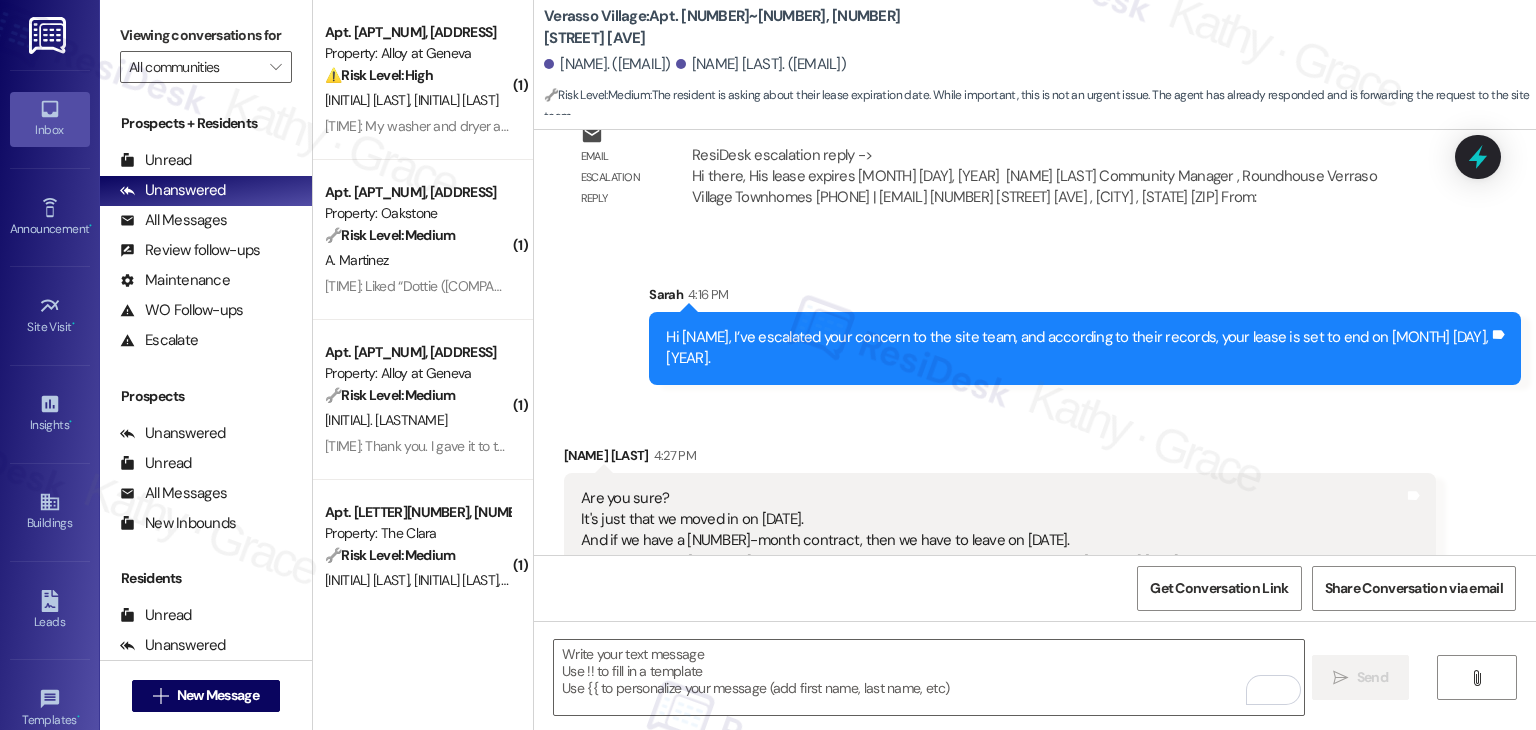 click on "Received via SMS Sviatoslav Bataron 4:27 PM Are you sure?
It's just that we moved in on November 6, 2024.
And if we have a 12-month contract, then we have to leave on November 5-6.
And if we had an 11-month contract, then yes, we have to move out on October 5th.
I just want to know exactly until what date we have a contract and in case we don't renew it for another year when we have to move out. Tags and notes" at bounding box center [1000, 538] 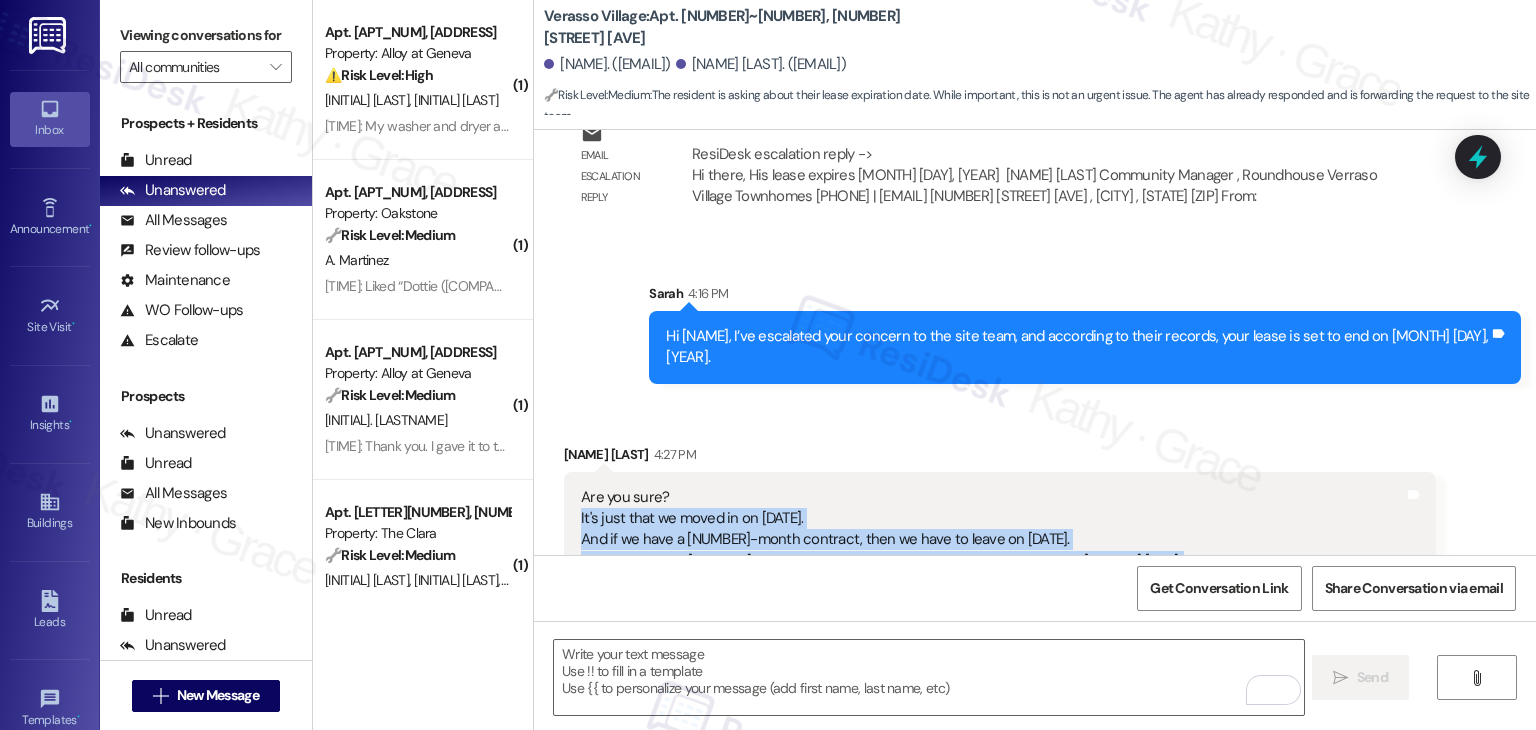 drag, startPoint x: 648, startPoint y: 511, endPoint x: 569, endPoint y: 418, distance: 122.02459 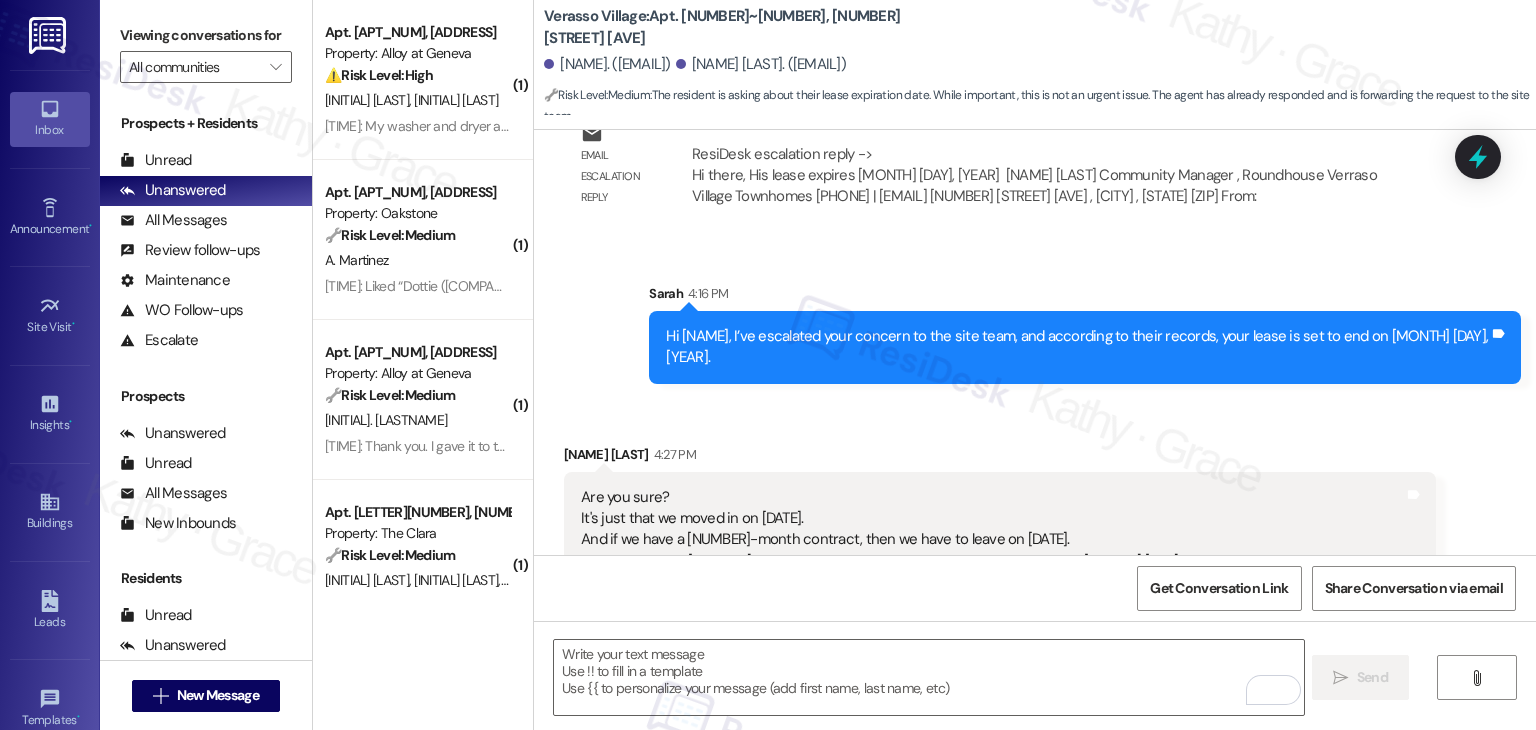click on "Received via SMS Sviatoslav Bataron 4:27 PM Are you sure?
It's just that we moved in on November 6, 2024.
And if we have a 12-month contract, then we have to leave on November 5-6.
And if we had an 11-month contract, then yes, we have to move out on October 5th.
I just want to know exactly until what date we have a contract and in case we don't renew it for another year when we have to move out. Tags and notes" at bounding box center (1000, 537) 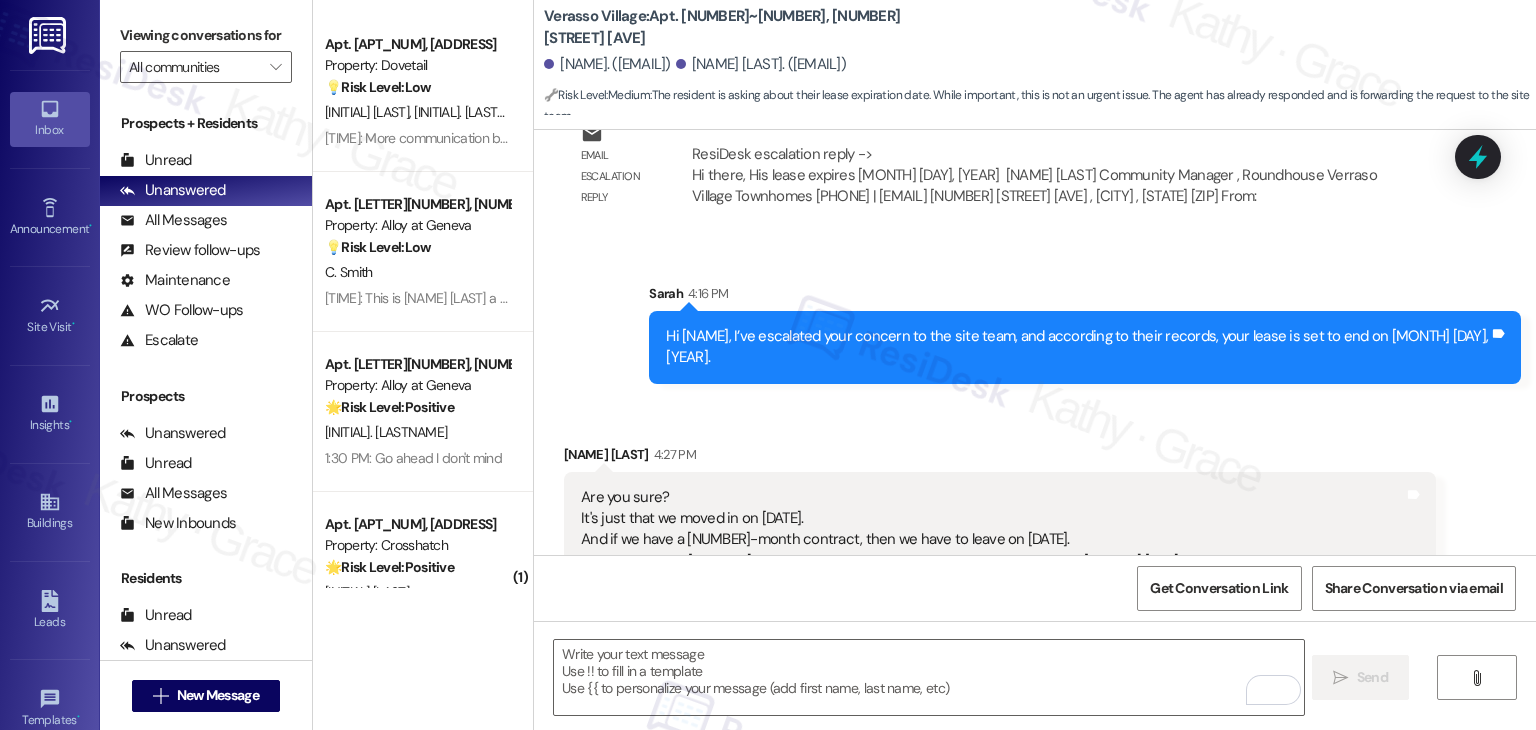 scroll, scrollTop: 1600, scrollLeft: 0, axis: vertical 